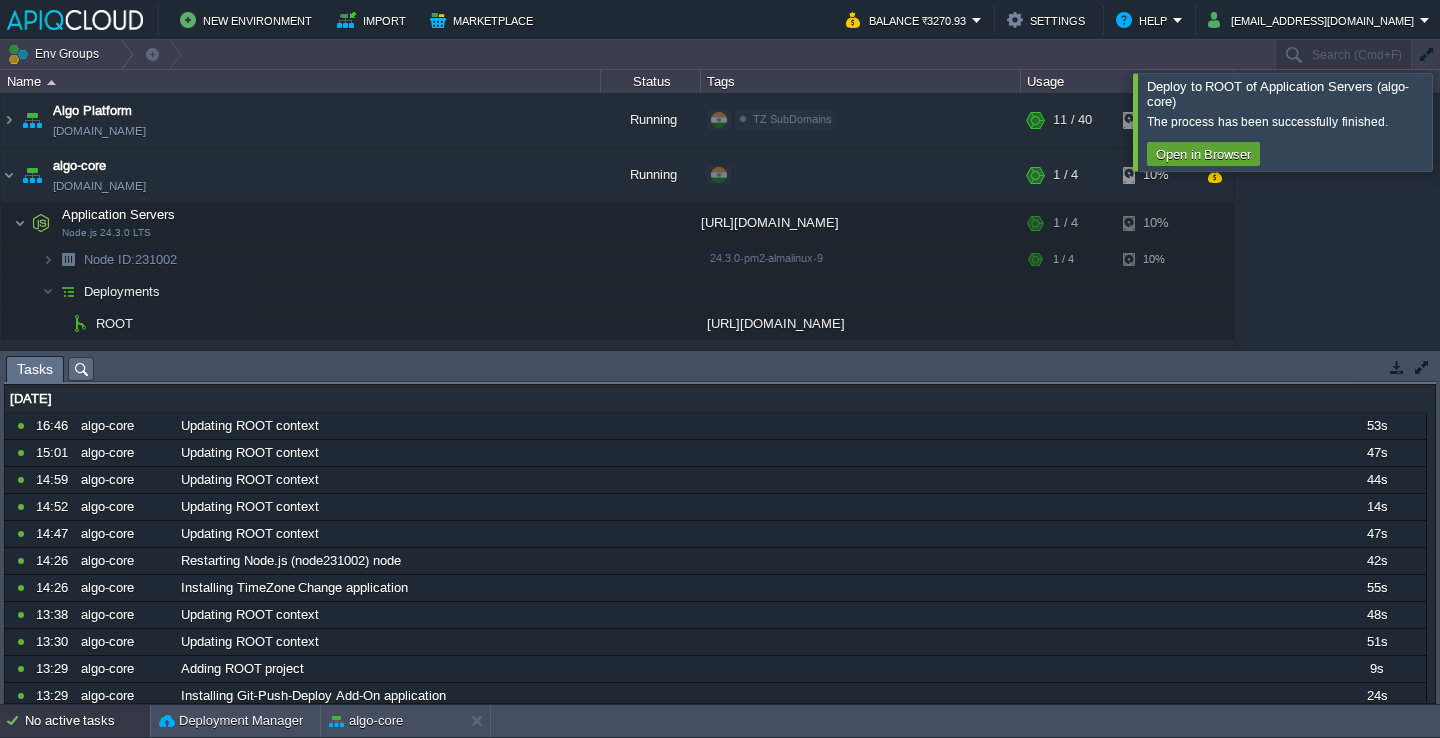 scroll, scrollTop: 0, scrollLeft: 0, axis: both 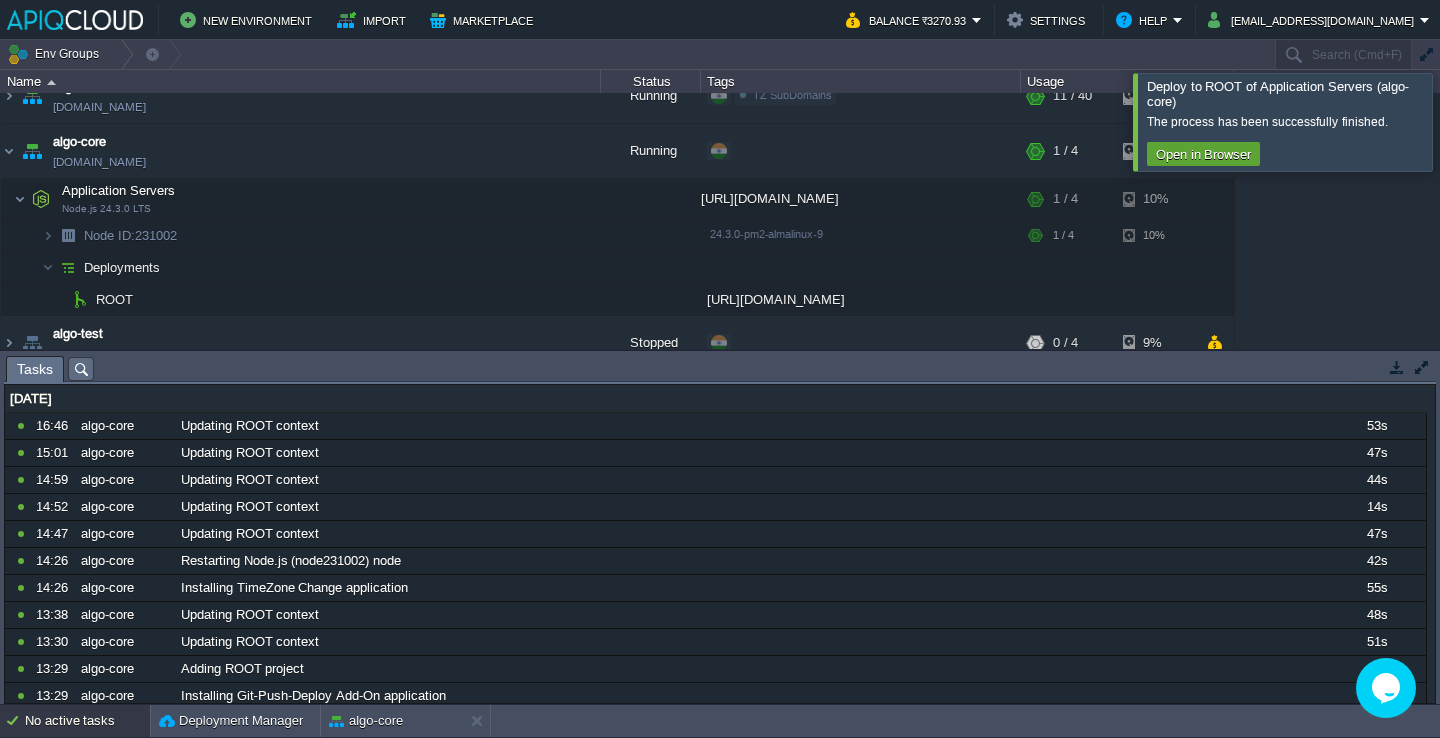 click at bounding box center [1464, 121] 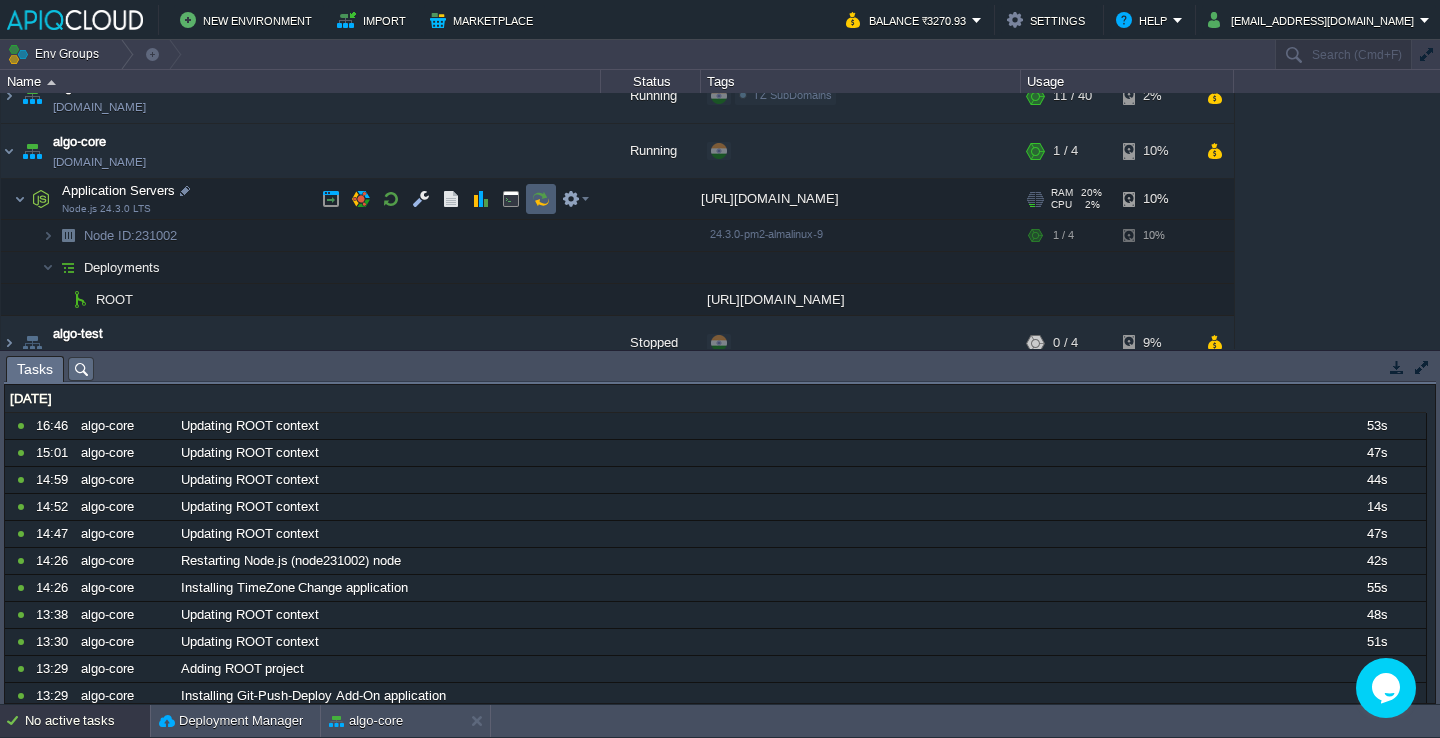 scroll, scrollTop: 0, scrollLeft: 0, axis: both 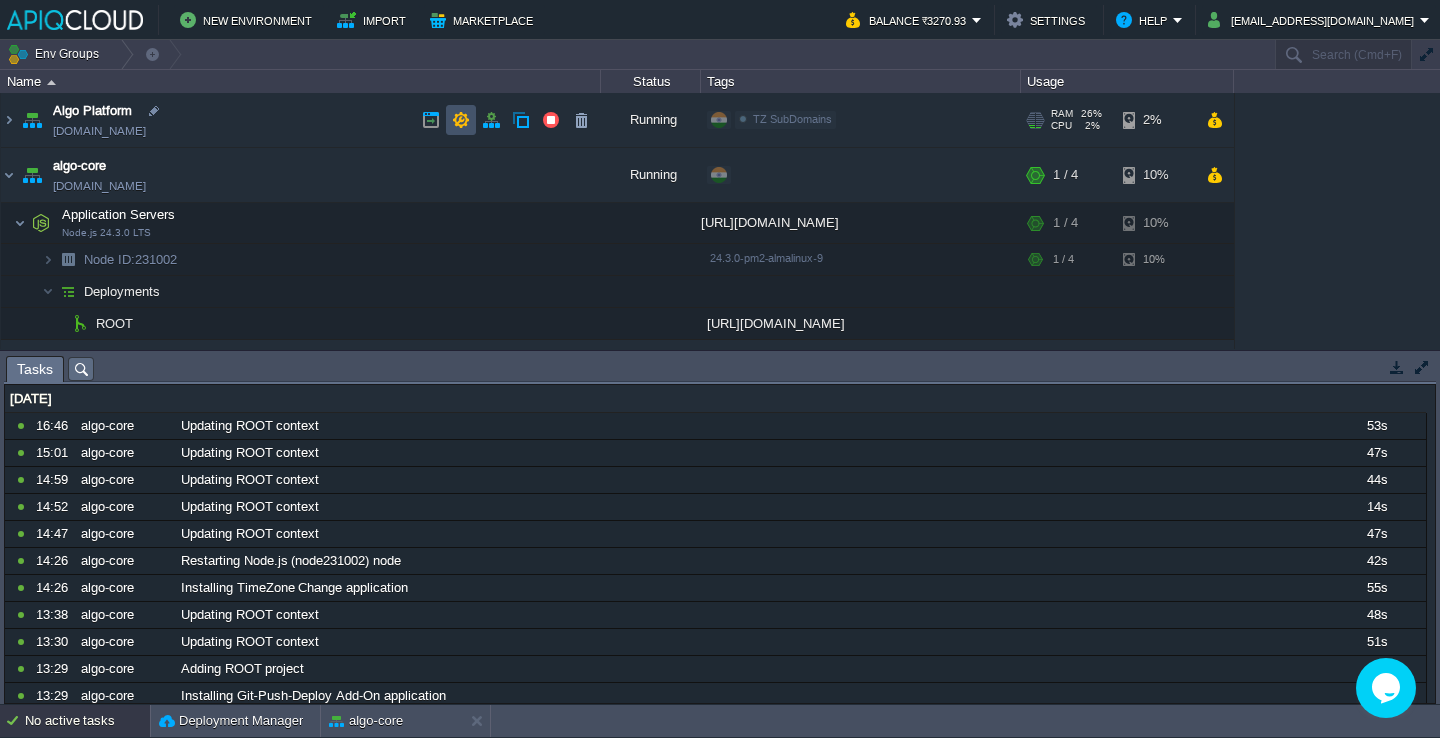 click at bounding box center (461, 120) 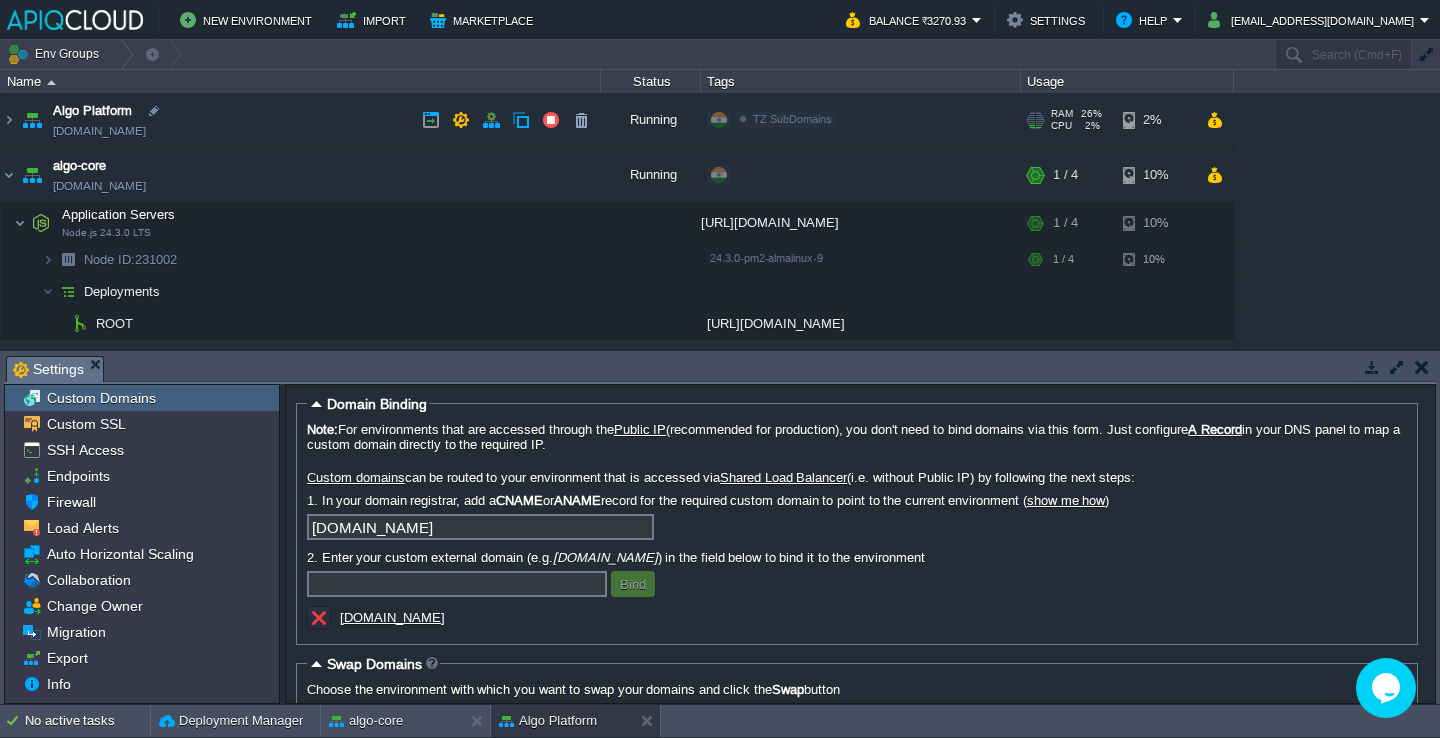 click on "Algo Platform [DOMAIN_NAME]" at bounding box center (301, 120) 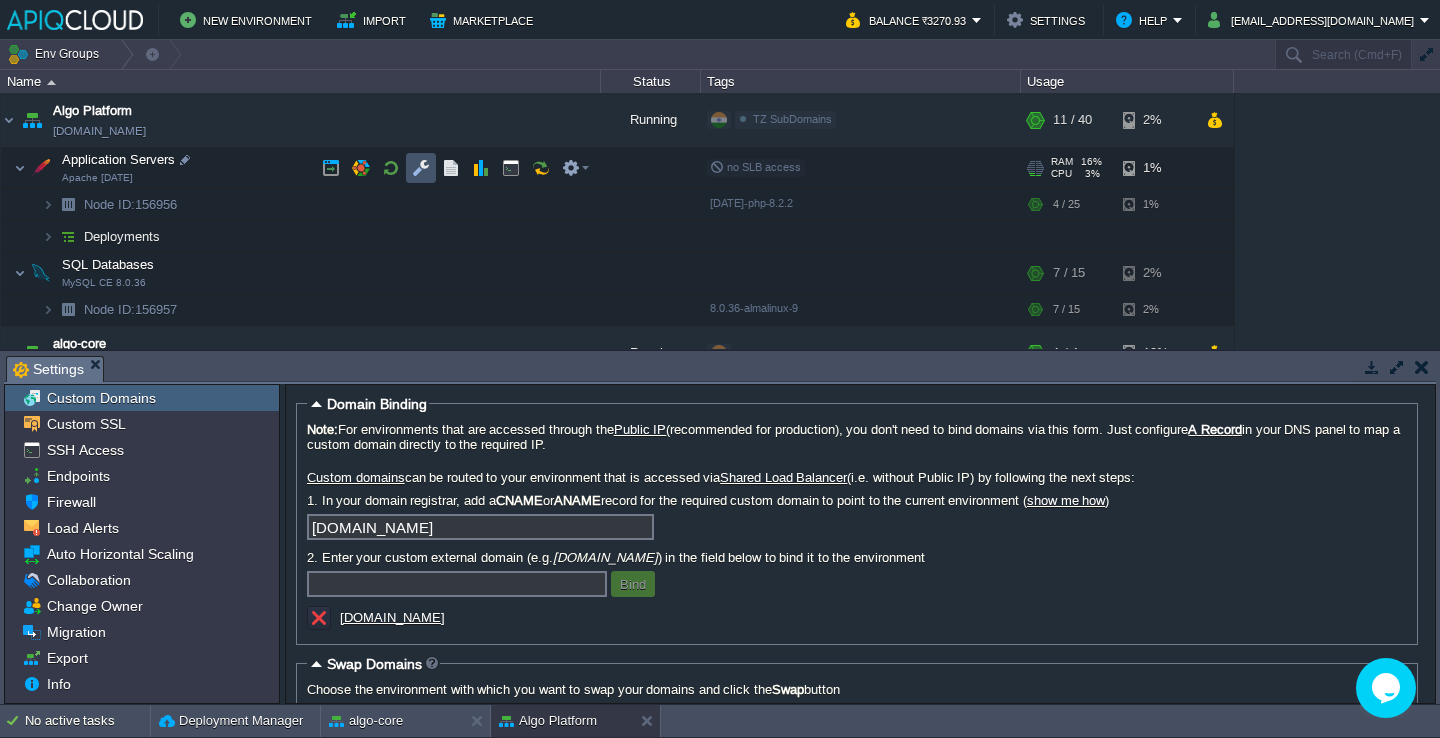 click at bounding box center [421, 168] 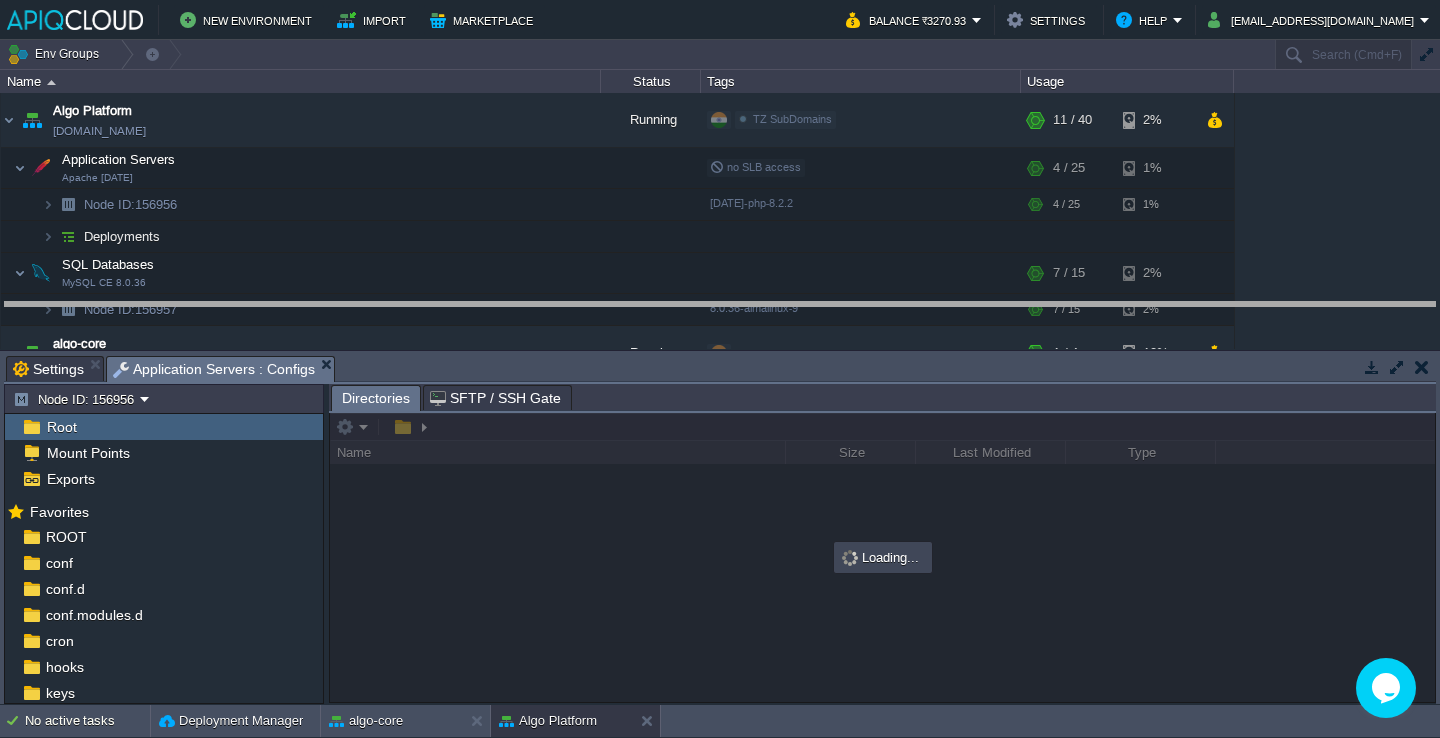drag, startPoint x: 560, startPoint y: 366, endPoint x: 584, endPoint y: 311, distance: 60.00833 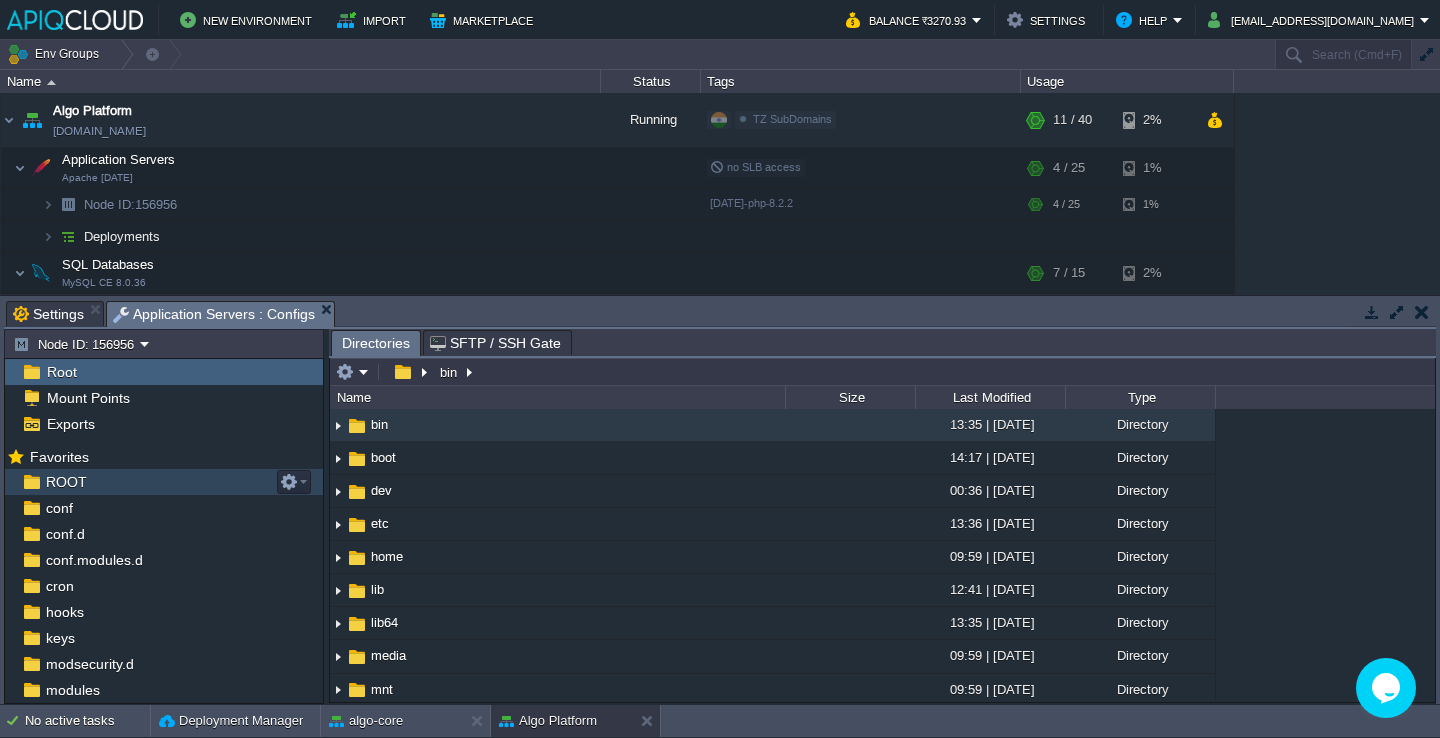 click on "ROOT" at bounding box center [164, 482] 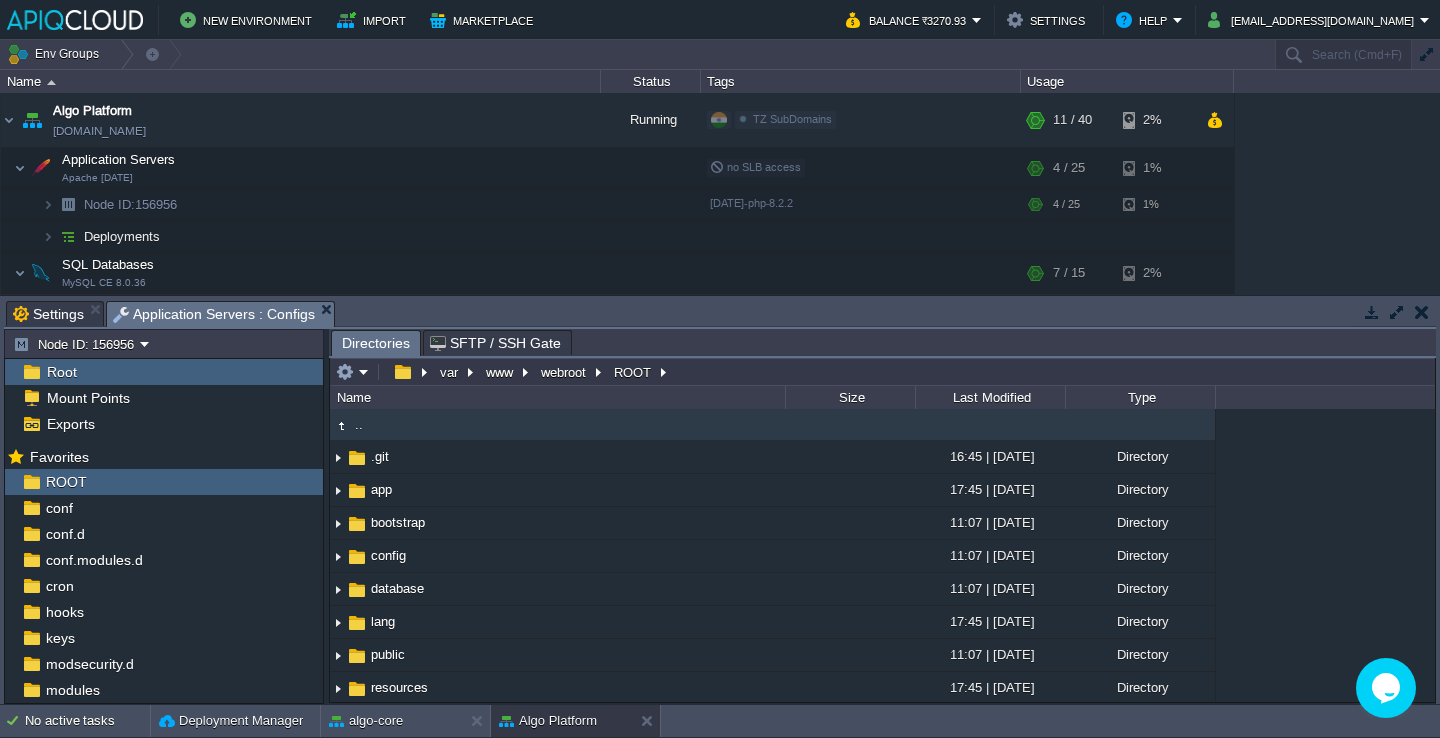 drag, startPoint x: 323, startPoint y: 345, endPoint x: 271, endPoint y: 345, distance: 52 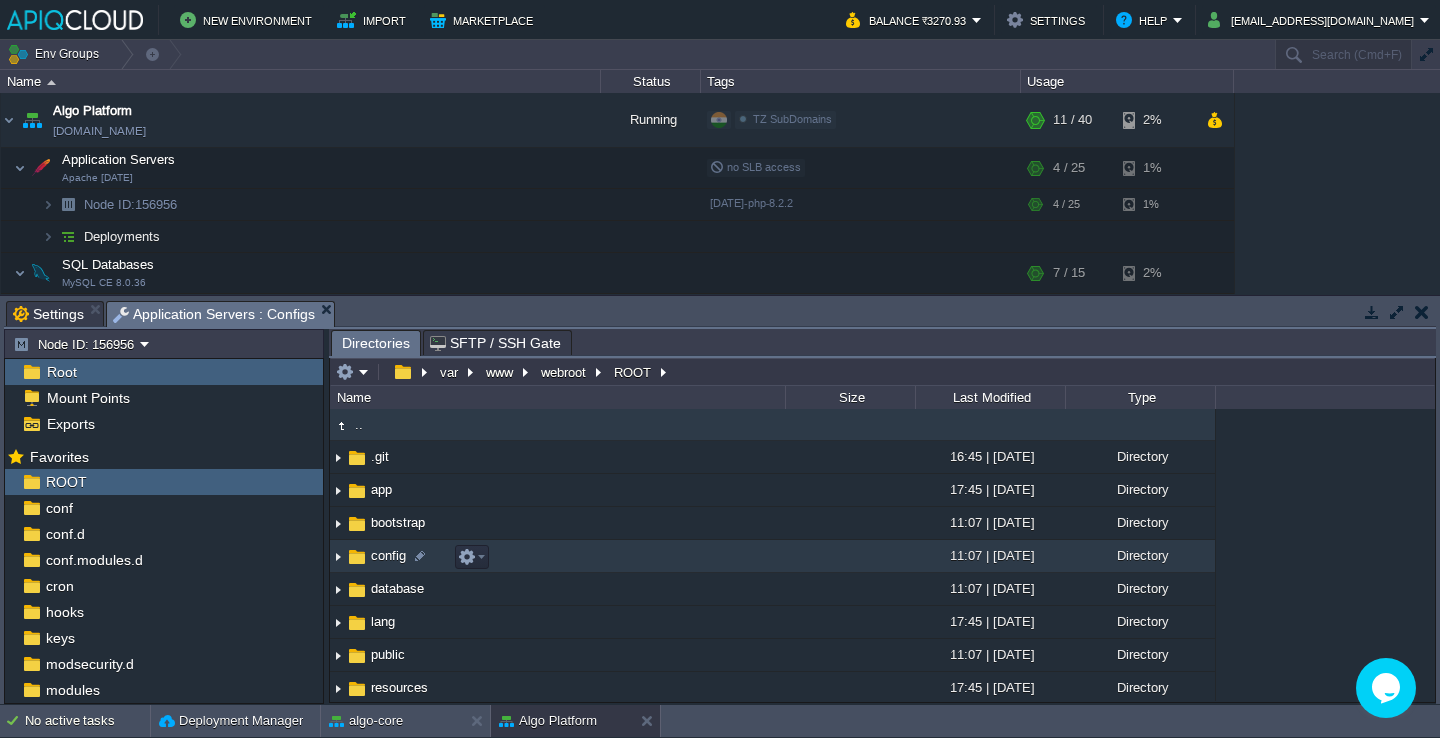 click on "config" at bounding box center [557, 556] 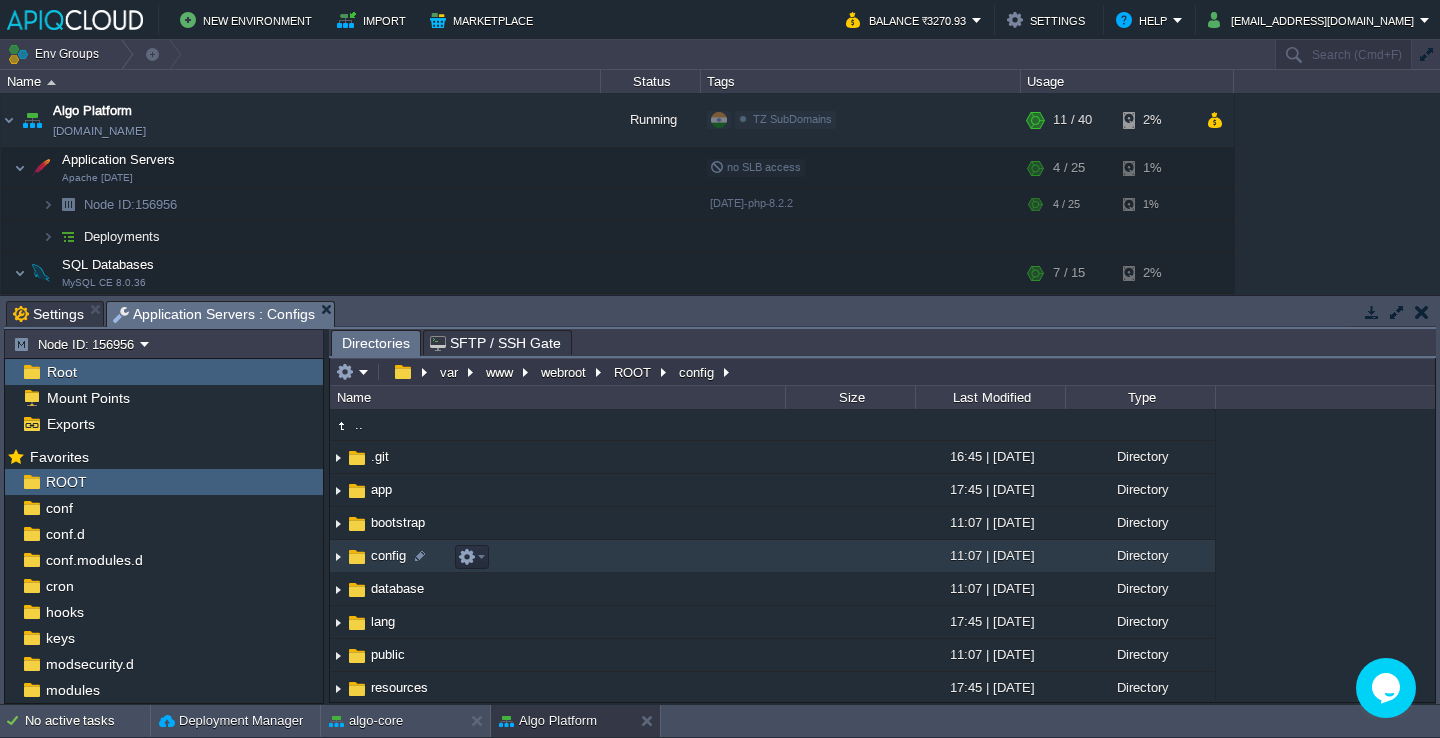 click on "config" at bounding box center (557, 556) 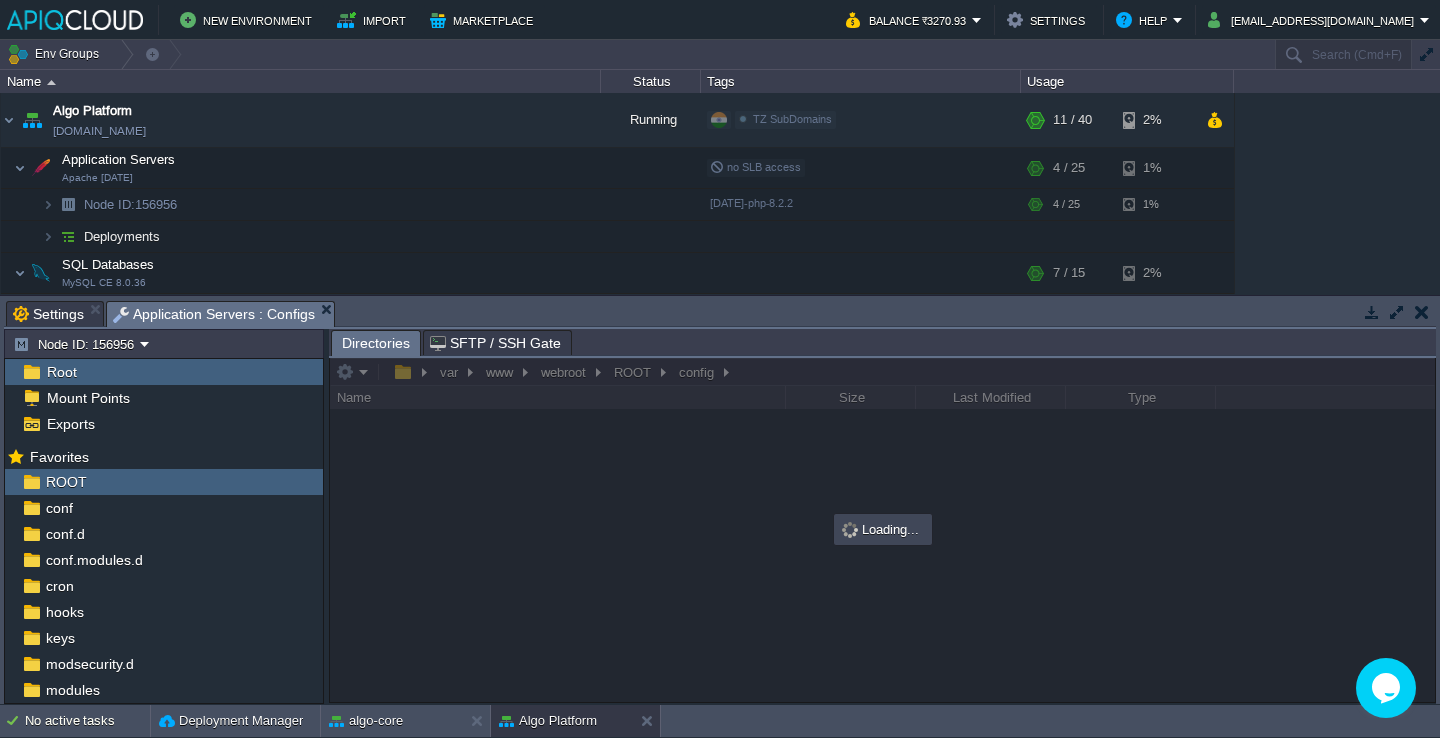 drag, startPoint x: 323, startPoint y: 351, endPoint x: 201, endPoint y: 352, distance: 122.0041 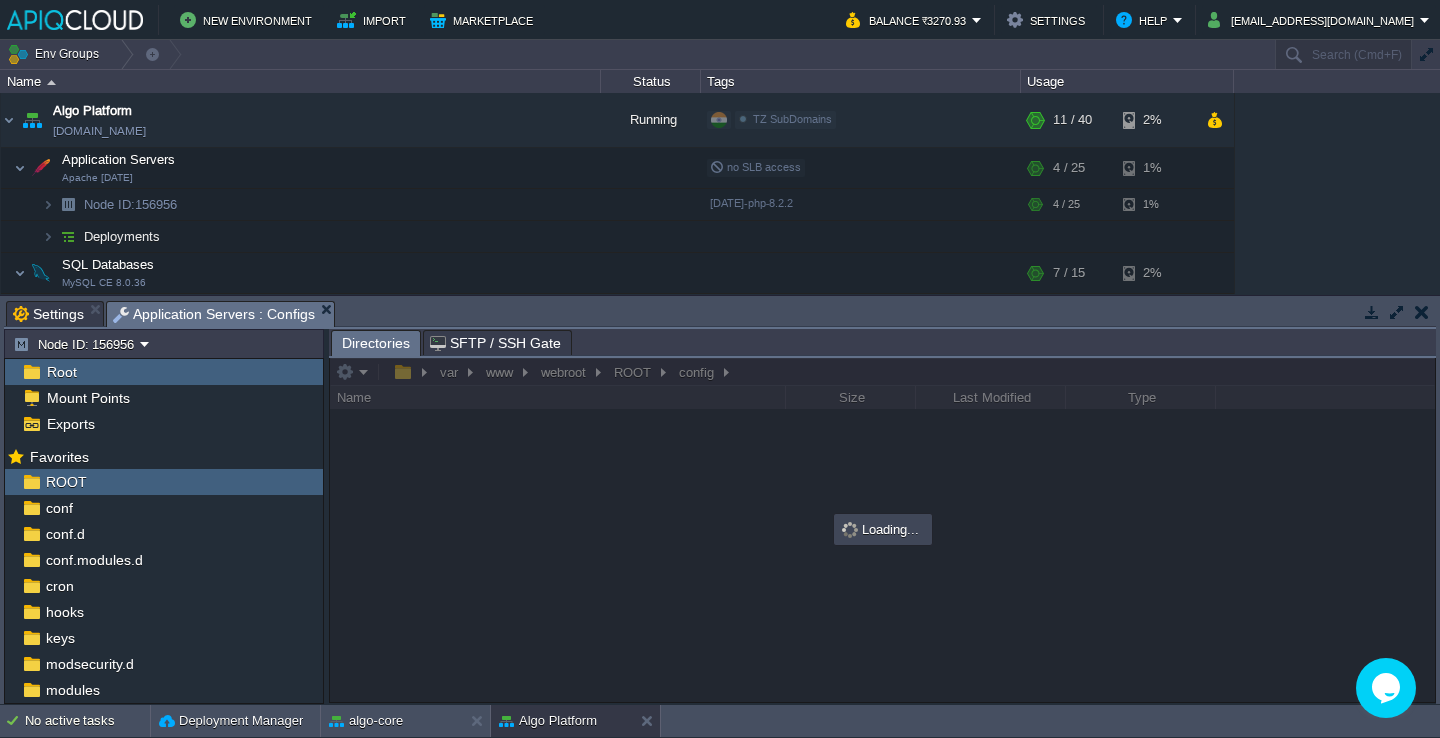click on "Node ID: 156956 Root Mount Points Exports Mark the most frequently used files and directories as Favorites to easily access them within this panel. Favorites ROOT conf conf.d conf.modules.d cron hooks keys modsecurity.d modules php.d vcs webroot php.ini redeploy.conf   Directories SFTP / SSH Gate       var www webroot ROOT config Name Size Last Modified Type   Loading..." at bounding box center (720, 516) 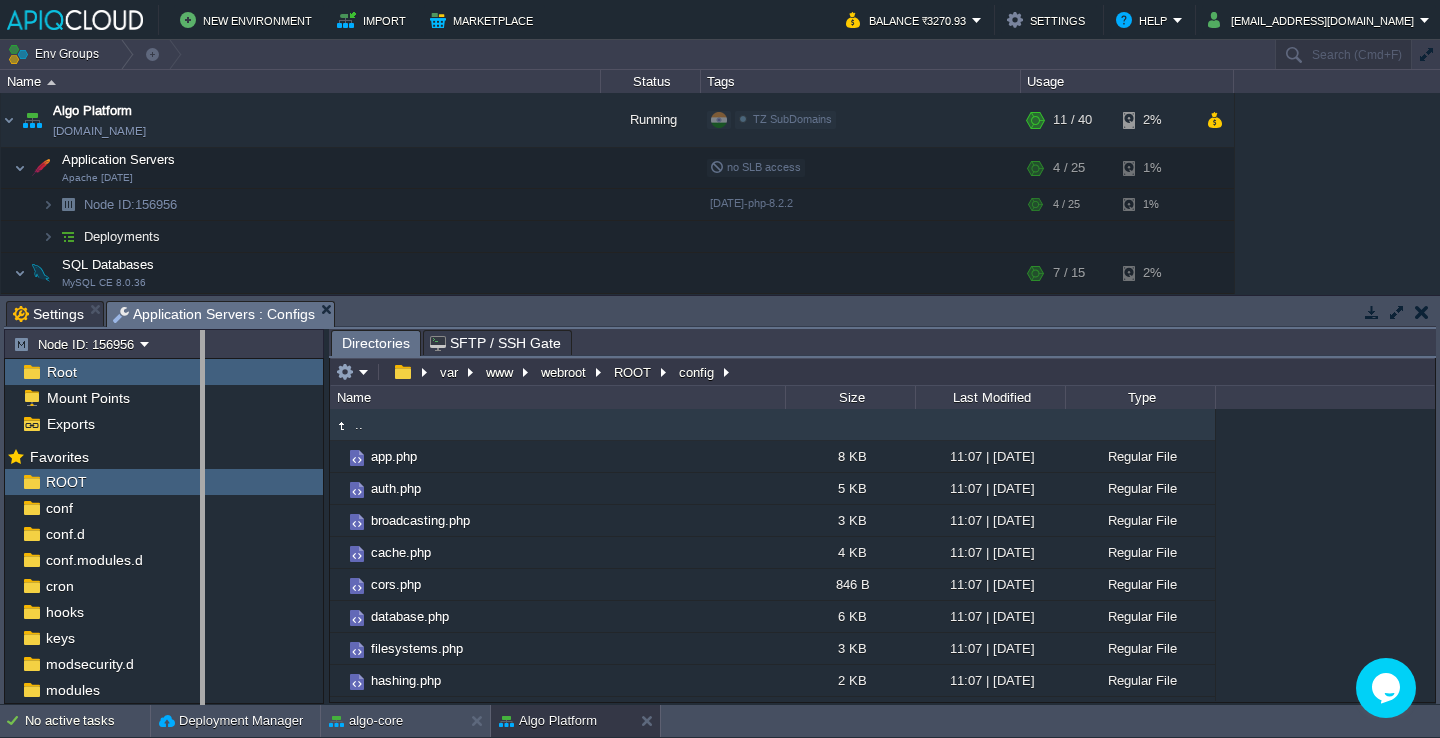 drag, startPoint x: 325, startPoint y: 348, endPoint x: 195, endPoint y: 350, distance: 130.01538 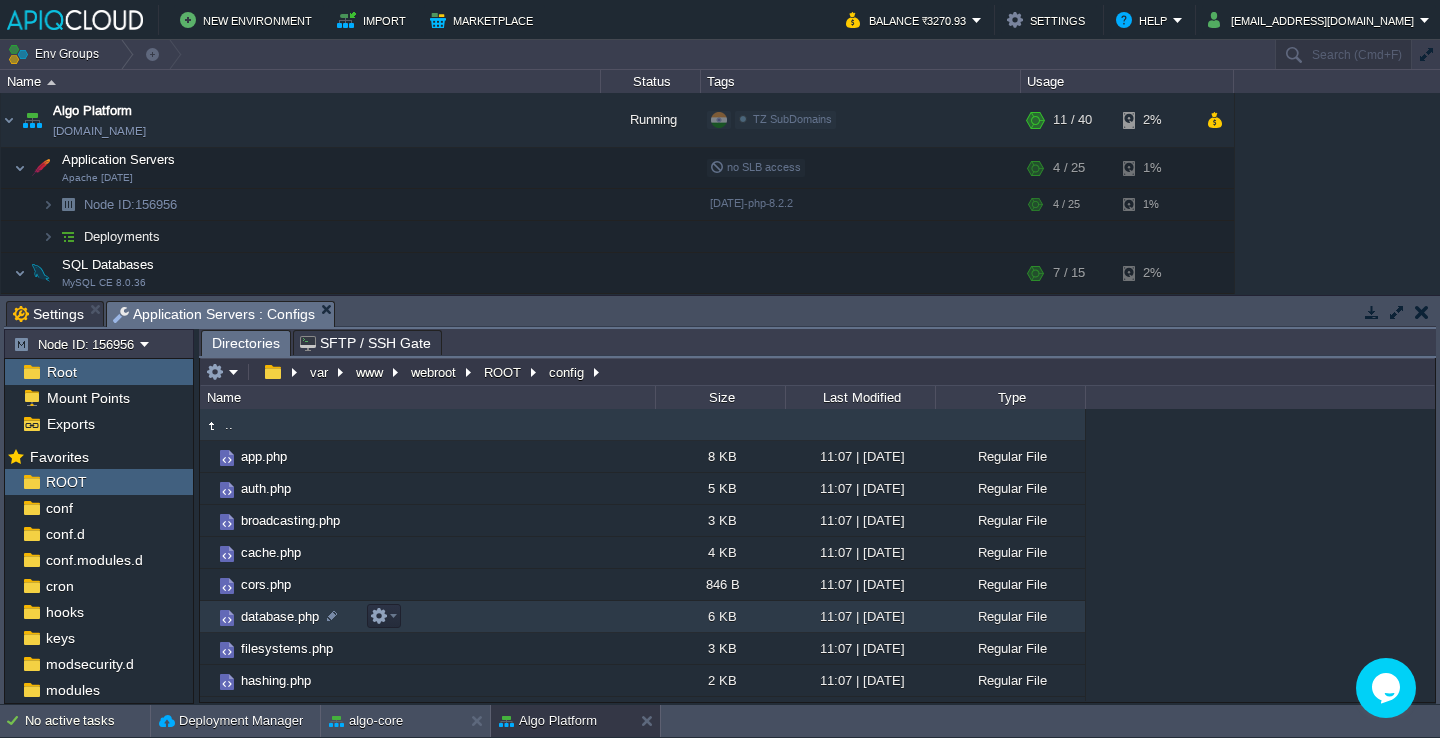 click on "database.php" at bounding box center (427, 617) 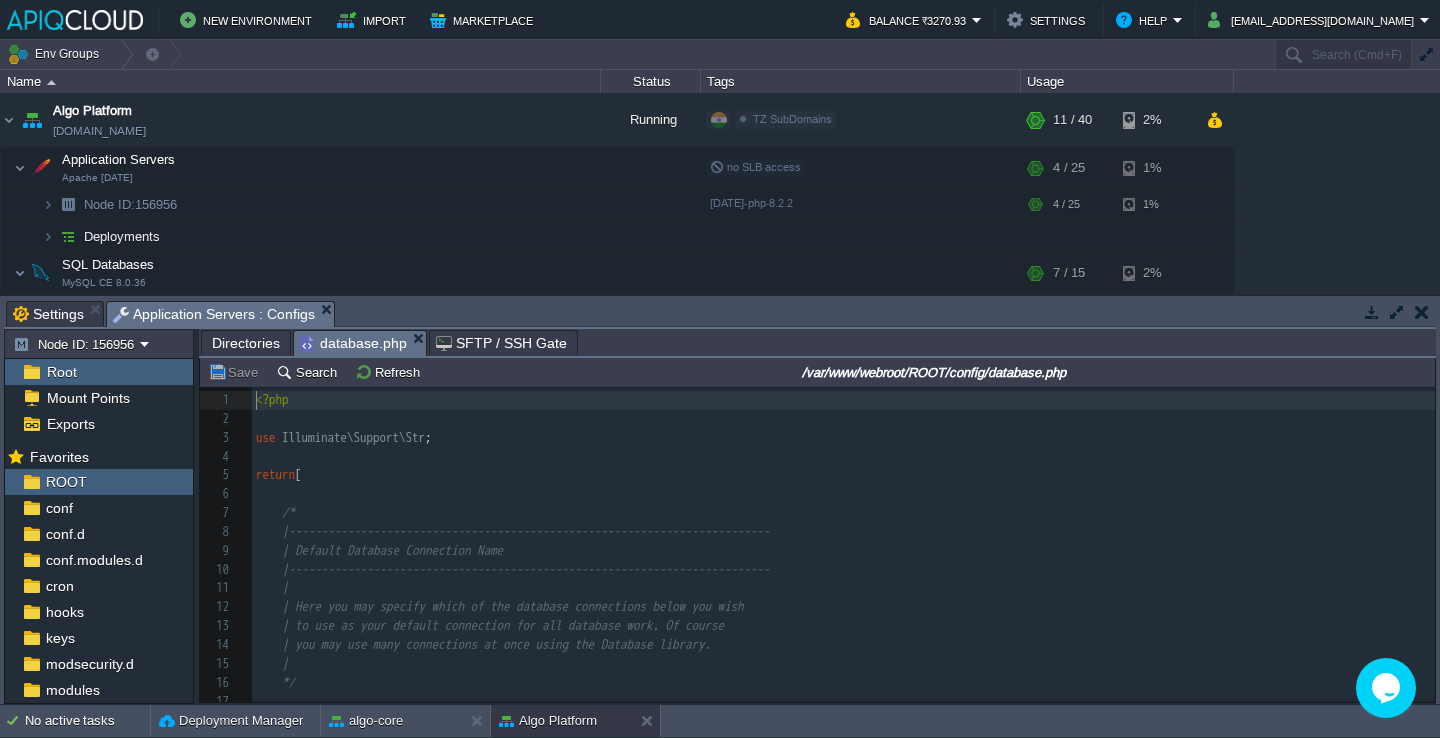 scroll, scrollTop: 6, scrollLeft: 0, axis: vertical 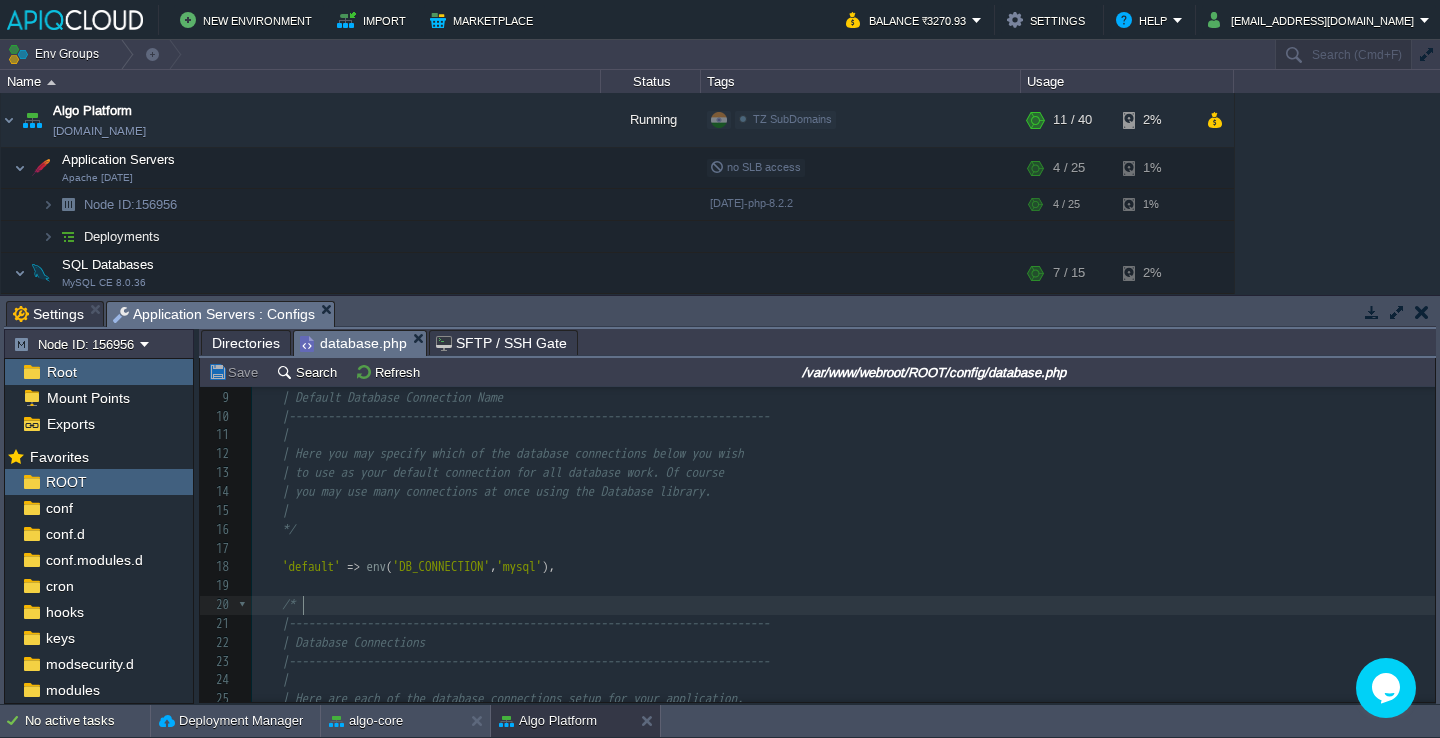 click on "|--------------------------------------------------------------------------" at bounding box center [843, 624] 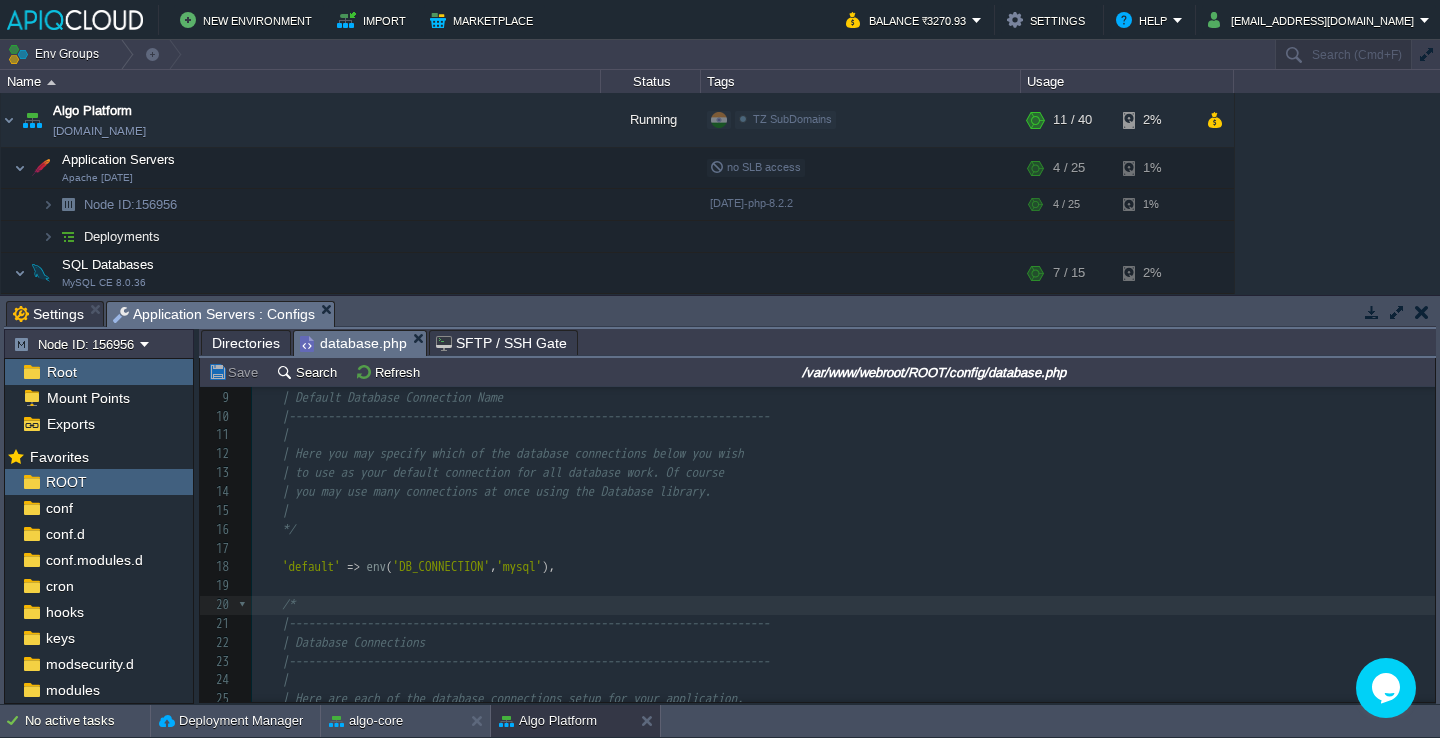 scroll, scrollTop: 183, scrollLeft: 0, axis: vertical 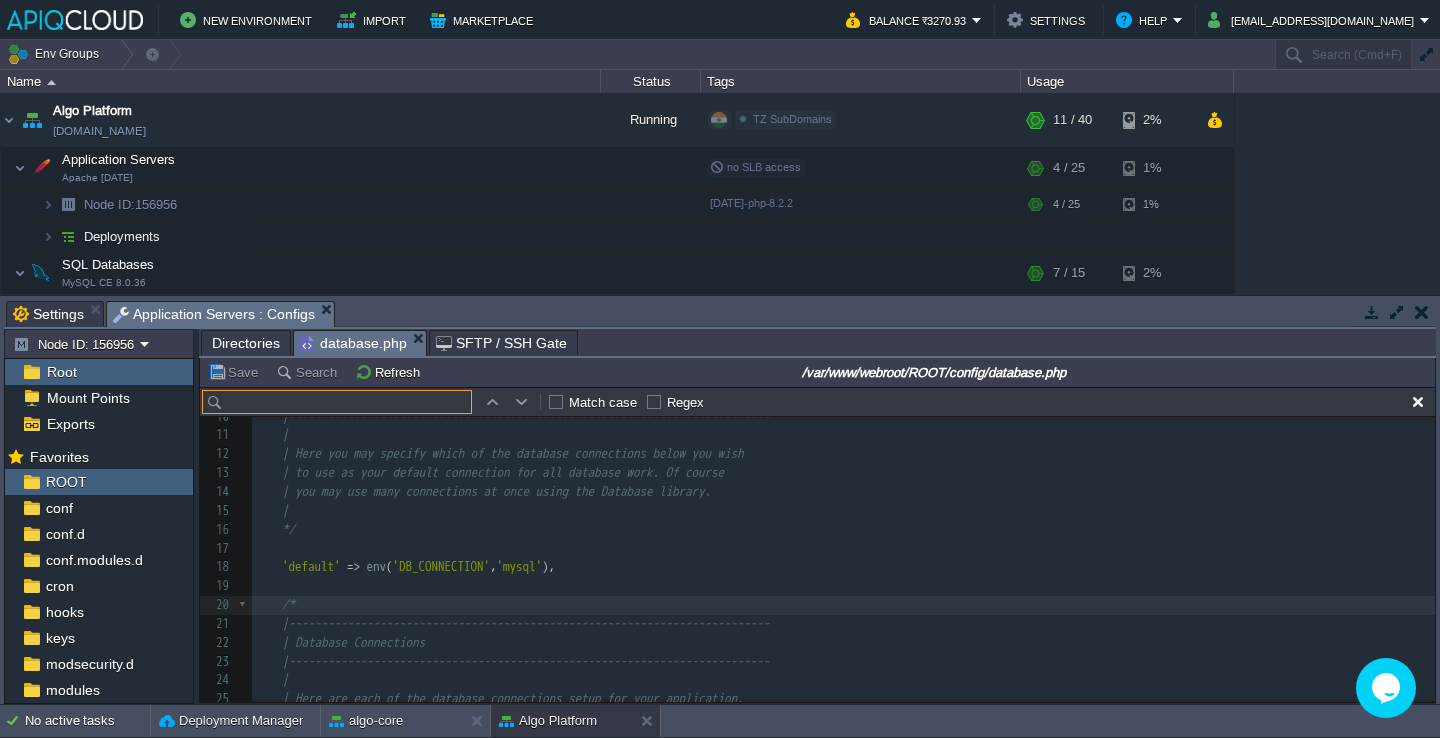 type on "[TECHNICAL_ID]" 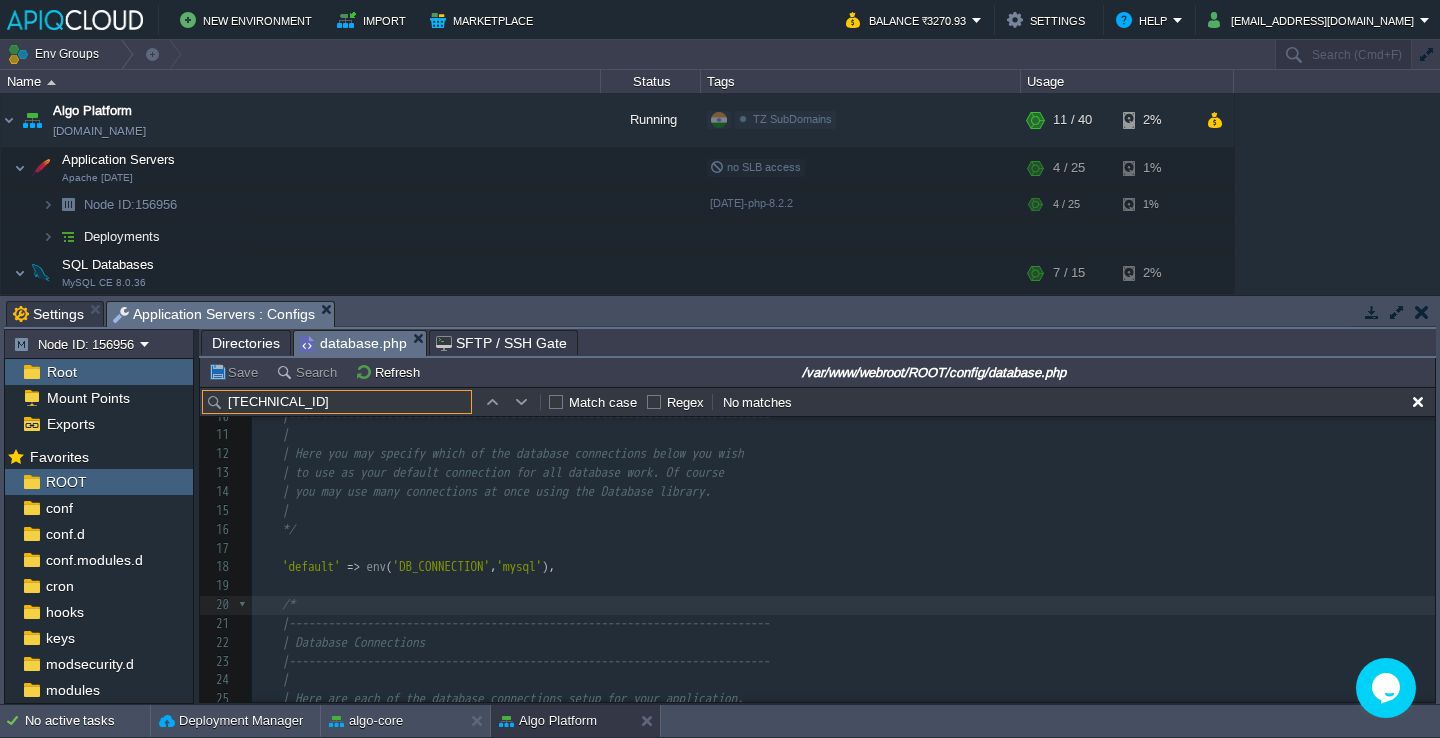 scroll, scrollTop: 472, scrollLeft: 0, axis: vertical 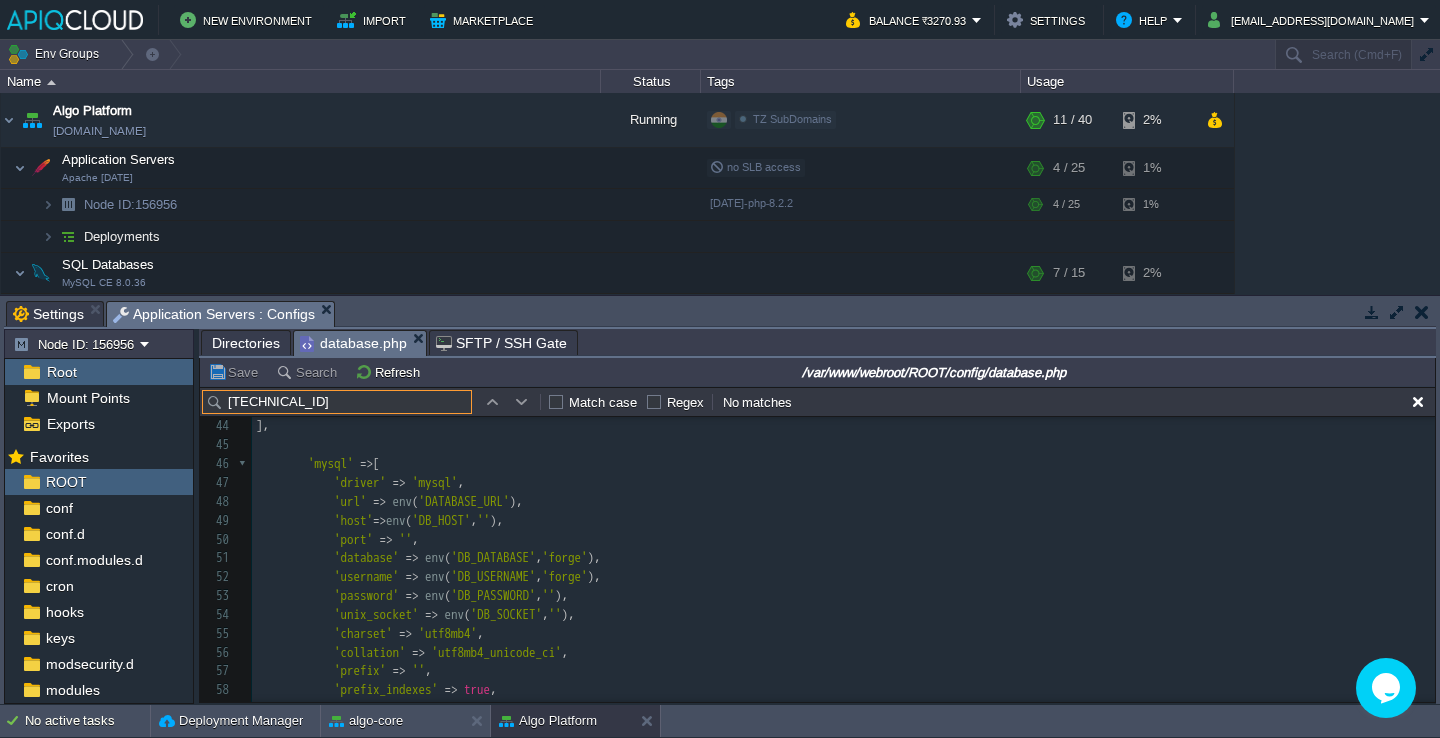 click on "Directories" at bounding box center (246, 343) 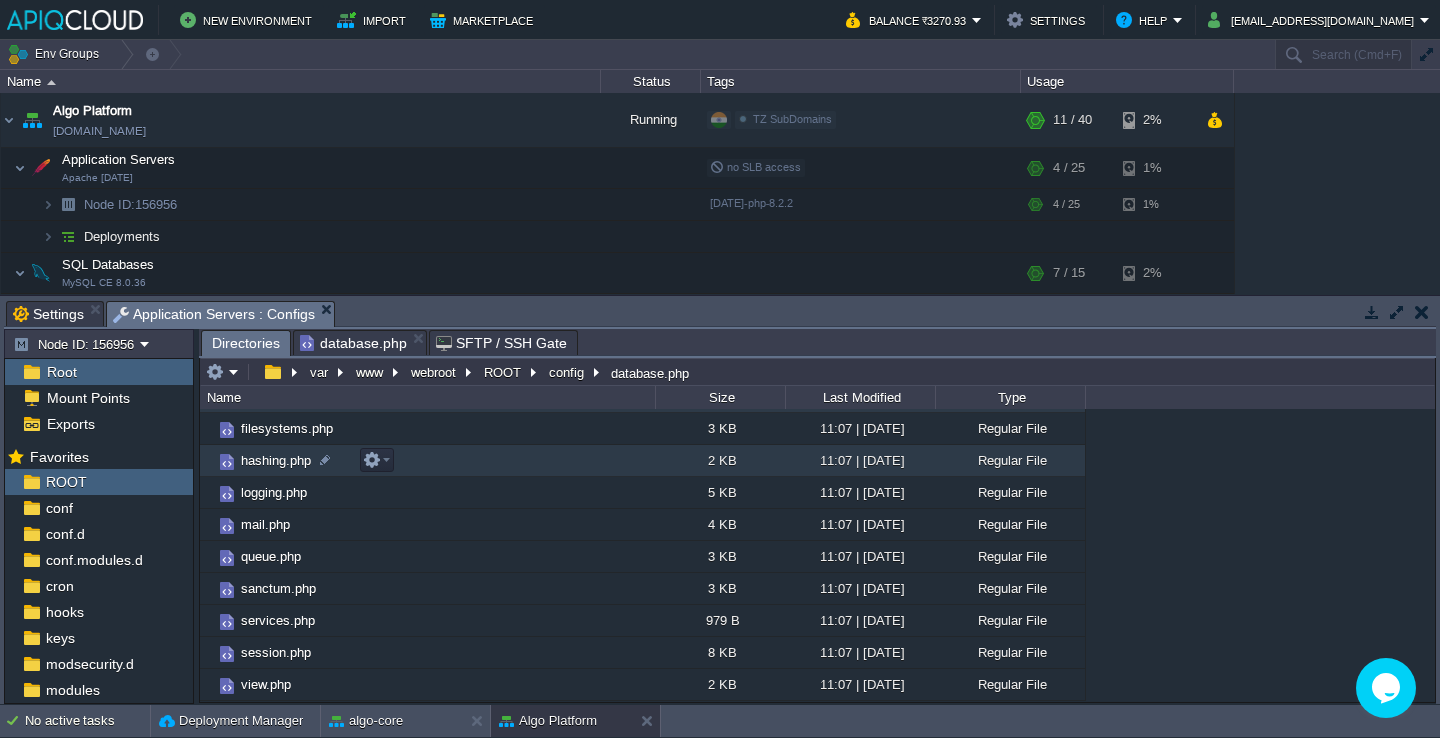scroll, scrollTop: 0, scrollLeft: 0, axis: both 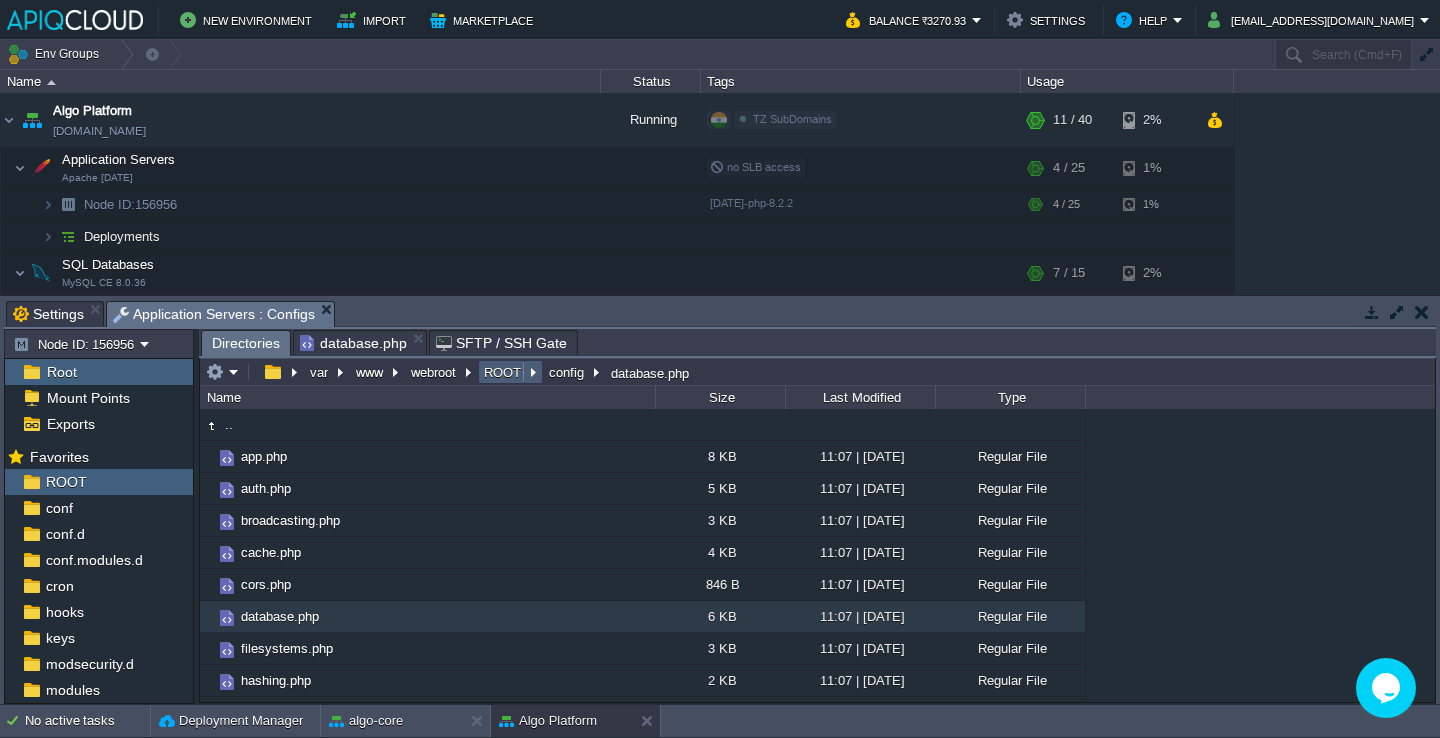 click on "ROOT" at bounding box center [503, 372] 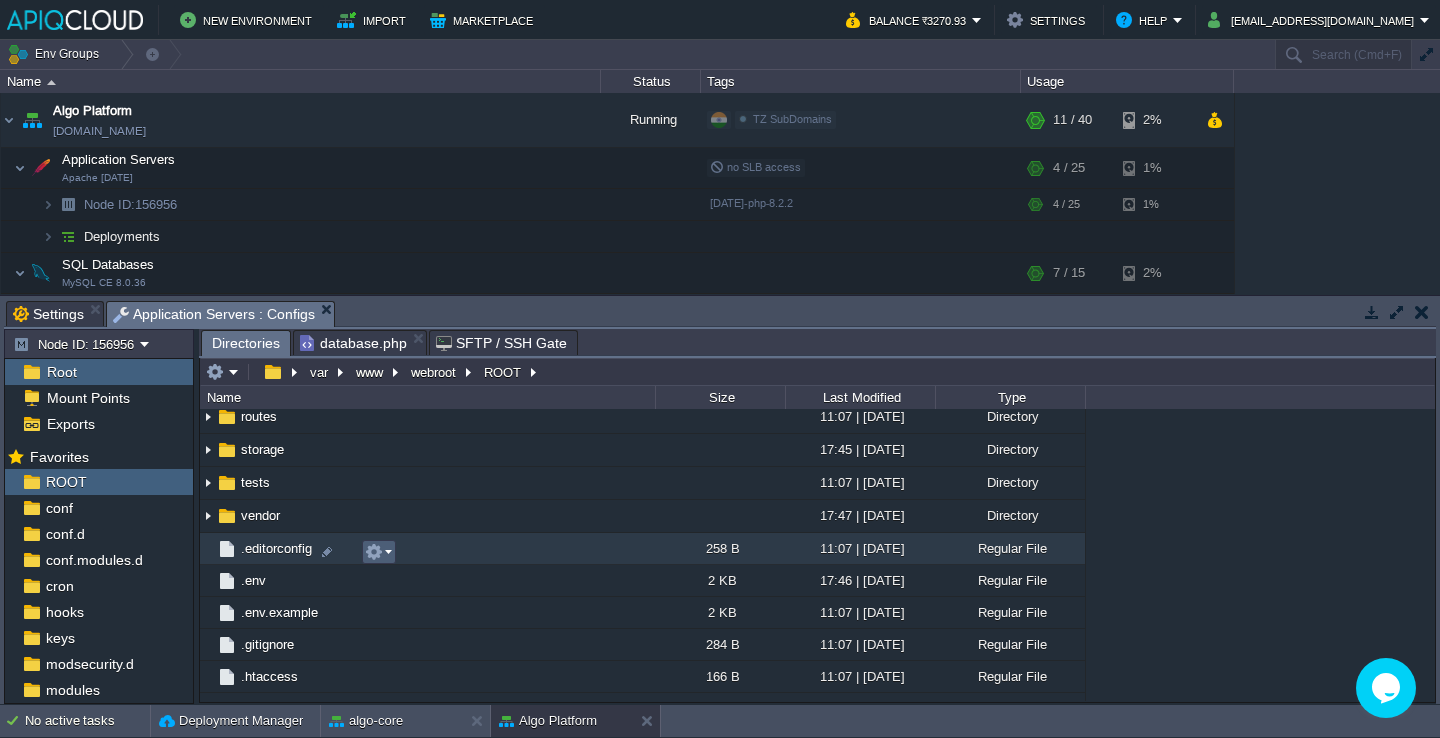 scroll 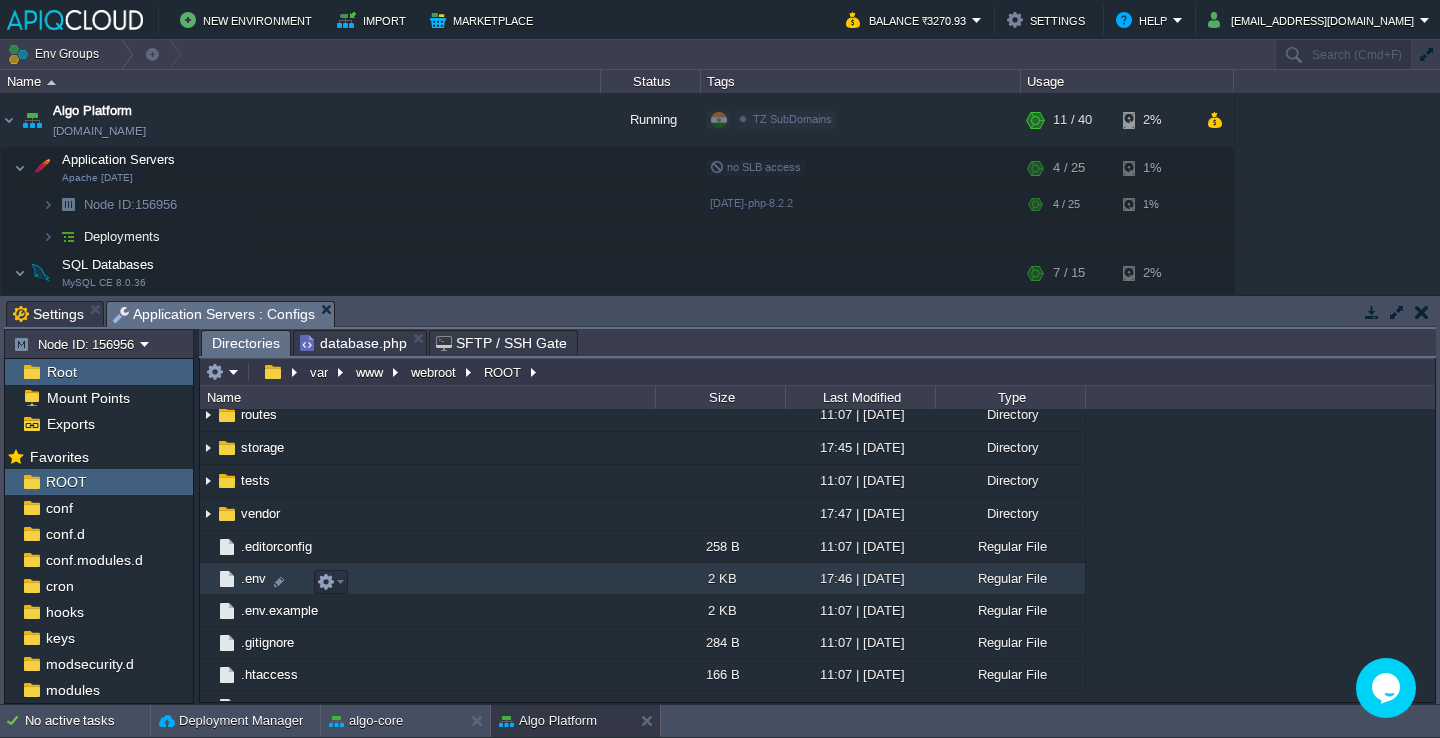click on ".env" at bounding box center (427, 579) 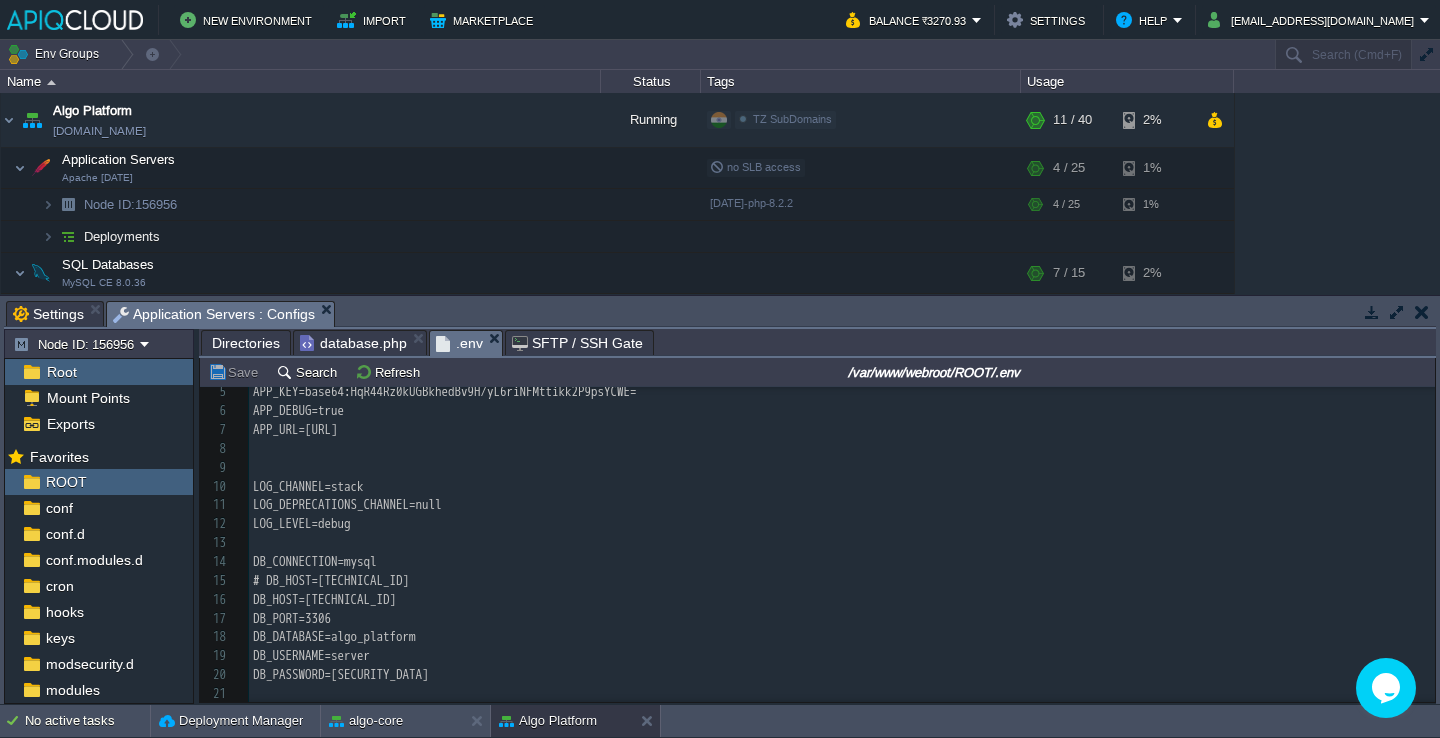 scroll, scrollTop: 127, scrollLeft: 0, axis: vertical 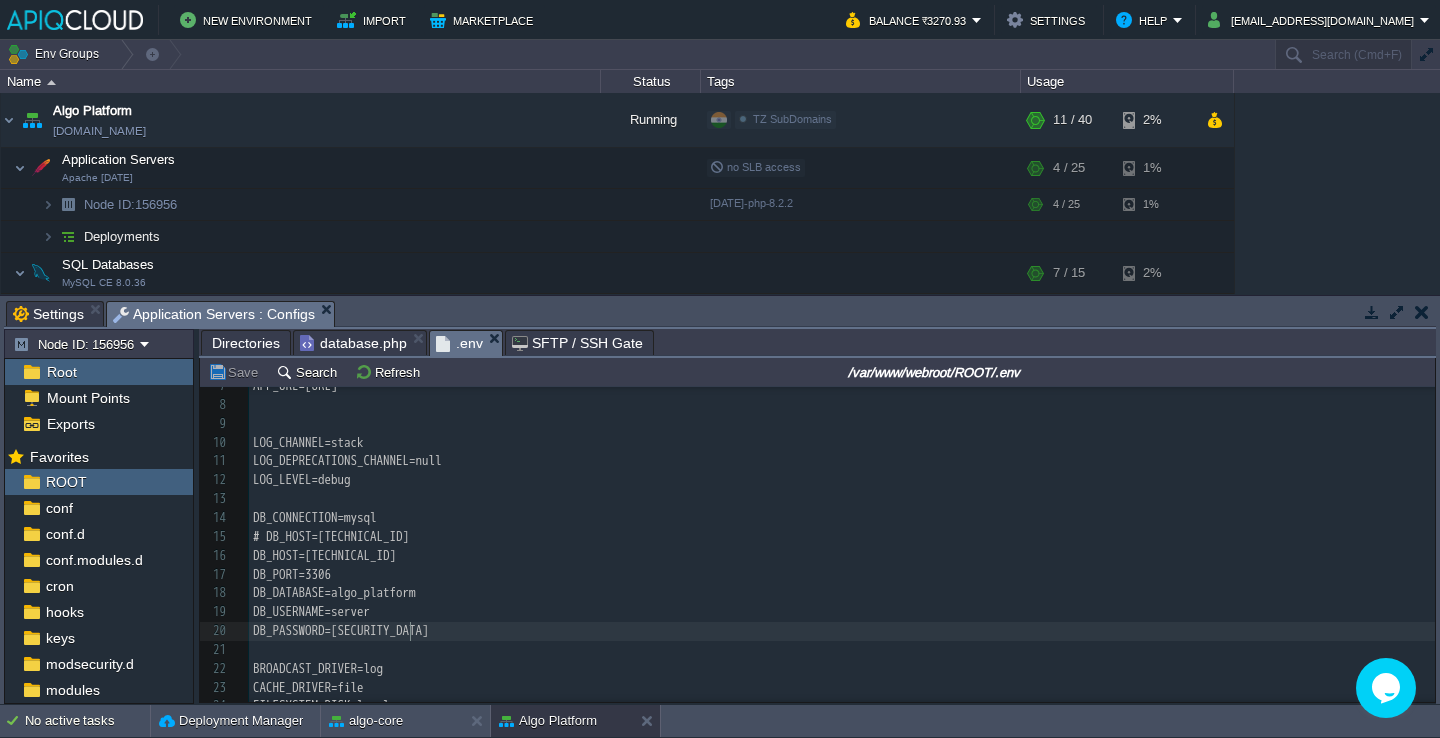 click on "DB_PASSWORD=[SECURITY_DATA]" at bounding box center [341, 630] 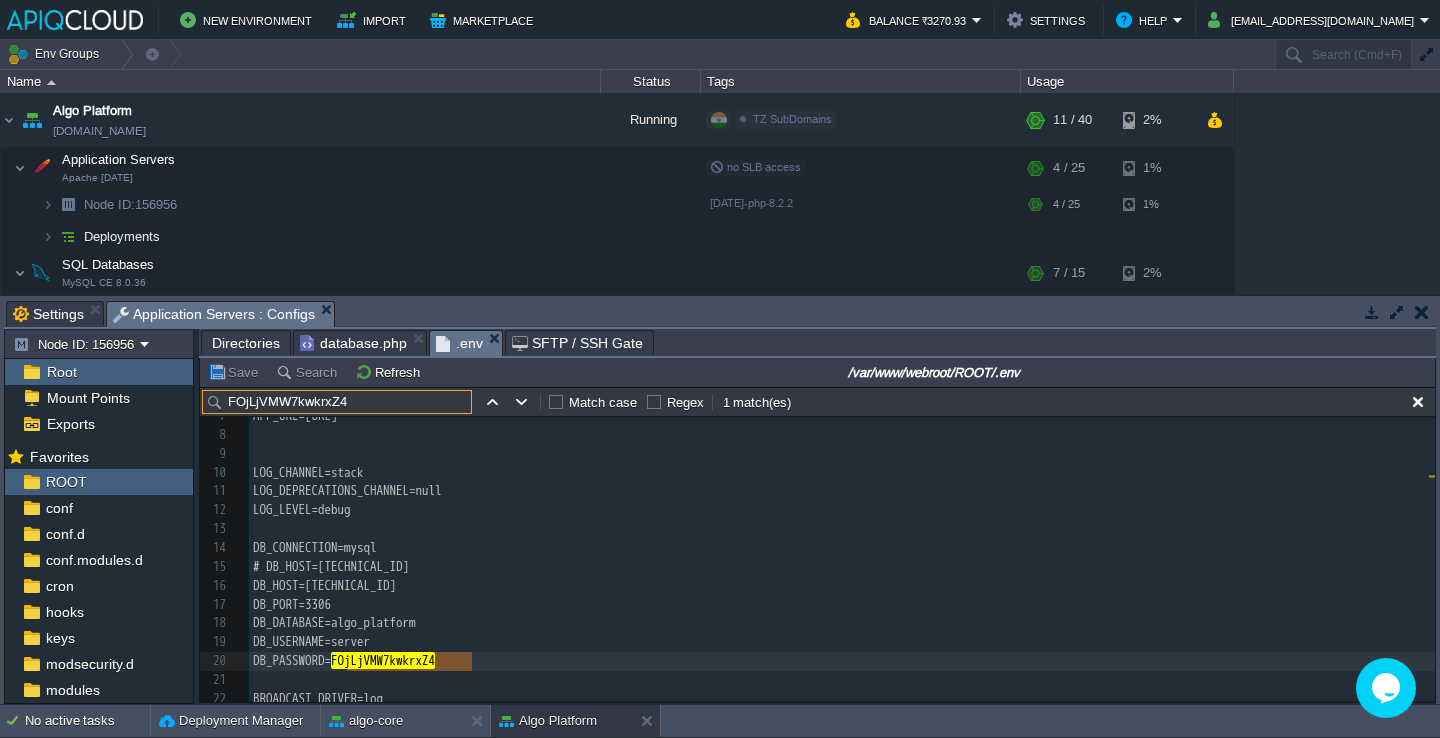 scroll, scrollTop: 156, scrollLeft: 0, axis: vertical 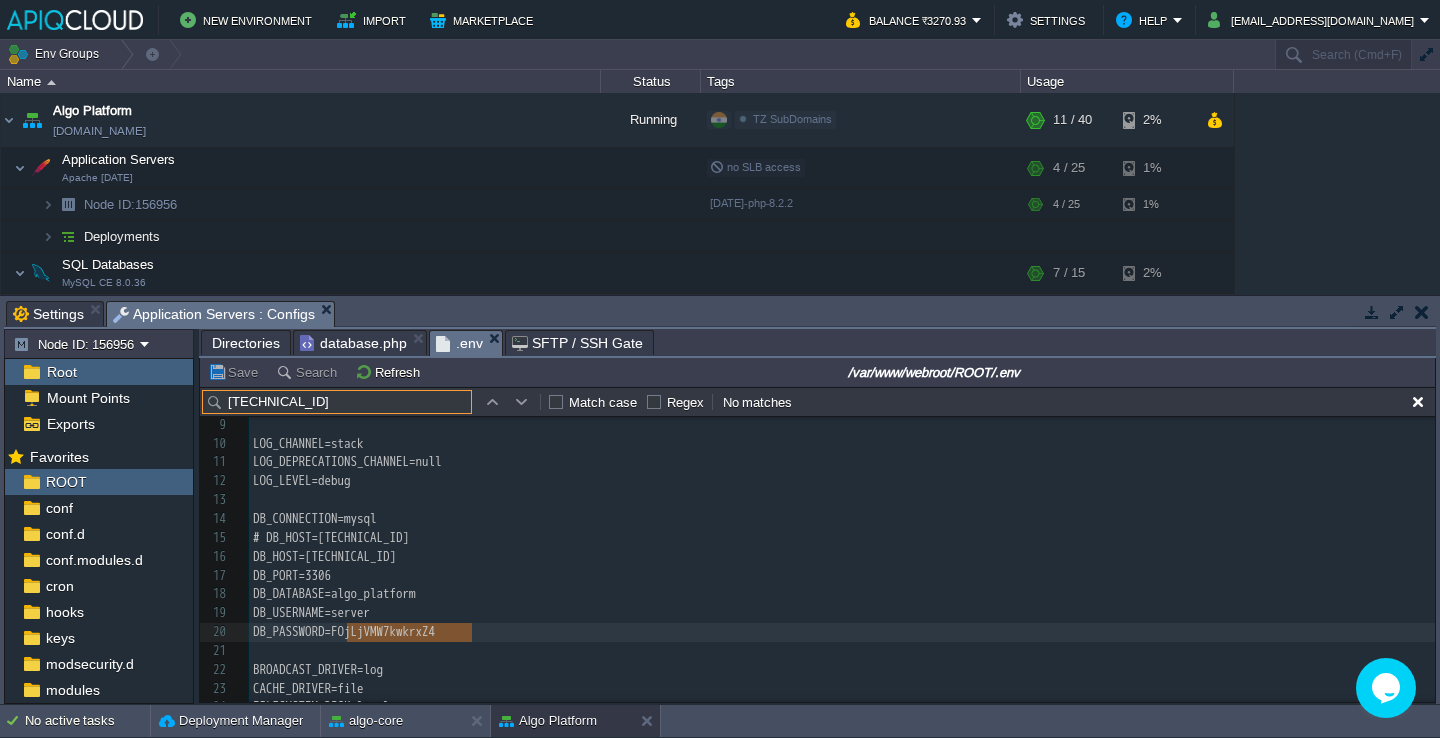 type on "[TECHNICAL_ID]" 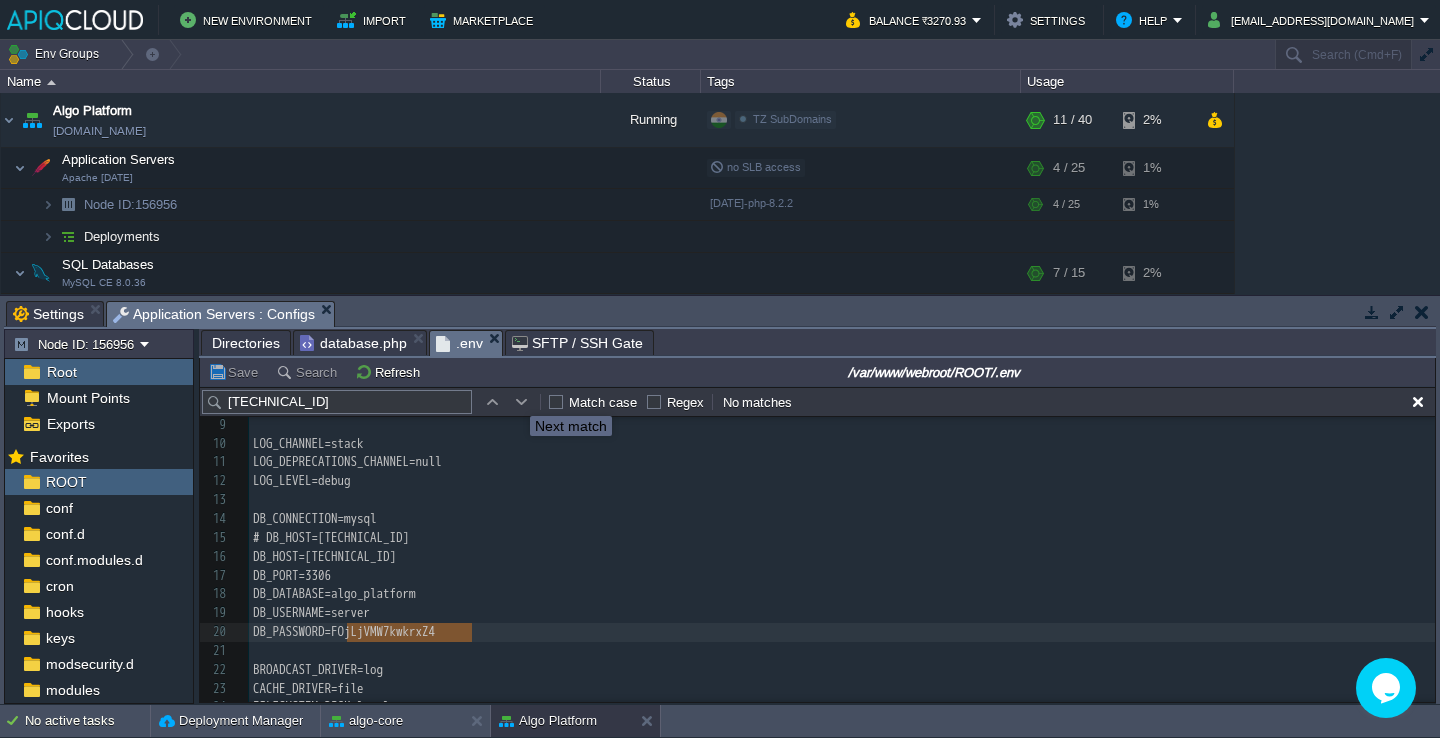 click at bounding box center [522, 402] 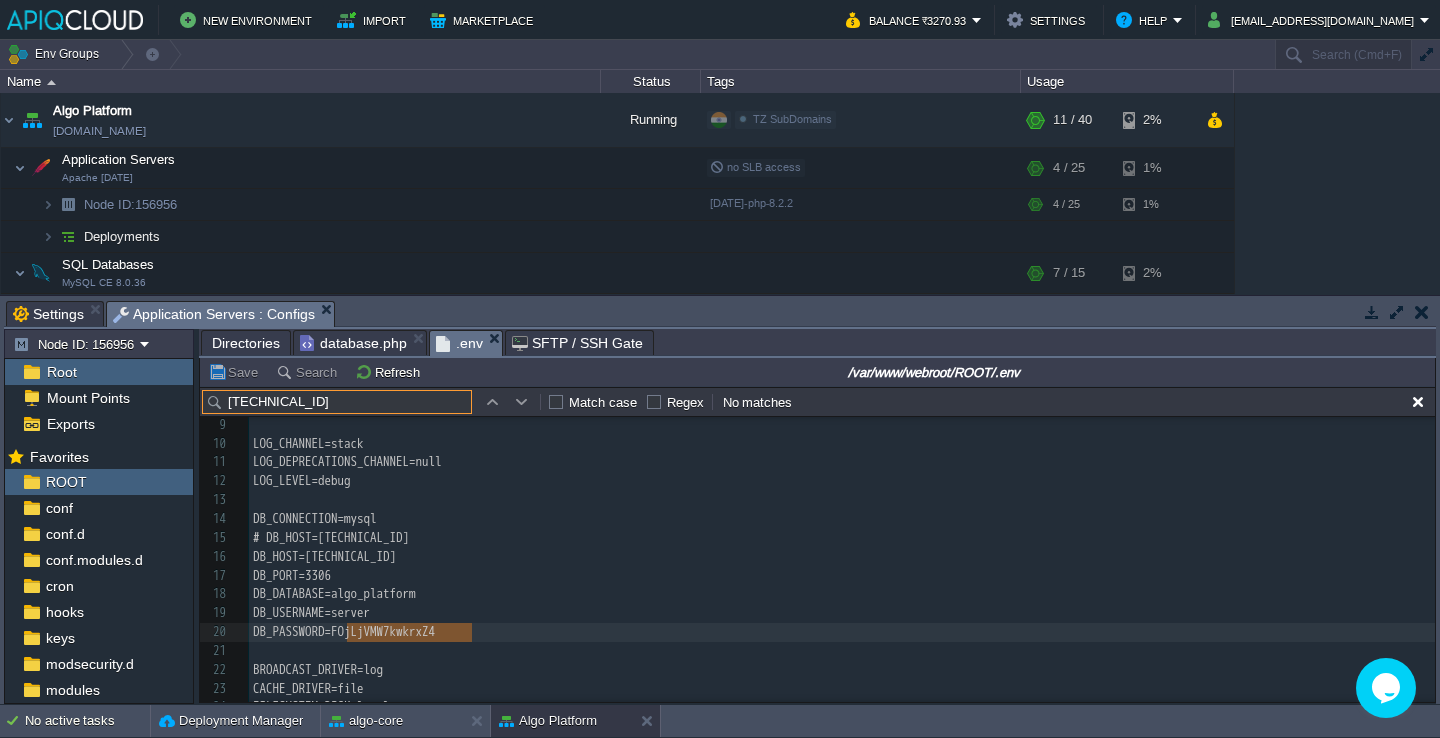 click on "[TECHNICAL_ID]" at bounding box center [337, 402] 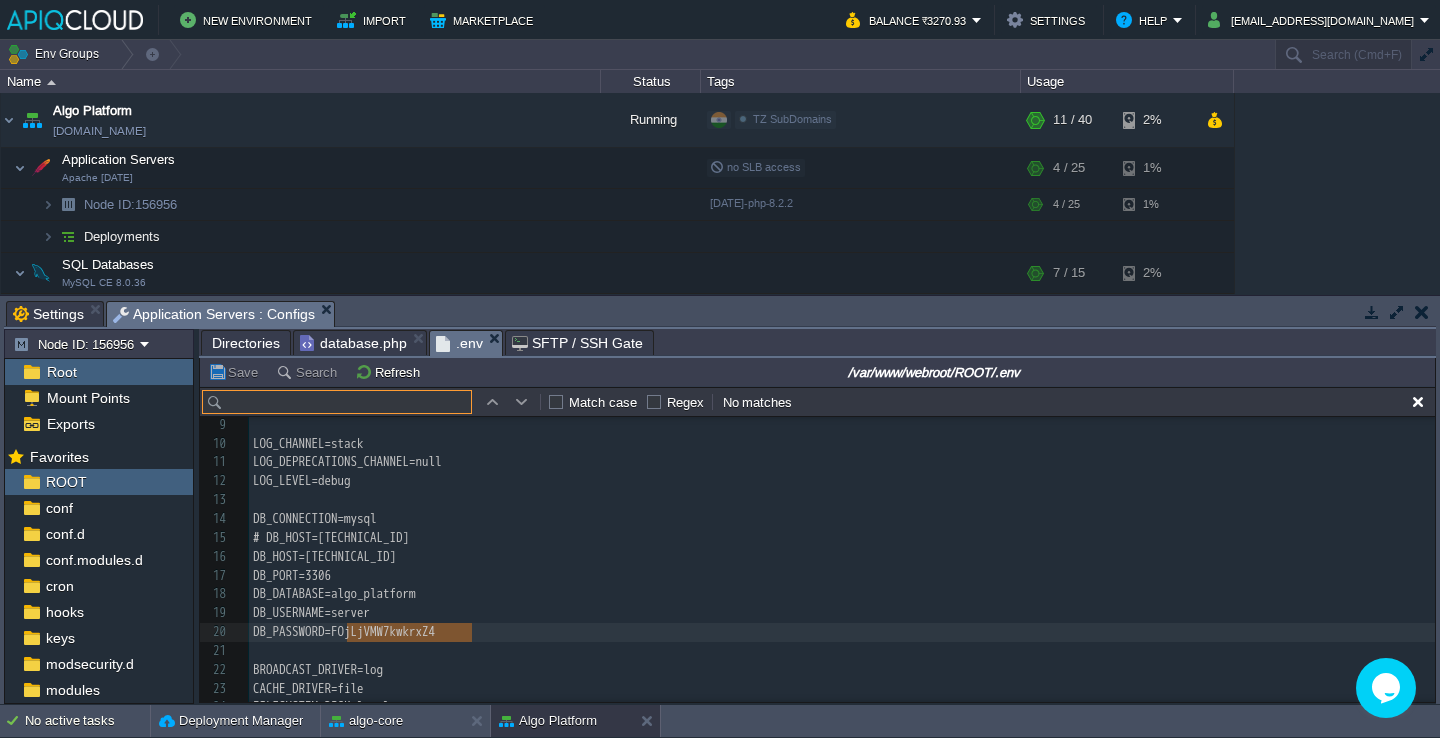type 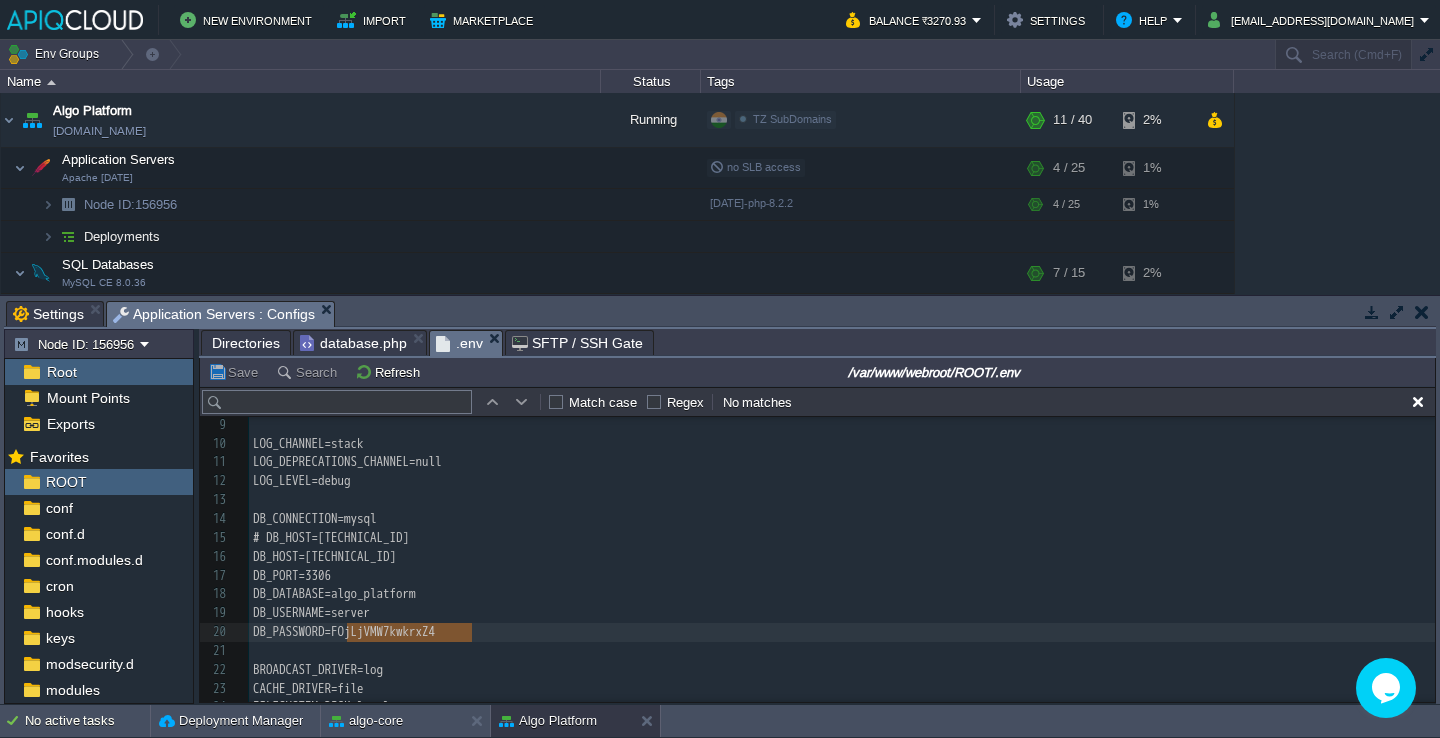 click on "FOjLjVMW7kwkrxZ4" at bounding box center (383, 631) 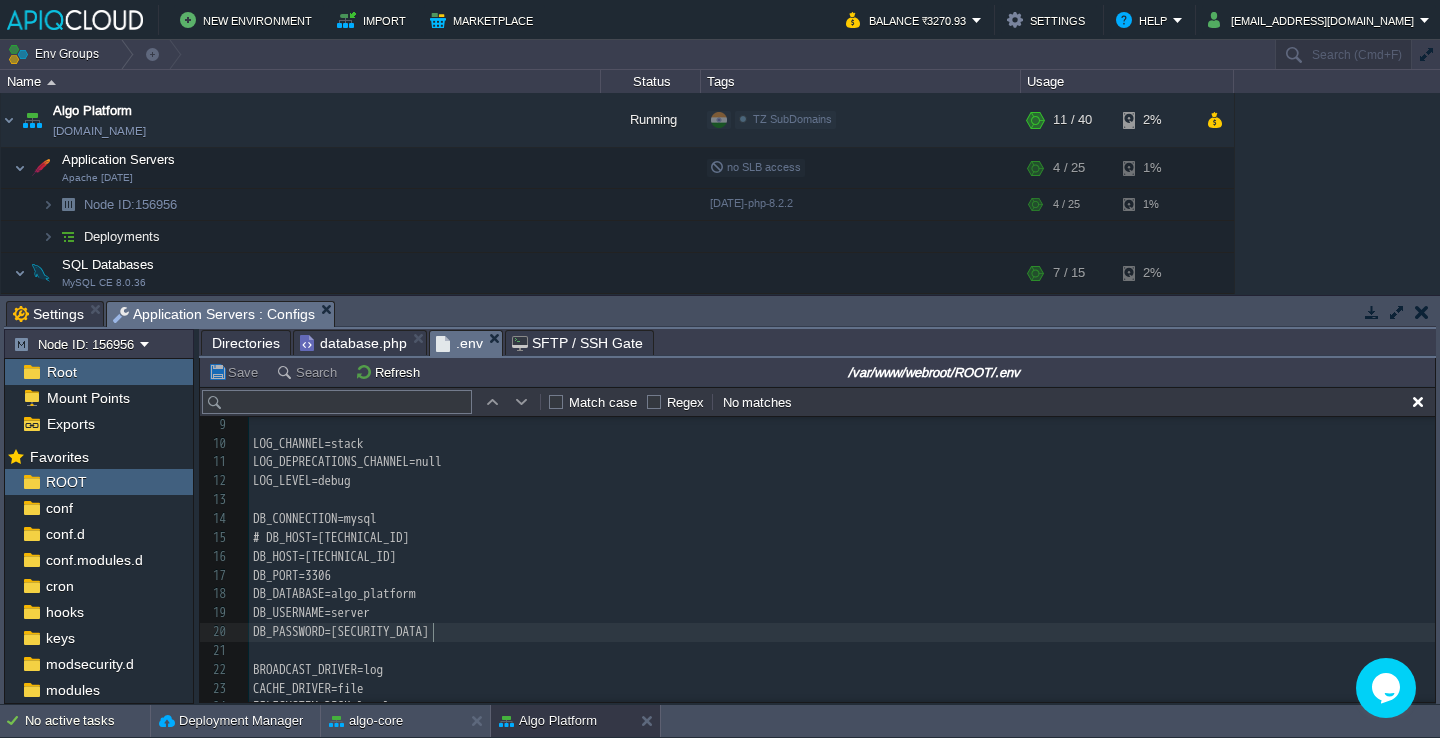 click on "xxxxxxxxxx   1 baseURL=[URL][DOMAIN_NAME] 2 ​ 3 APP_NAME=Laravel 4 APP_ENV=local 5 APP_KEY=base64:HqR44Rz0kUGBkhedBv9H/yL6riNFMttikk2P9psYCWE= 6 APP_DEBUG=true 7 APP_URL=[URL] 8 ​ 9 ​ 10 LOG_CHANNEL=stack 11 LOG_DEPRECATIONS_CHANNEL=null 12 LOG_LEVEL=debug 13 ​ 14 DB_CONNECTION=mysql 15 # DB_HOST=[TECHNICAL_ID] 16 DB_HOST=[TECHNICAL_ID] 17 DB_PORT=3306 18 DB_DATABASE=algo_platform 19 DB_USERNAME=server 20 DB_PASSWORD=[SECURITY_DATA] 21 ​ 22 BROADCAST_DRIVER=log 23 CACHE_DRIVER=file 24 FILESYSTEM_DISK=local 25 QUEUE_CONNECTION=sync 26 ​ 27 SESSION_DOMAIN=[DOMAIN_NAME] 28 SESSION_DRIVER=file 29 SESSION_SECURE_COOKIE=false  # If using HTTPS 30 SESSION_SAME_SITE=lax 31 ​ 32 # SESSION_DRIVER=file 33 SESSION_LIFETIME=120 15 # DB_HOST=[TECHNICAL_ID]" at bounding box center (842, 576) 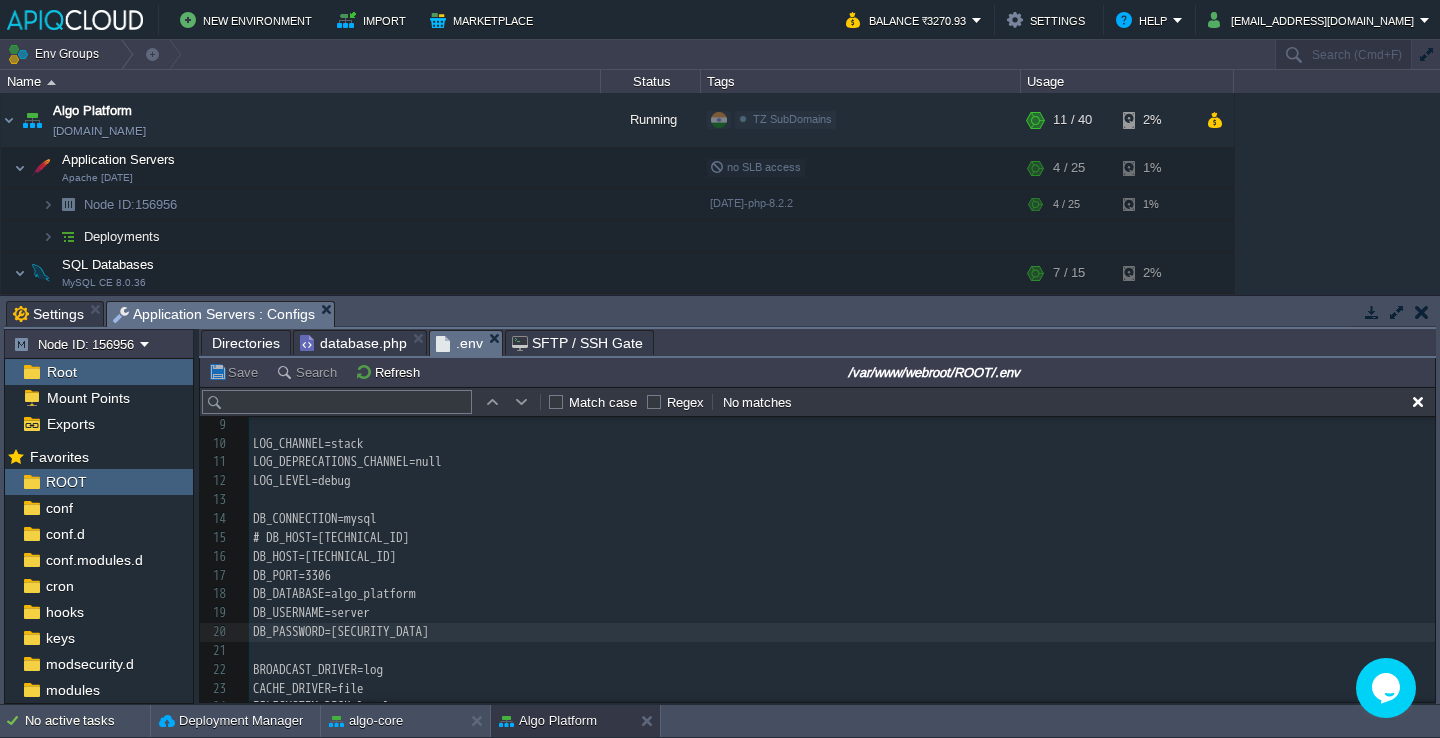 click on "DB_PASSWORD=[SECURITY_DATA]" at bounding box center (341, 631) 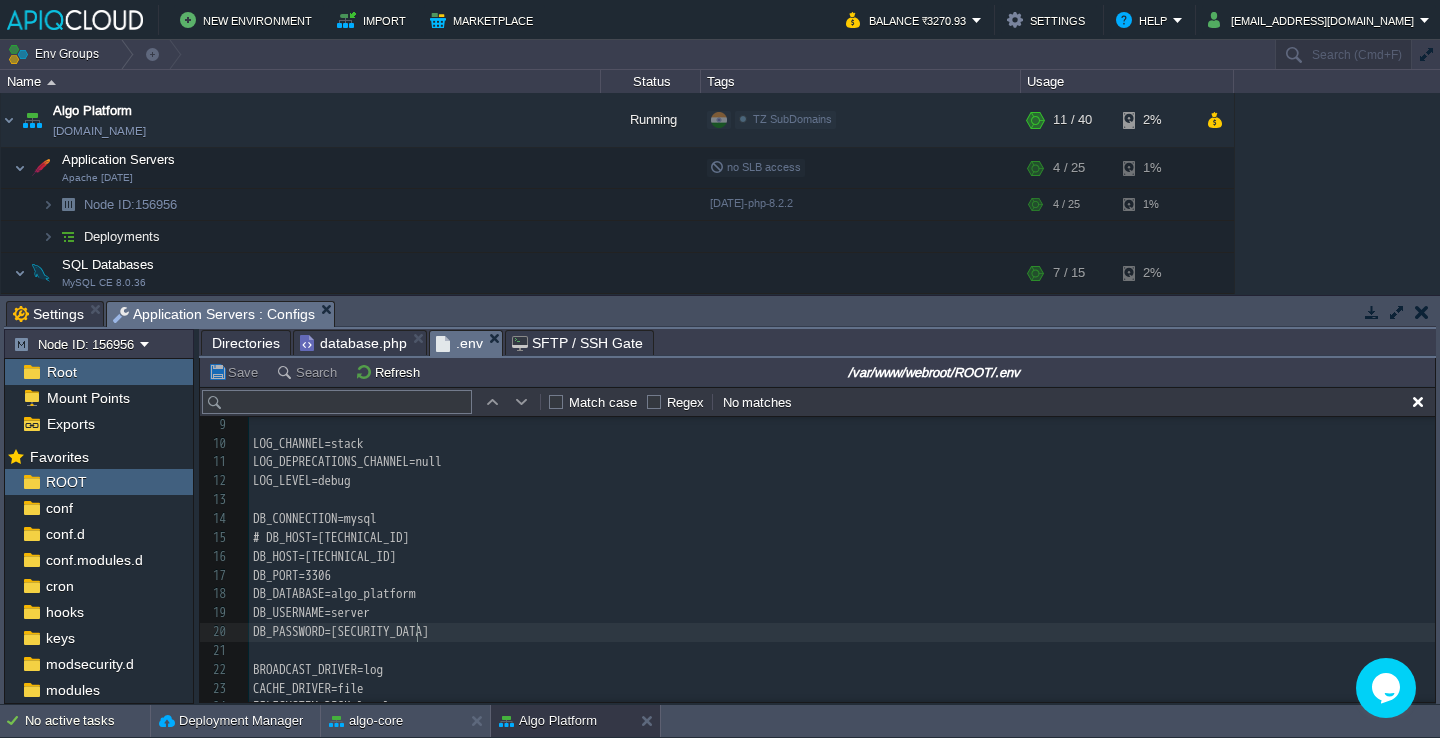 type on "FOjLjVMW7kwkrxZ4" 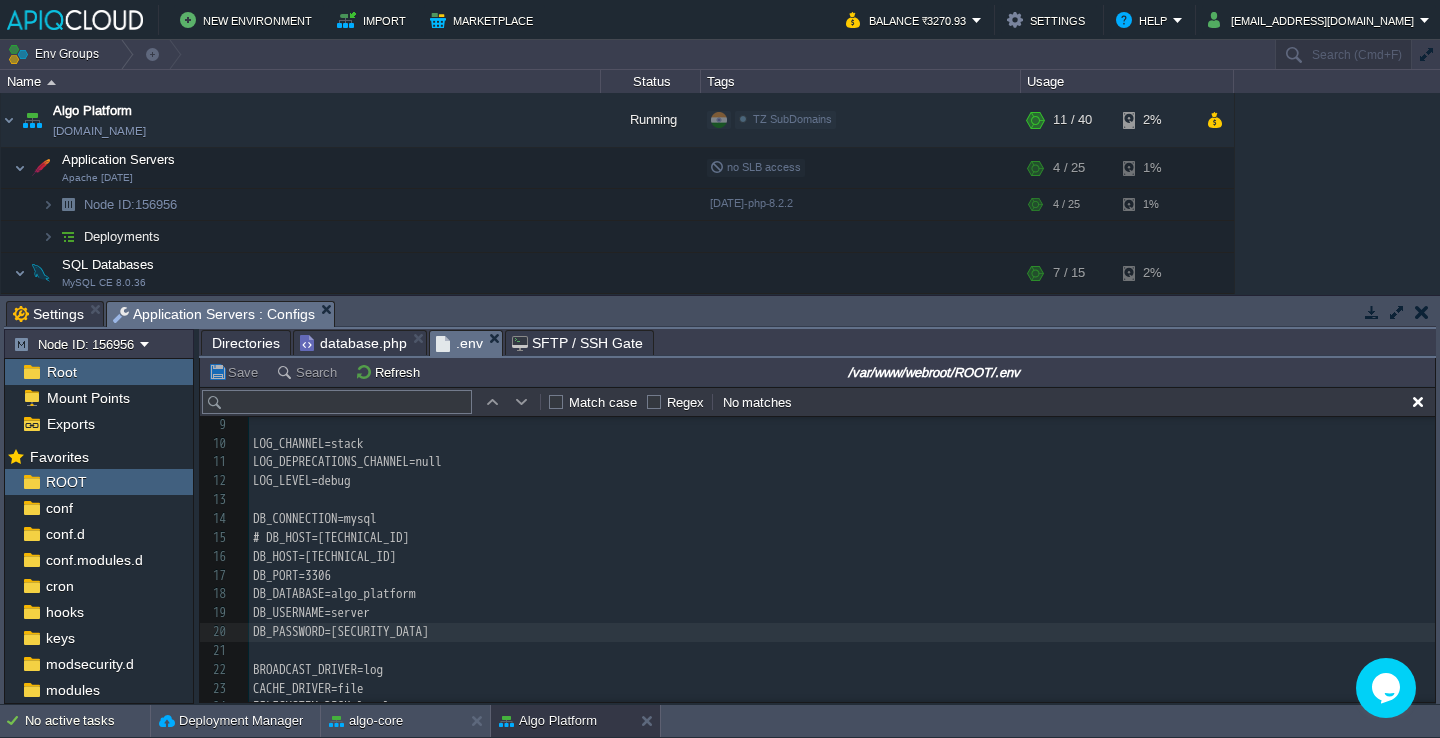click on "Save" at bounding box center [236, 372] 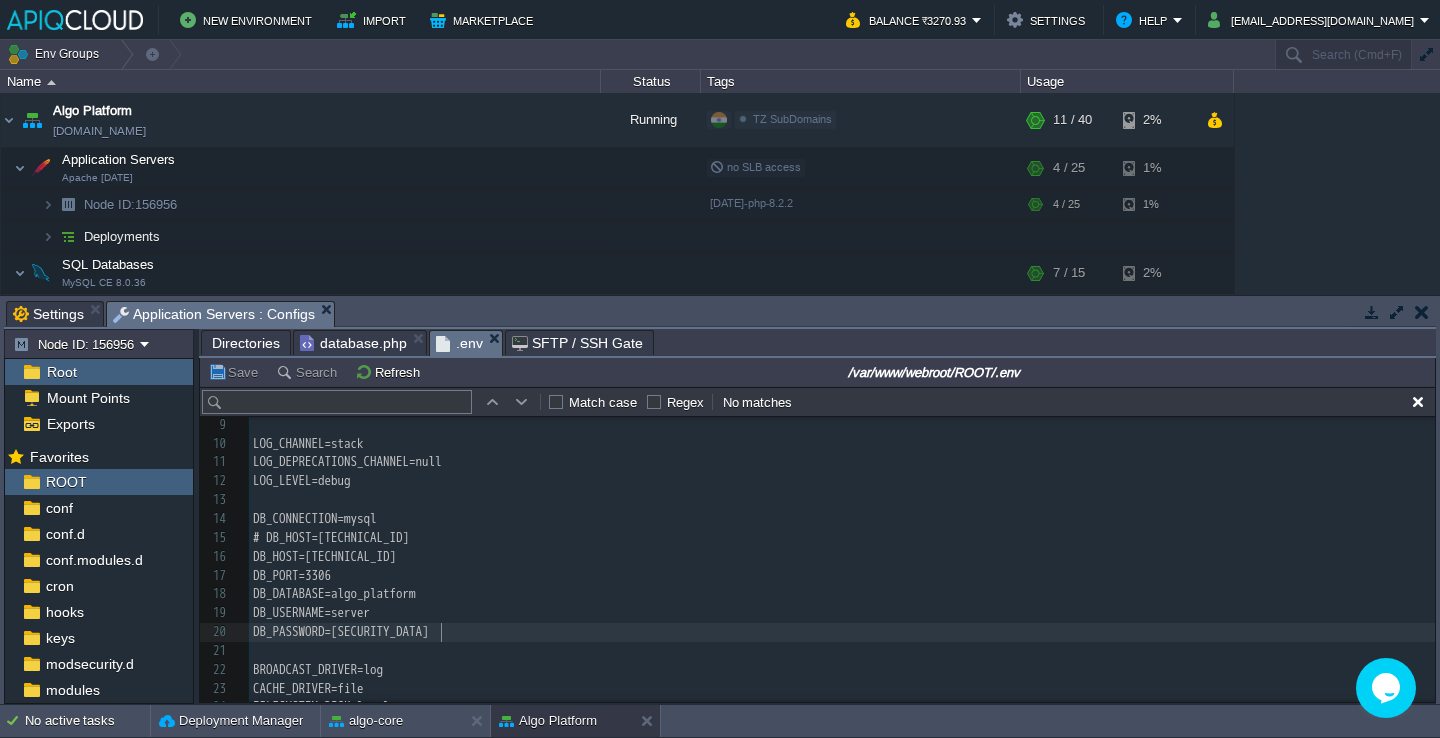 click on "DB_PASSWORD=[SECURITY_DATA]" at bounding box center [341, 631] 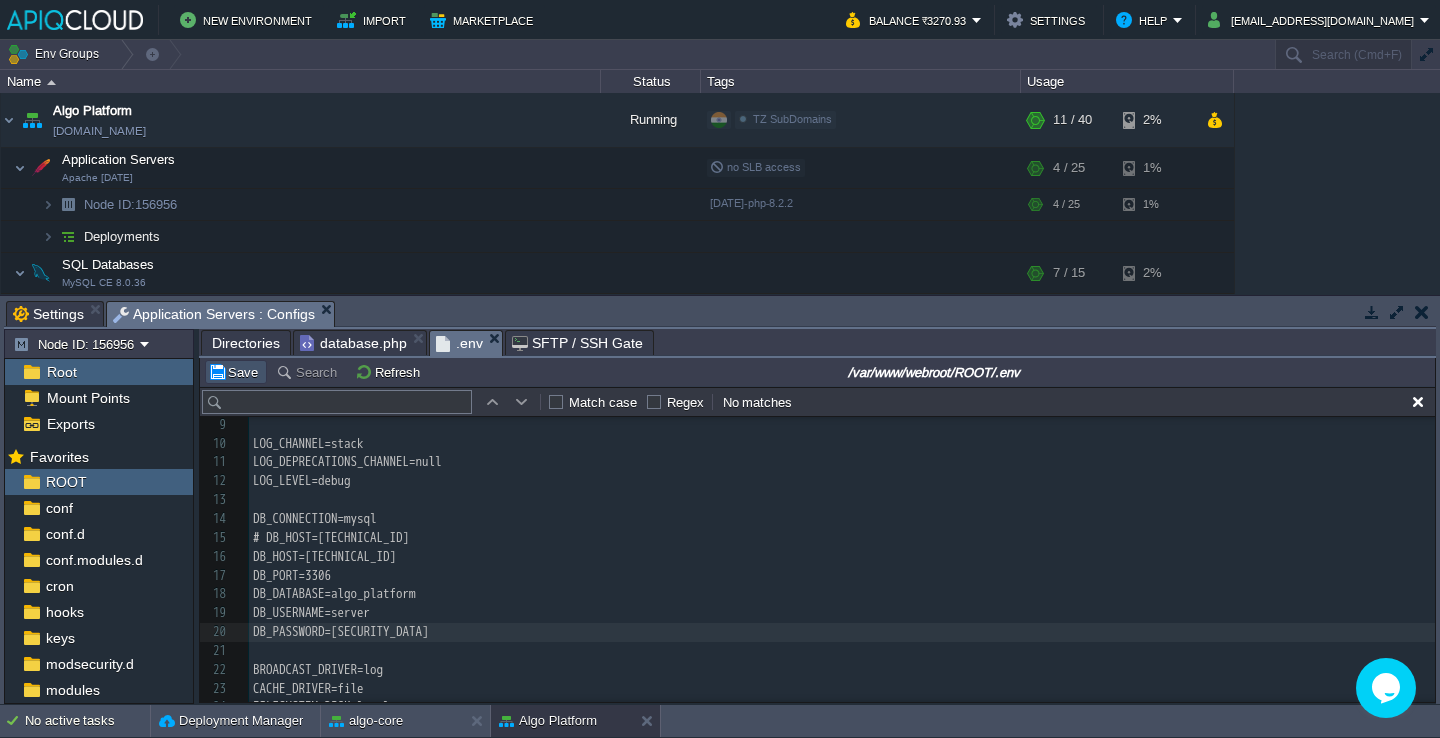 click on "Save" at bounding box center (236, 372) 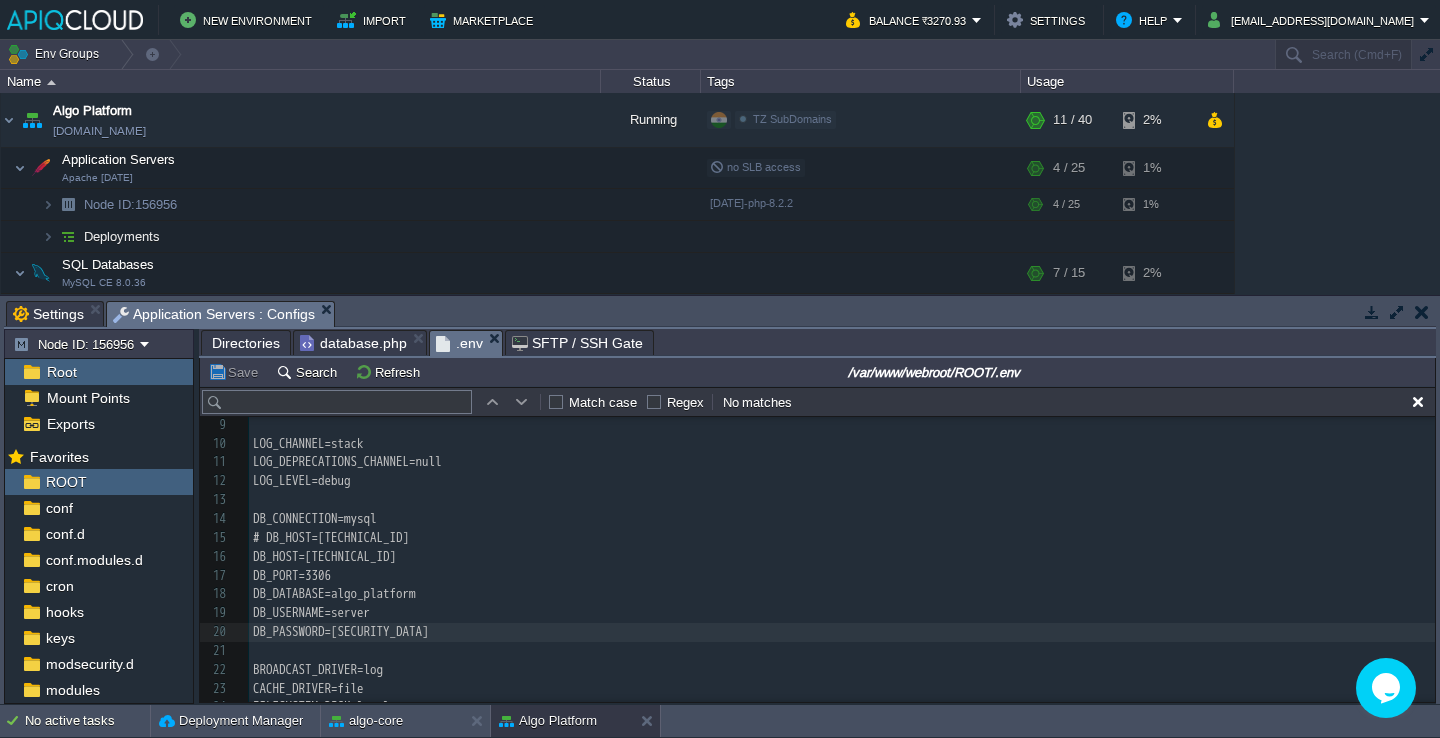 type 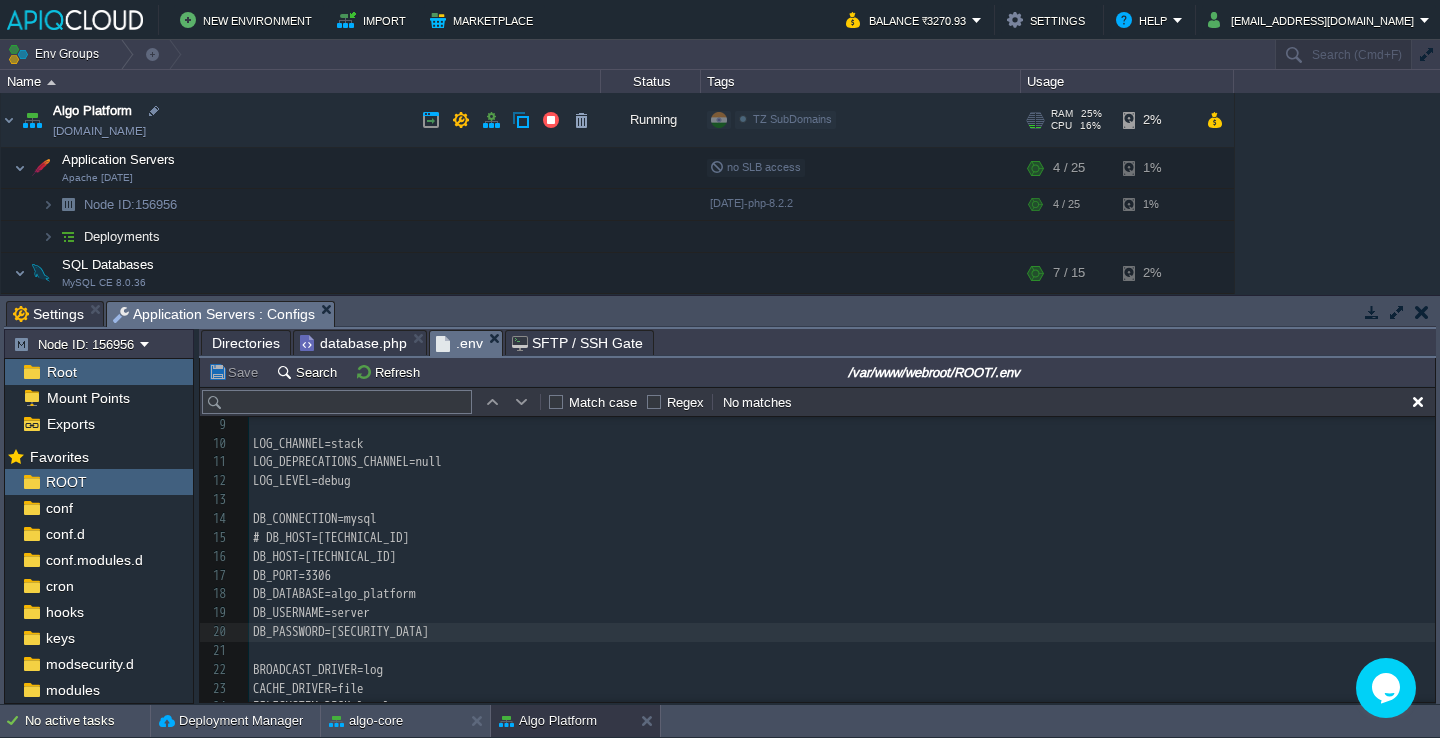 click on "Algo Platform [DOMAIN_NAME]" at bounding box center [301, 120] 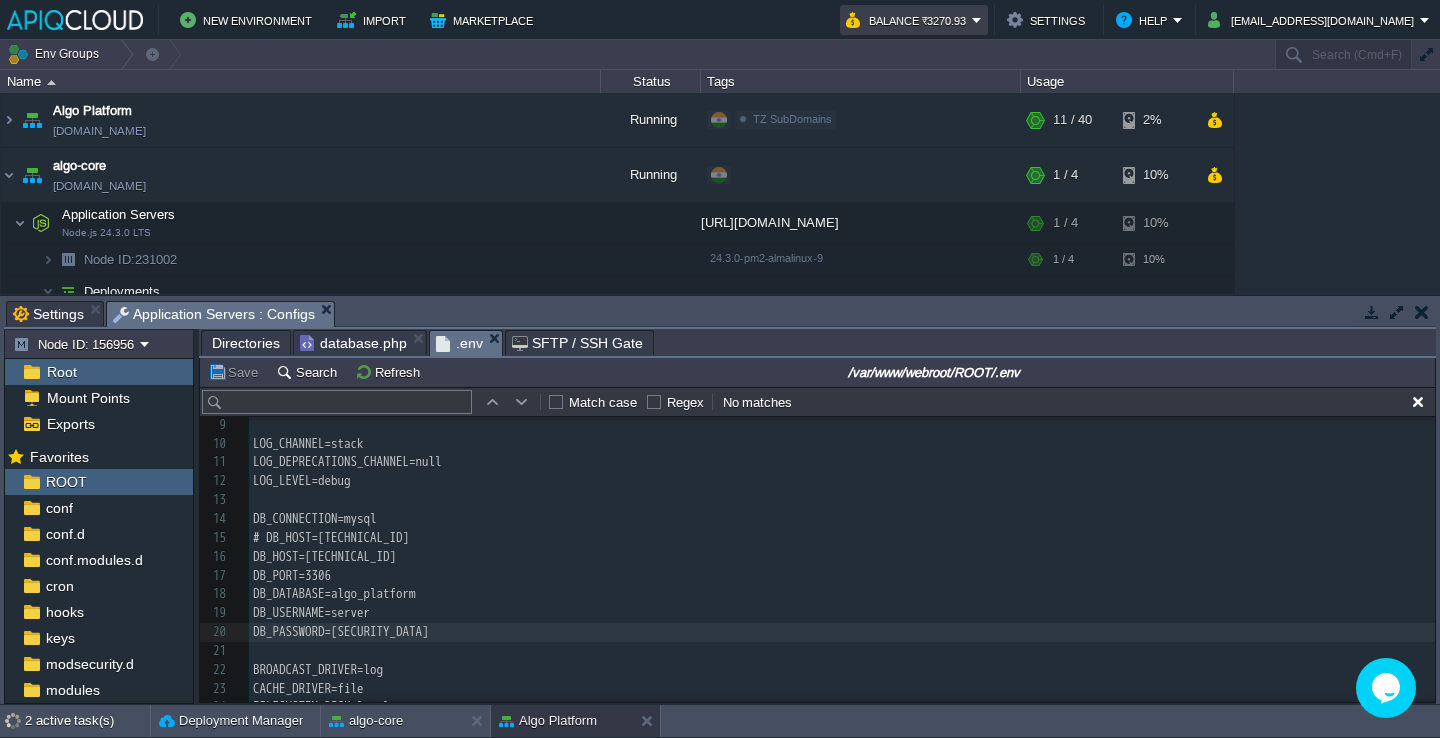 scroll, scrollTop: 38, scrollLeft: 0, axis: vertical 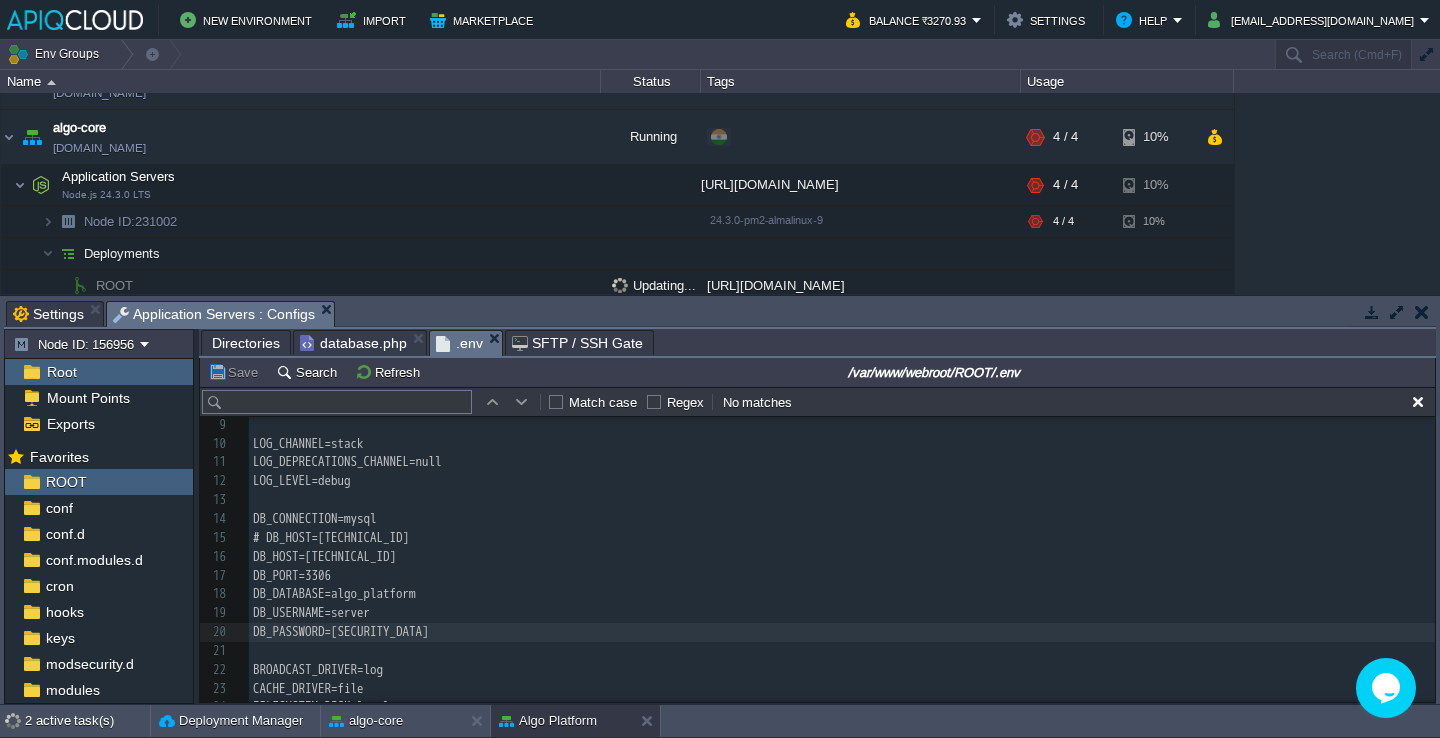 click on "xxxxxxxxxx   1 baseURL=[URL][DOMAIN_NAME] 2 ​ 3 APP_NAME=Laravel 4 APP_ENV=local 5 APP_KEY=base64:HqR44Rz0kUGBkhedBv9H/yL6riNFMttikk2P9psYCWE= 6 APP_DEBUG=true 7 APP_URL=[URL] 8 ​ 9 ​ 10 LOG_CHANNEL=stack 11 LOG_DEPRECATIONS_CHANNEL=null 12 LOG_LEVEL=debug 13 ​ 14 DB_CONNECTION=mysql 15 # DB_HOST=[TECHNICAL_ID] 16 DB_HOST=[TECHNICAL_ID] 17 DB_PORT=3306 18 DB_DATABASE=algo_platform 19 DB_USERNAME=server 20 DB_PASSWORD=[SECURITY_DATA] 21 ​ 22 BROADCAST_DRIVER=log 23 CACHE_DRIVER=file 24 FILESYSTEM_DISK=local 25 QUEUE_CONNECTION=sync 26 ​ 27 SESSION_DOMAIN=[DOMAIN_NAME] 28 SESSION_DRIVER=file 29 SESSION_SECURE_COOKIE=false  # If using HTTPS 30 SESSION_SAME_SITE=lax 31 ​ 32 # SESSION_DRIVER=file 33 SESSION_LIFETIME=120 15 # DB_HOST=[TECHNICAL_ID]" at bounding box center (842, 576) 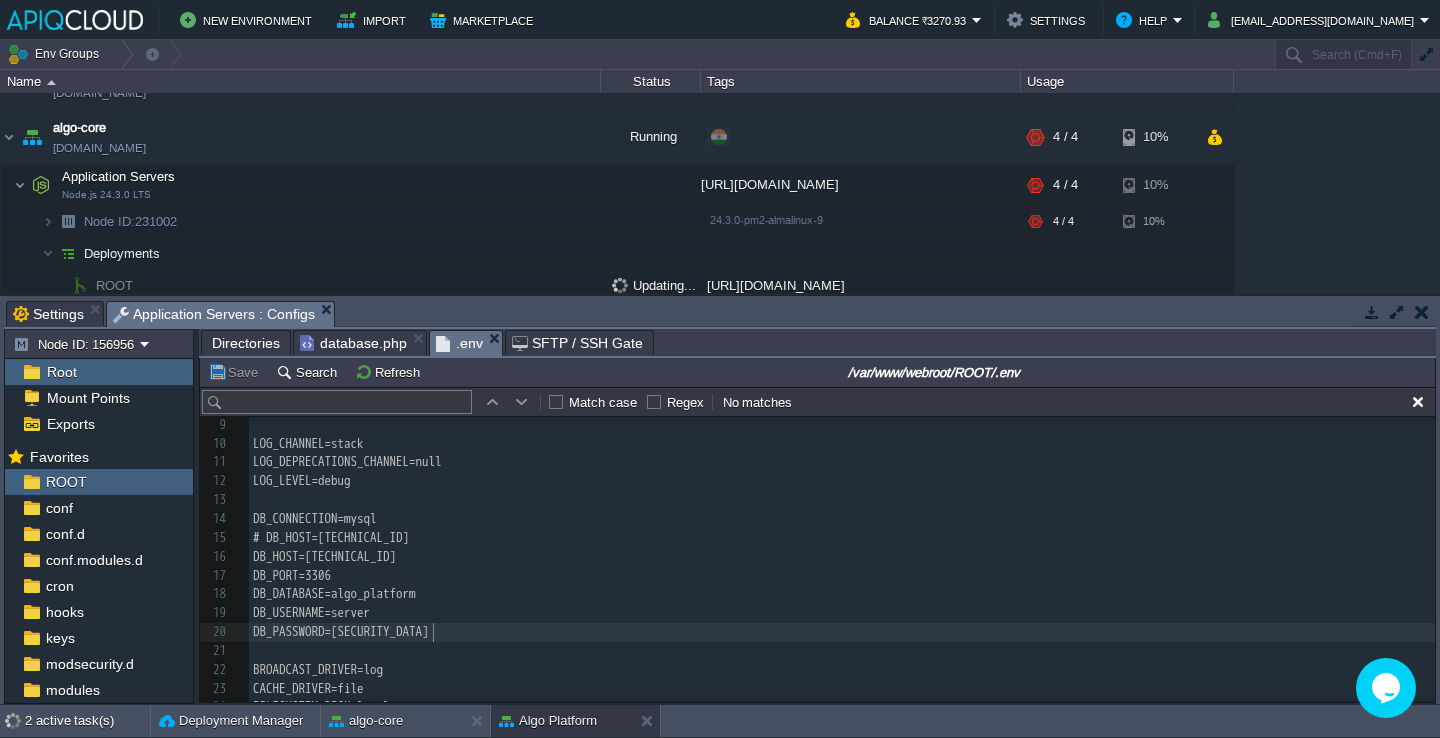 type on "FBZat9ct" 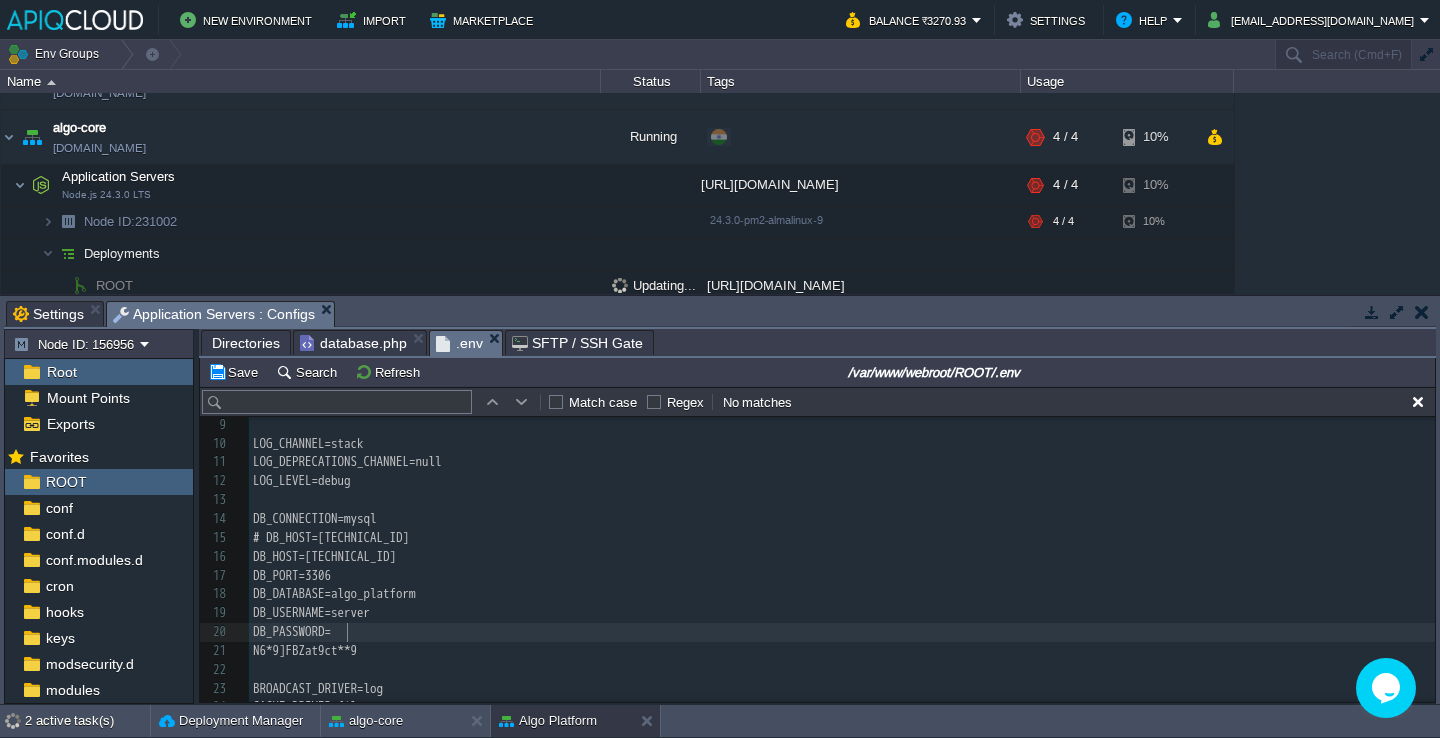 paste on "N6*9]FBZat9ct**9" 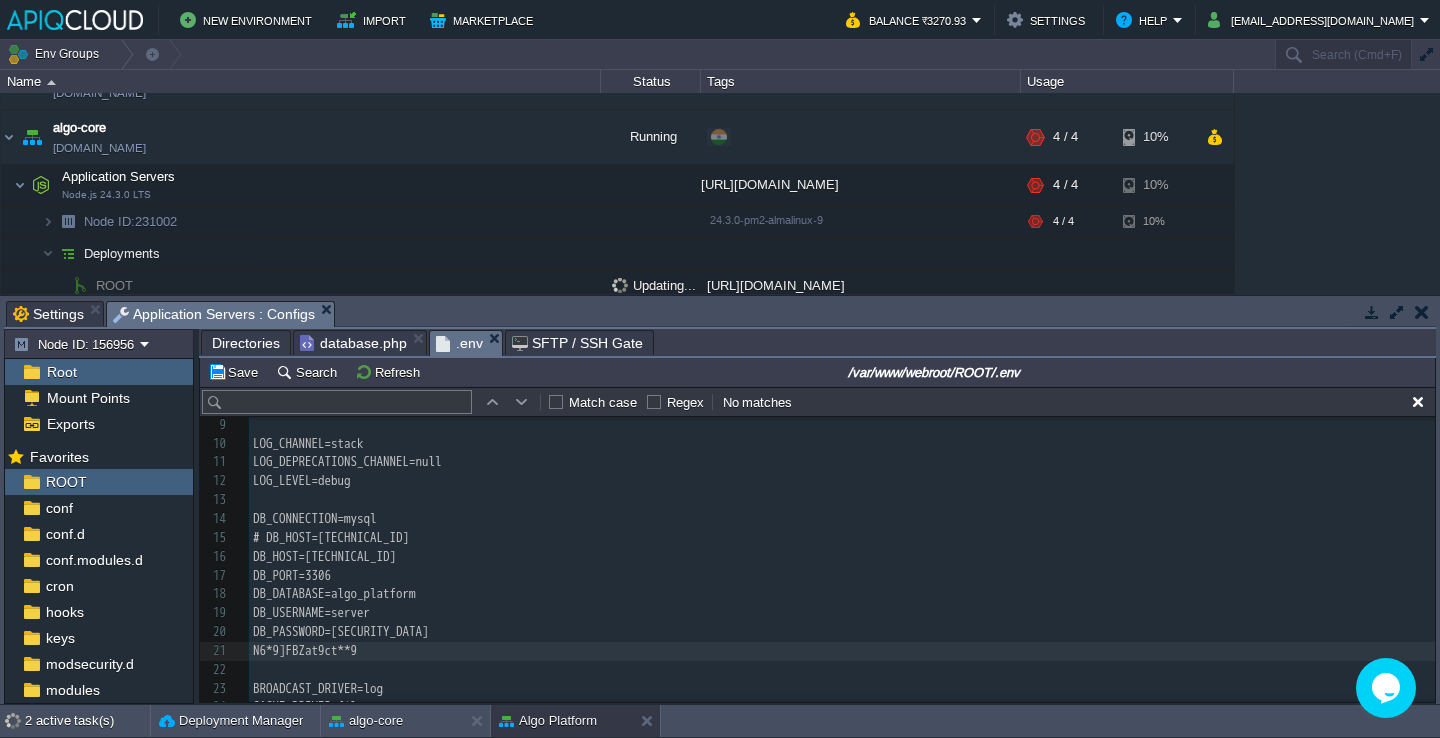 type on "N6*9]FBZat9ct**9" 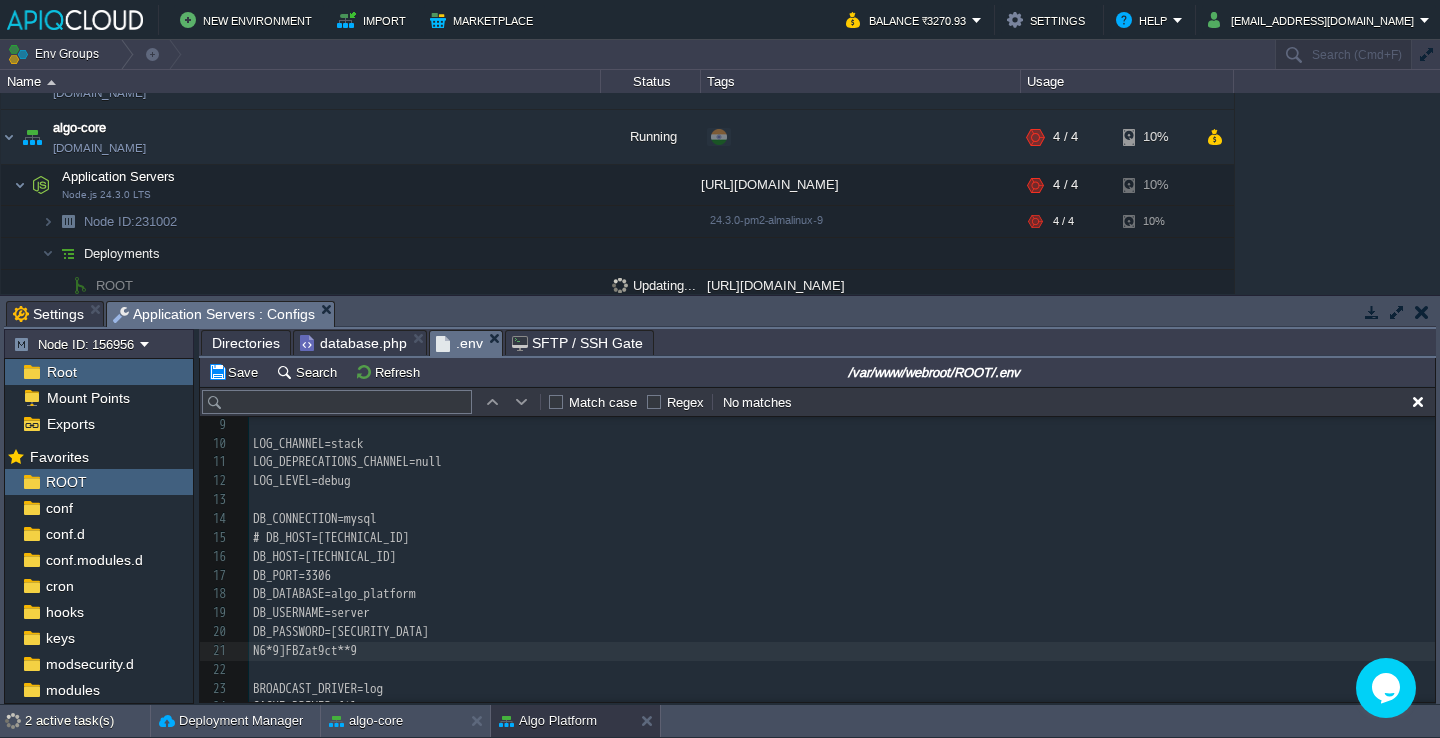 scroll, scrollTop: 6, scrollLeft: 6, axis: both 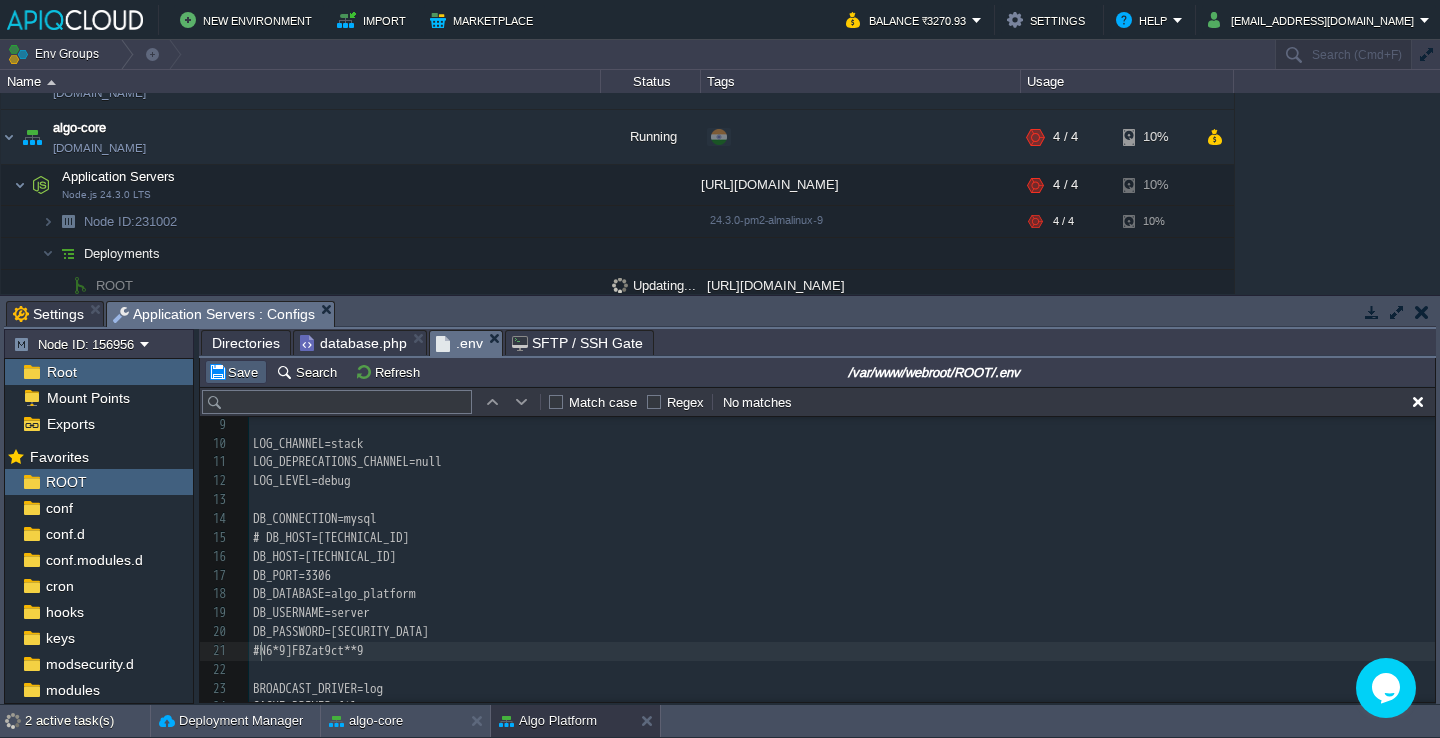 type on "#" 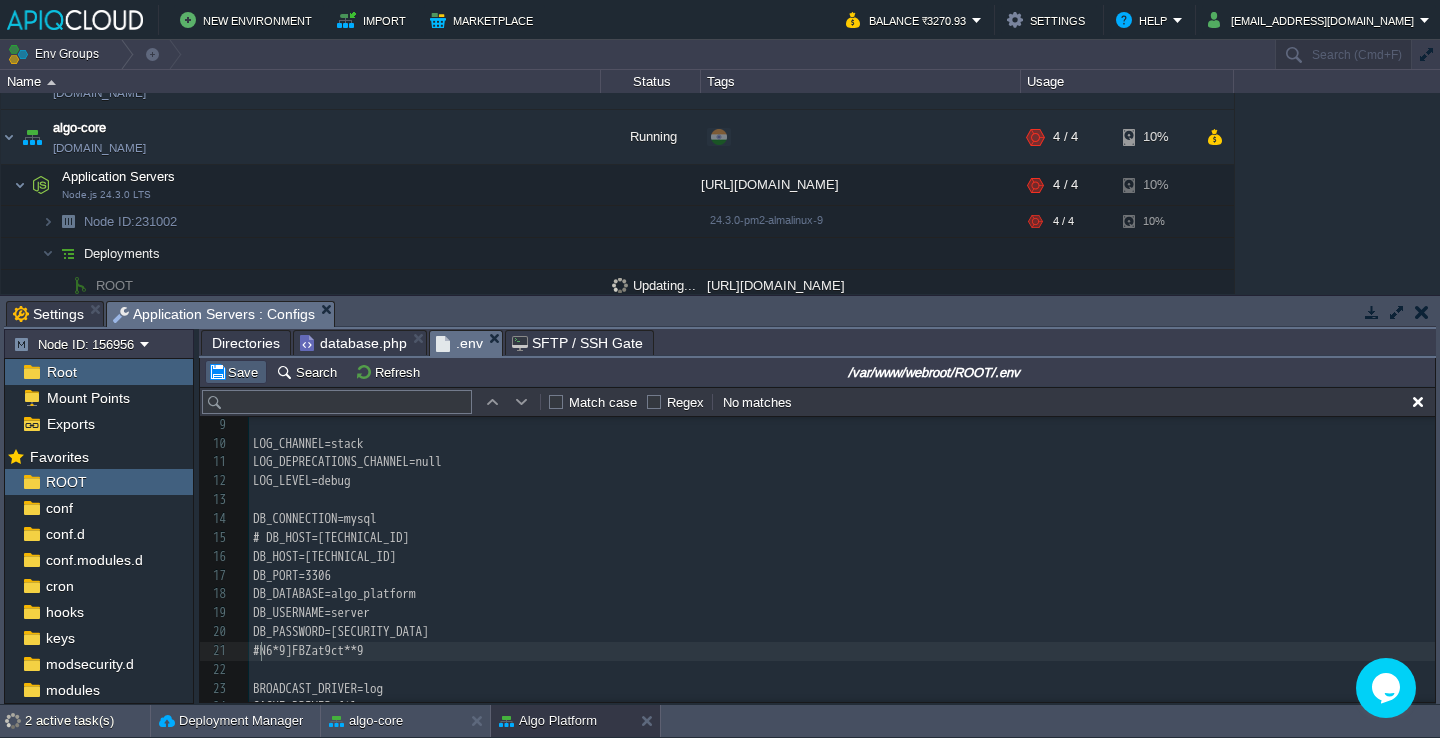 click on "Save" at bounding box center [236, 372] 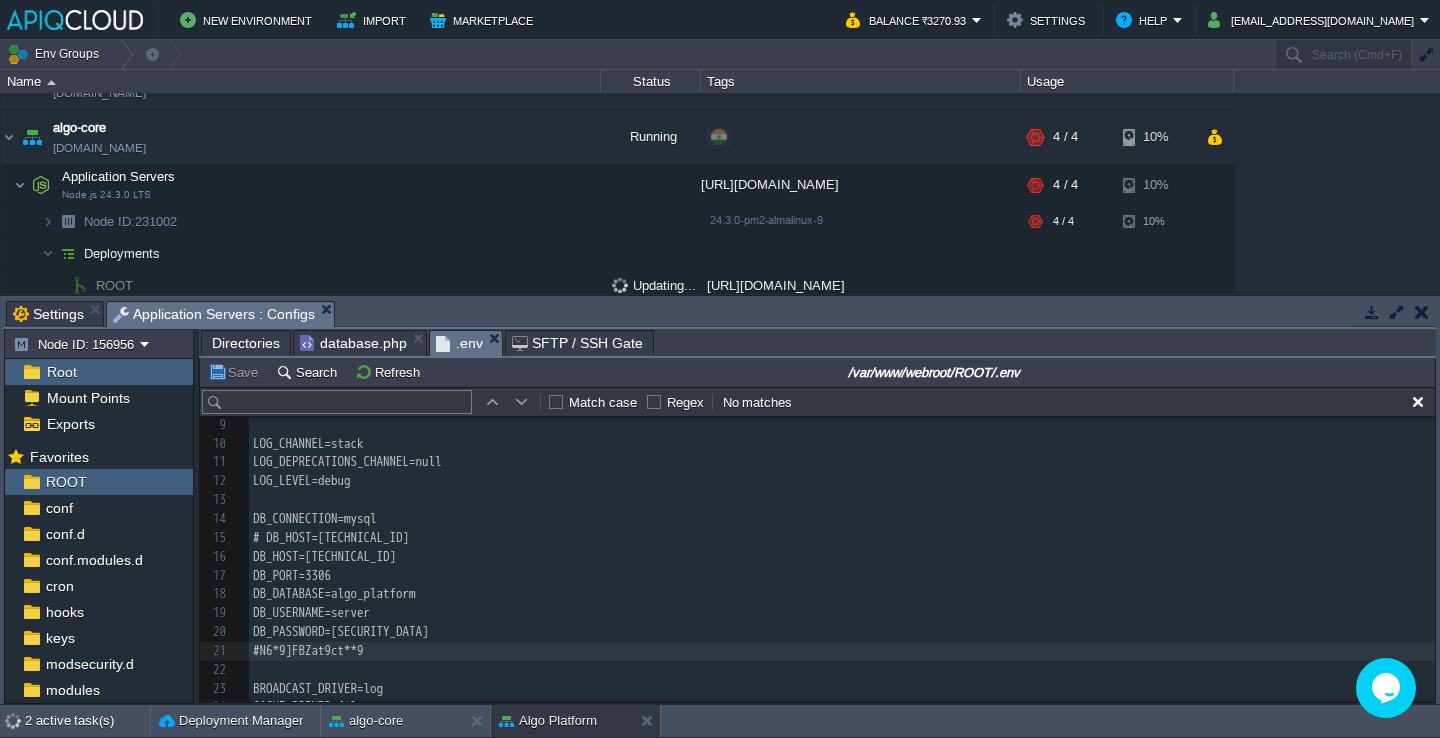 scroll, scrollTop: 6, scrollLeft: 7, axis: both 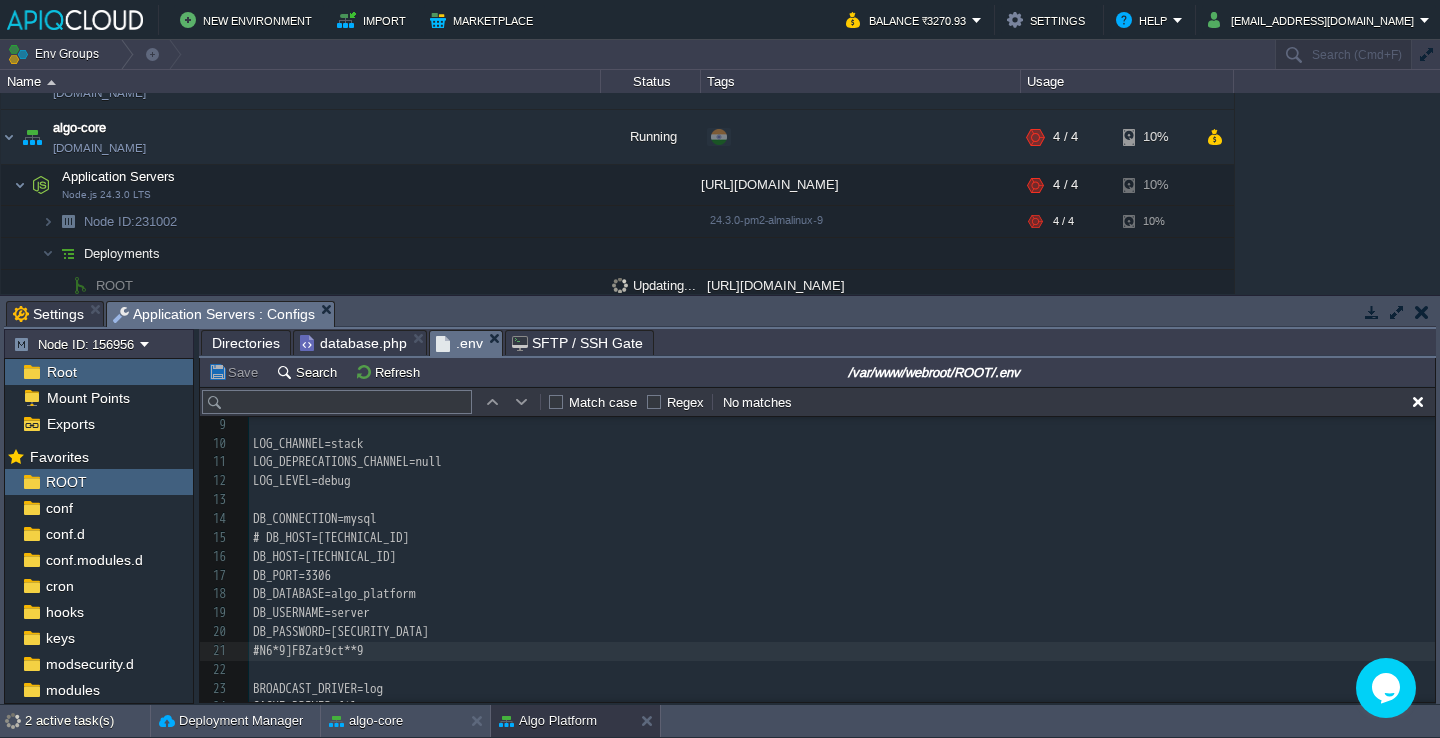 click on "#N6*9]FBZat9ct**9" at bounding box center [842, 651] 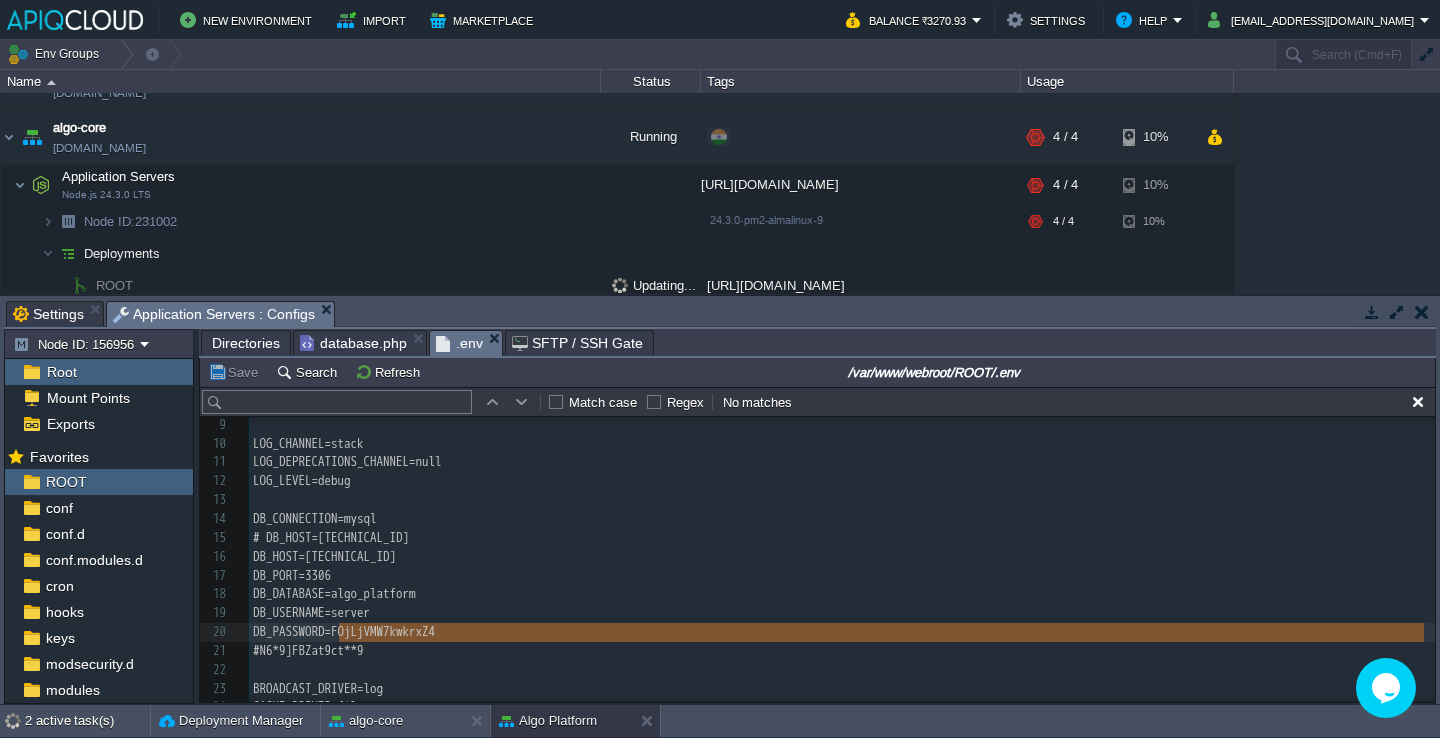 type on "FOjLjVMW7kwkrxZ4" 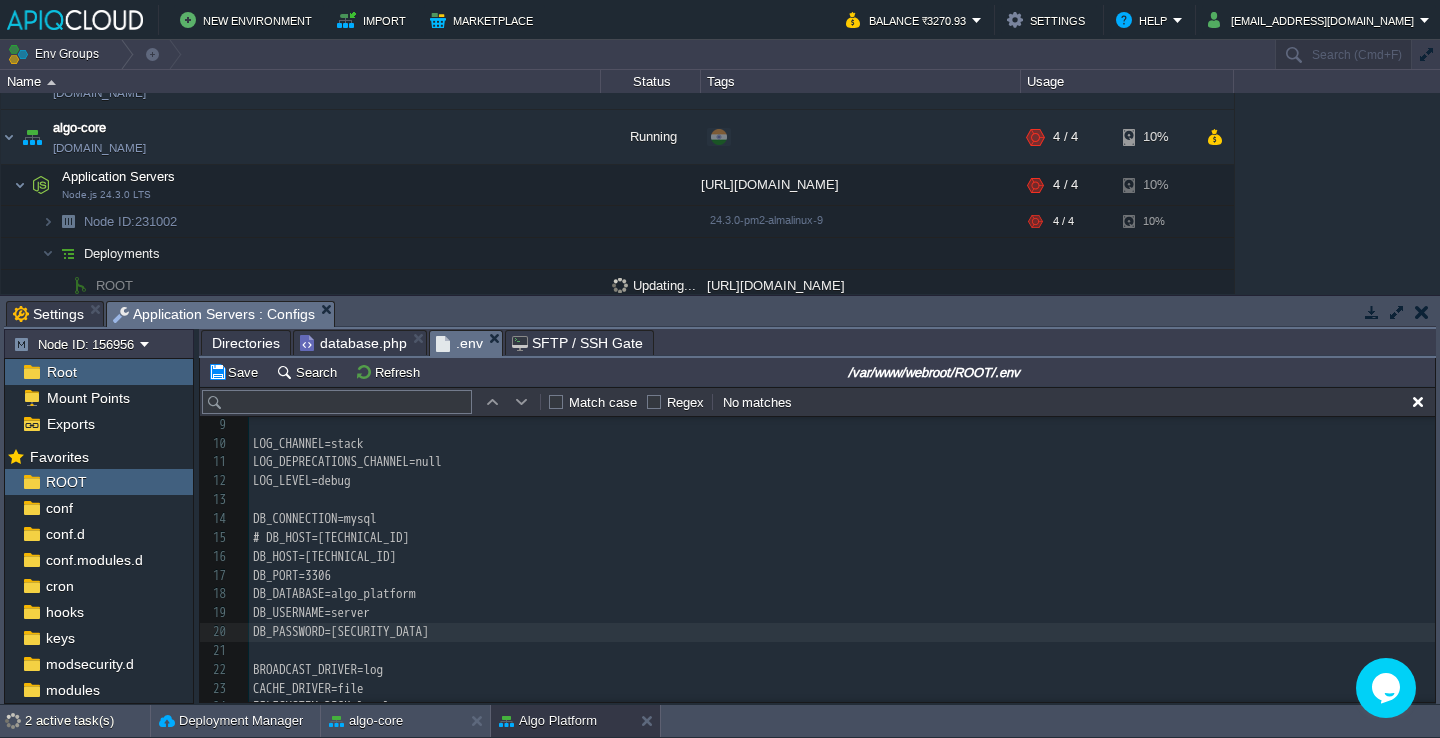 type on "#" 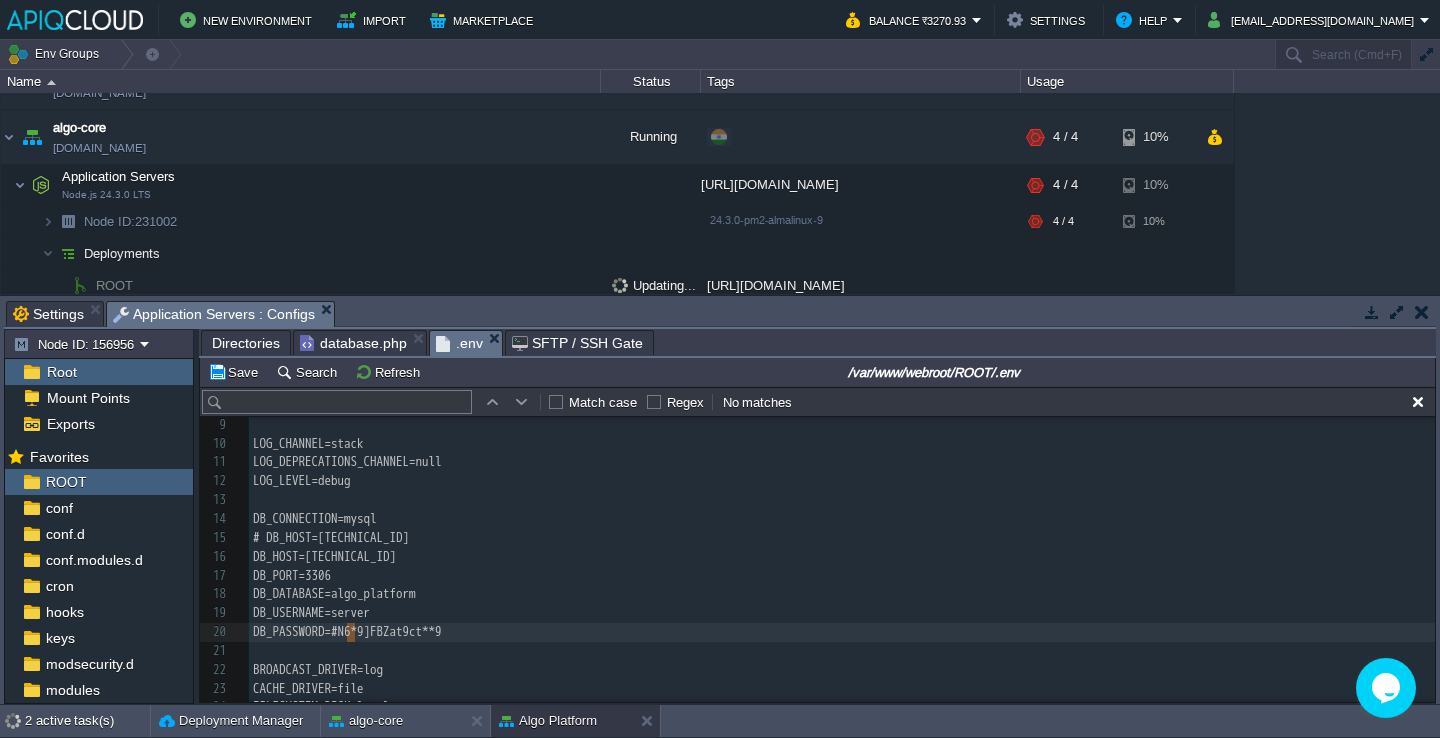 type 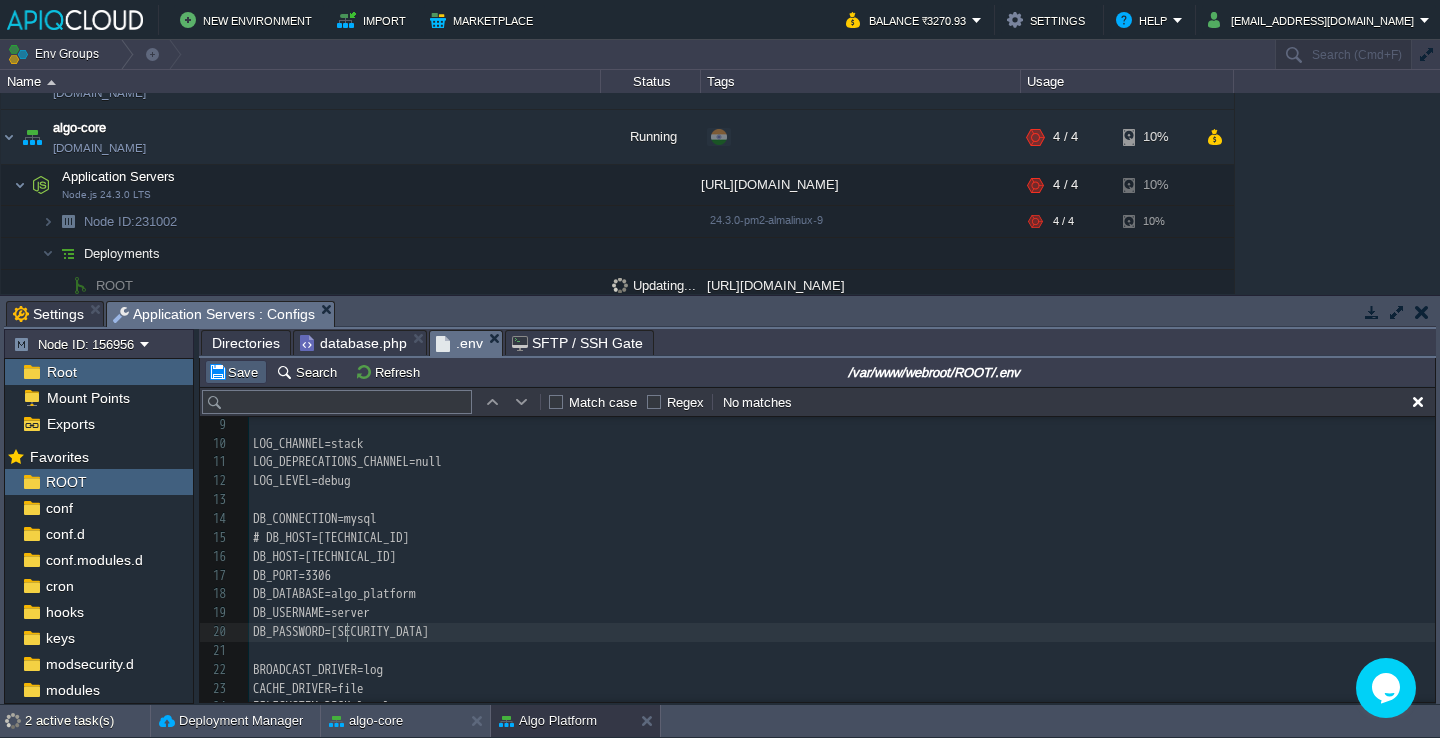 click on "Save" at bounding box center (236, 372) 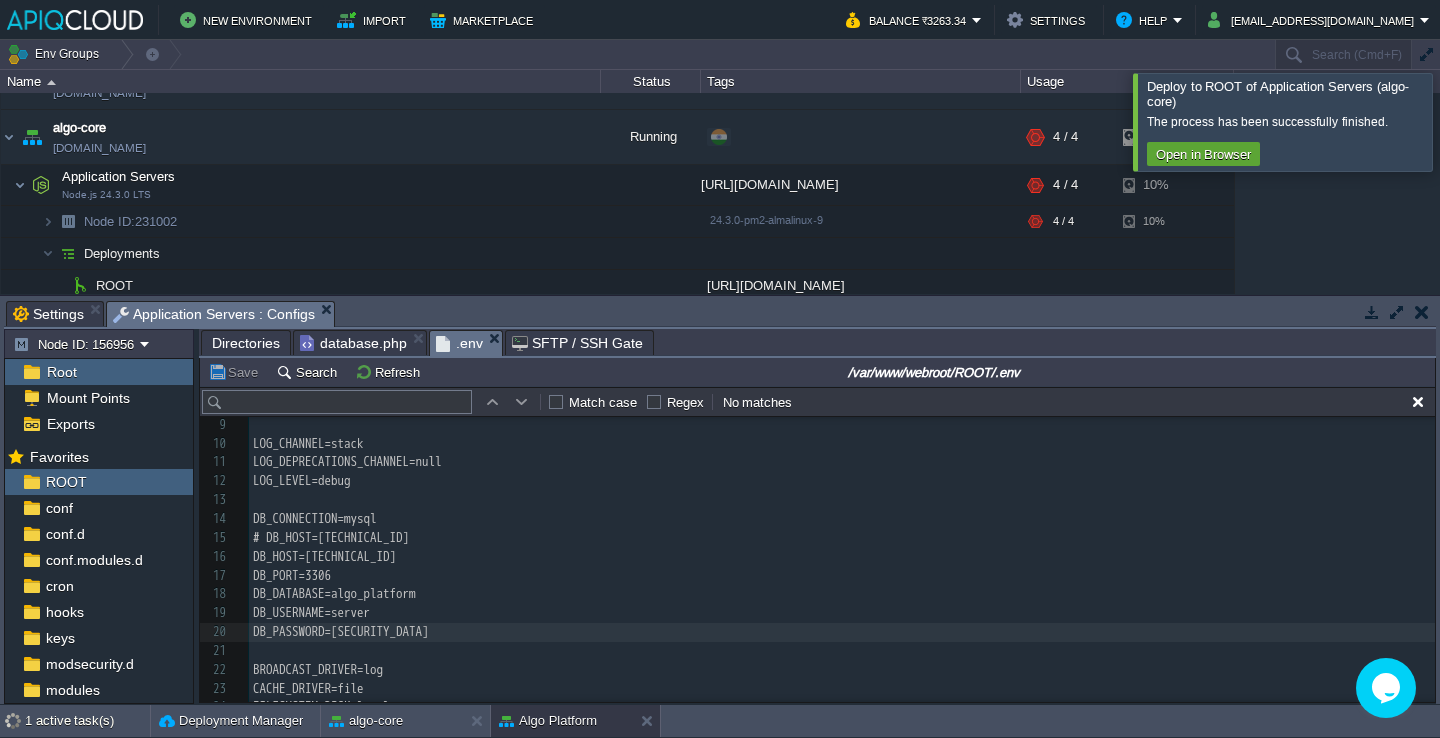click at bounding box center [1464, 121] 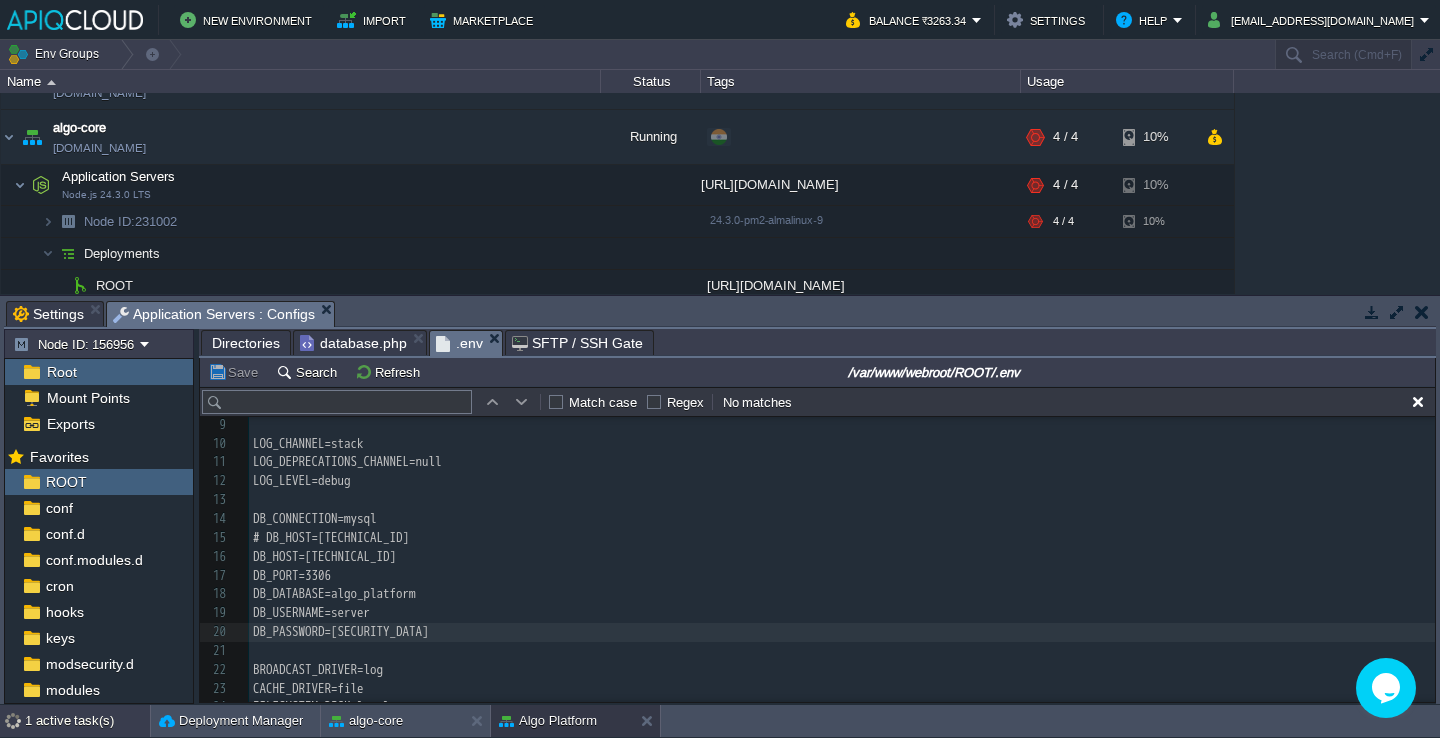 click on "1 active task(s)" at bounding box center [87, 721] 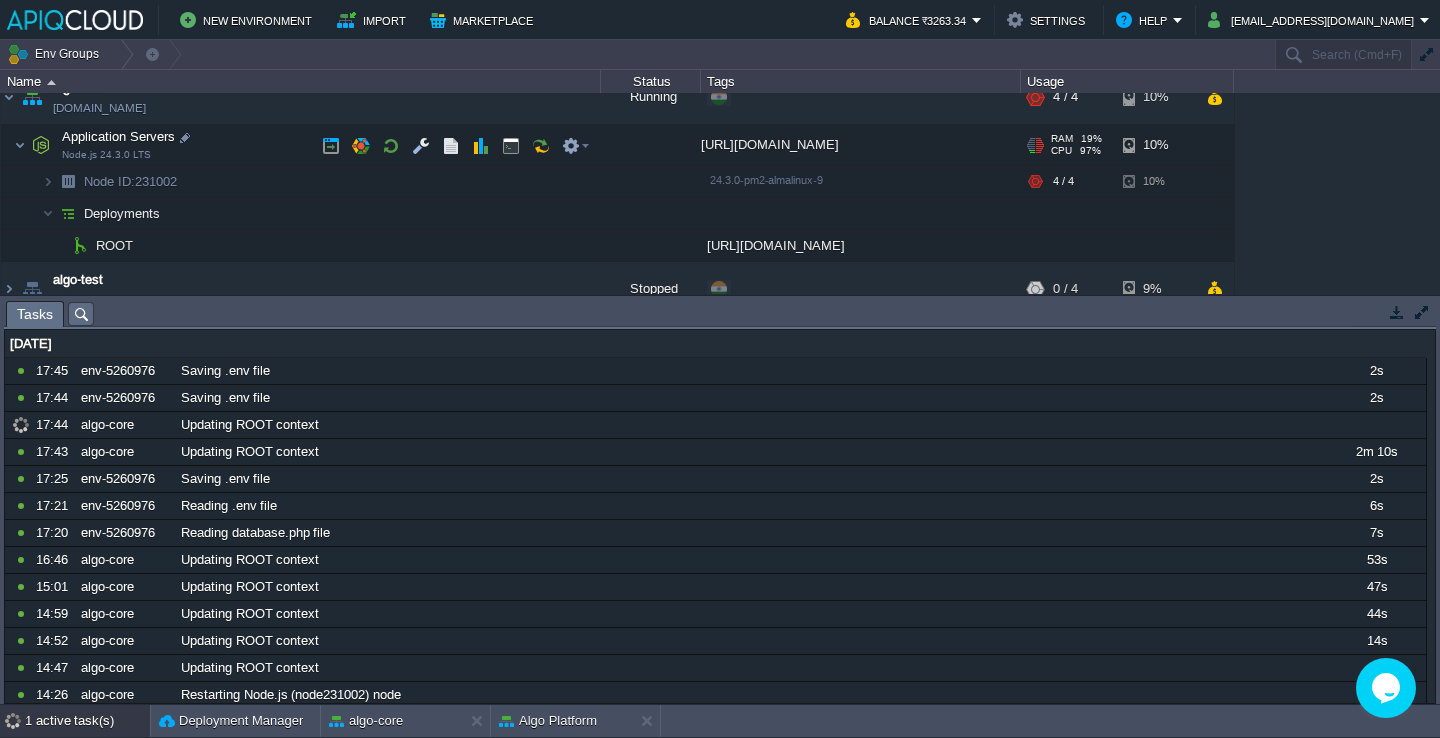 scroll, scrollTop: 66, scrollLeft: 0, axis: vertical 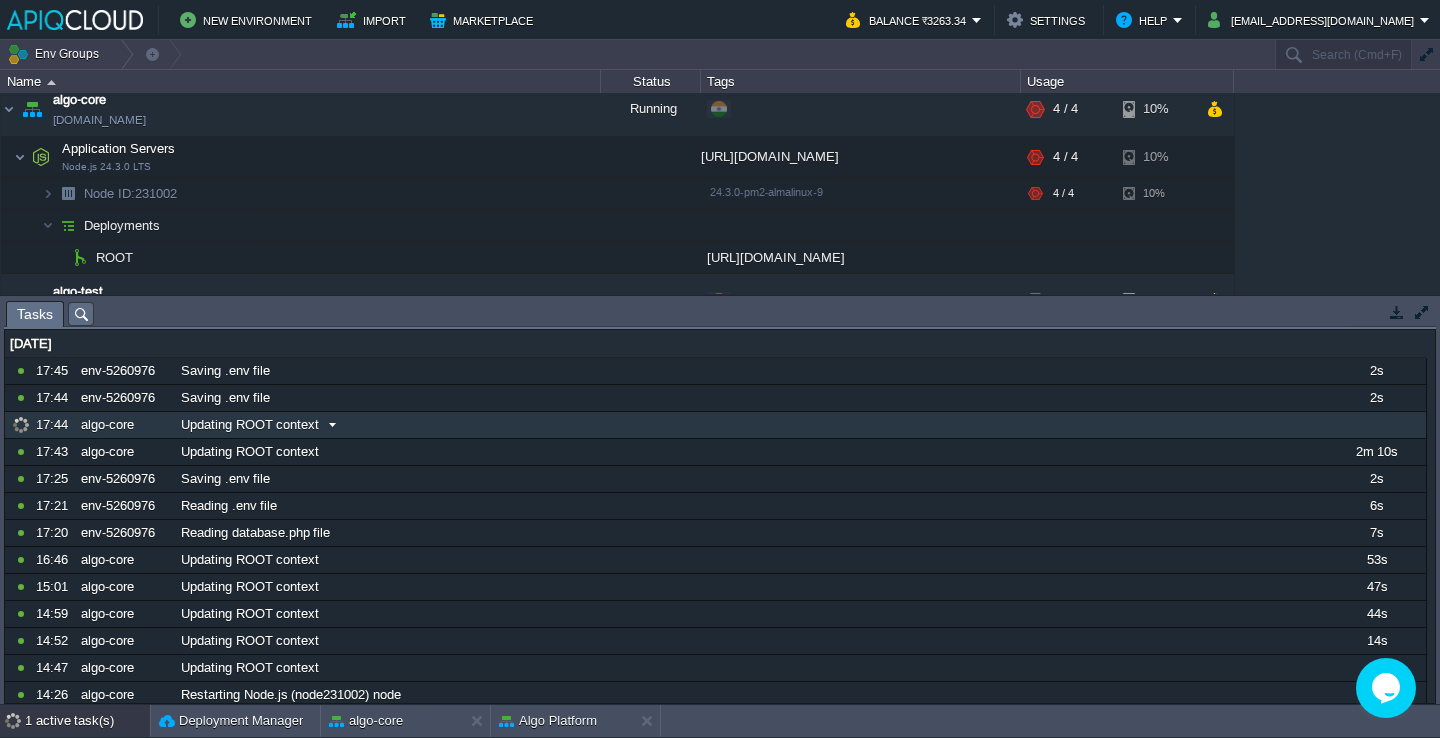 click on "Updating ROOT context" at bounding box center [750, 425] 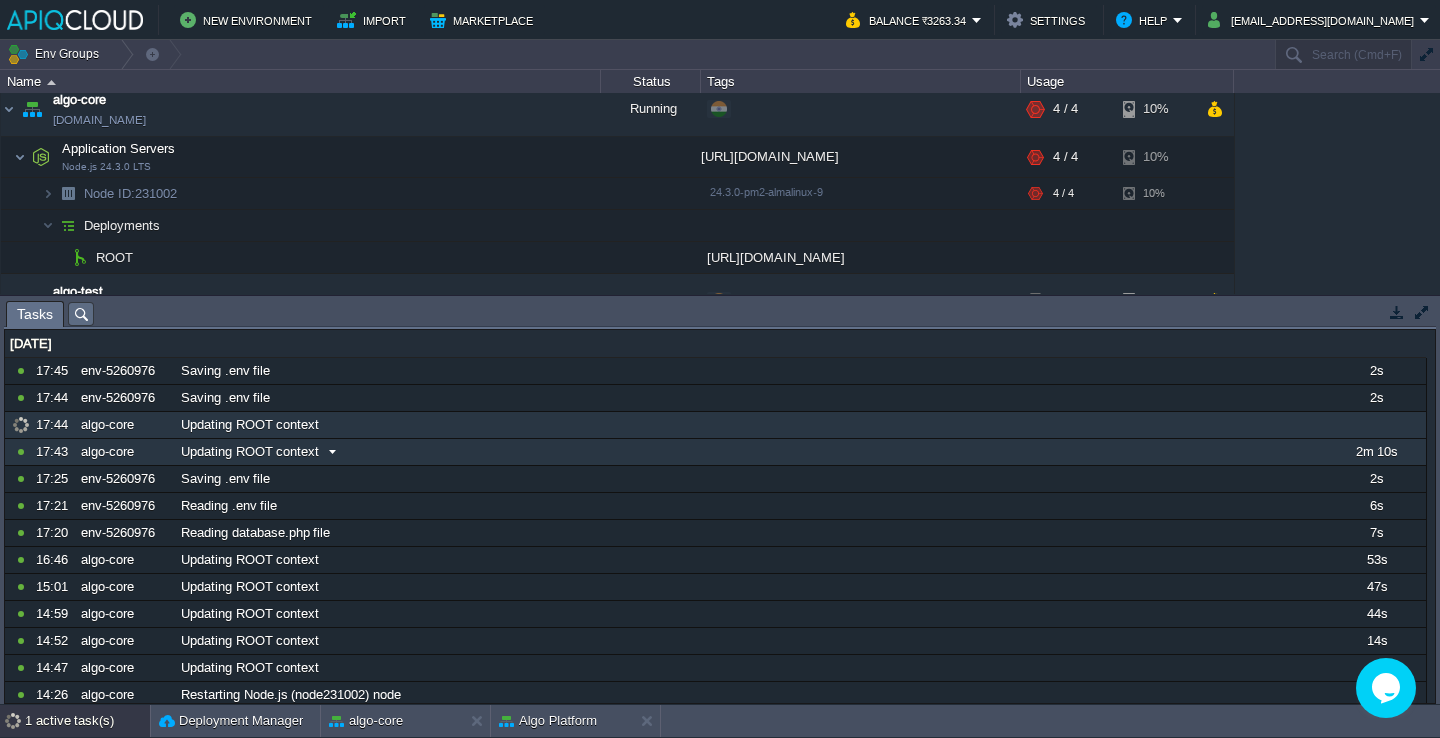 click on "Updating ROOT context" at bounding box center (750, 452) 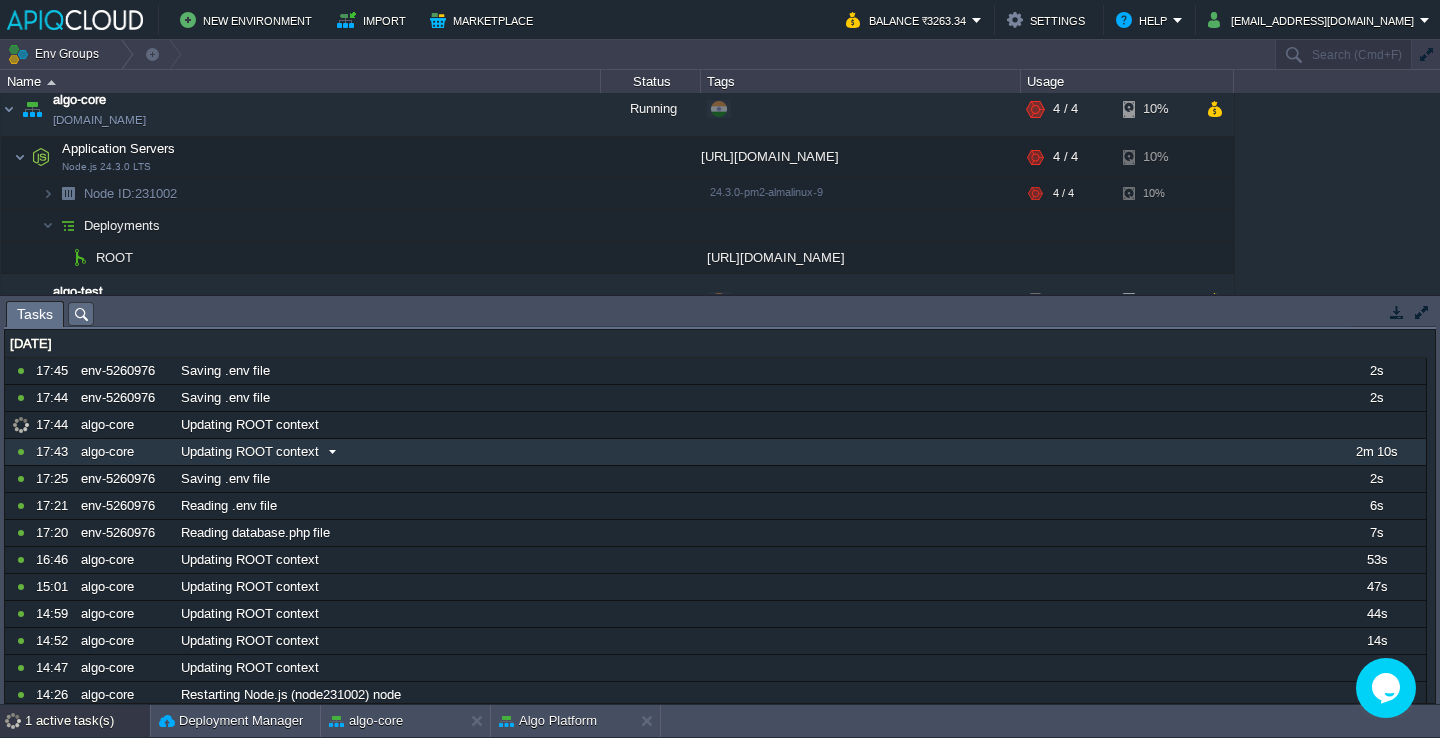 click on "Updating ROOT context" at bounding box center (750, 452) 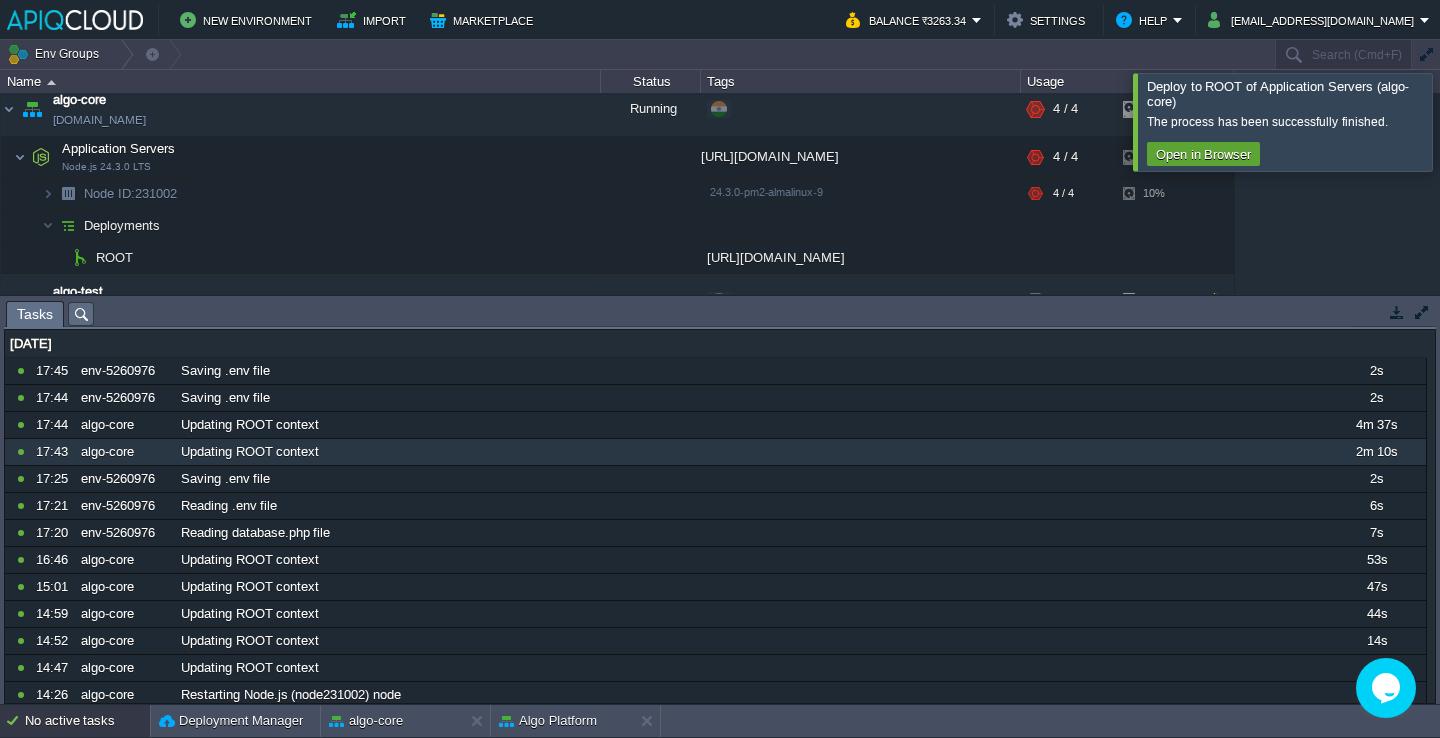 click at bounding box center (1464, 121) 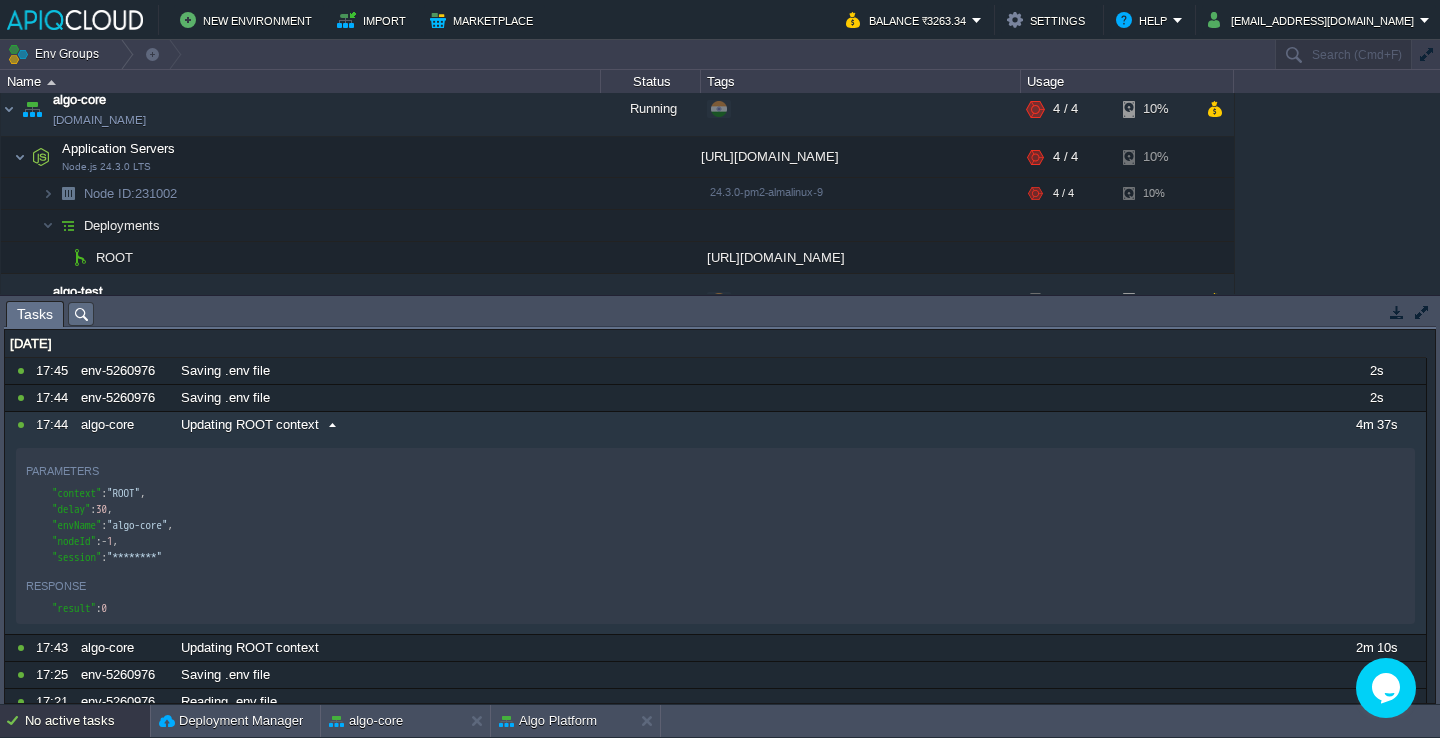 click at bounding box center [332, 425] 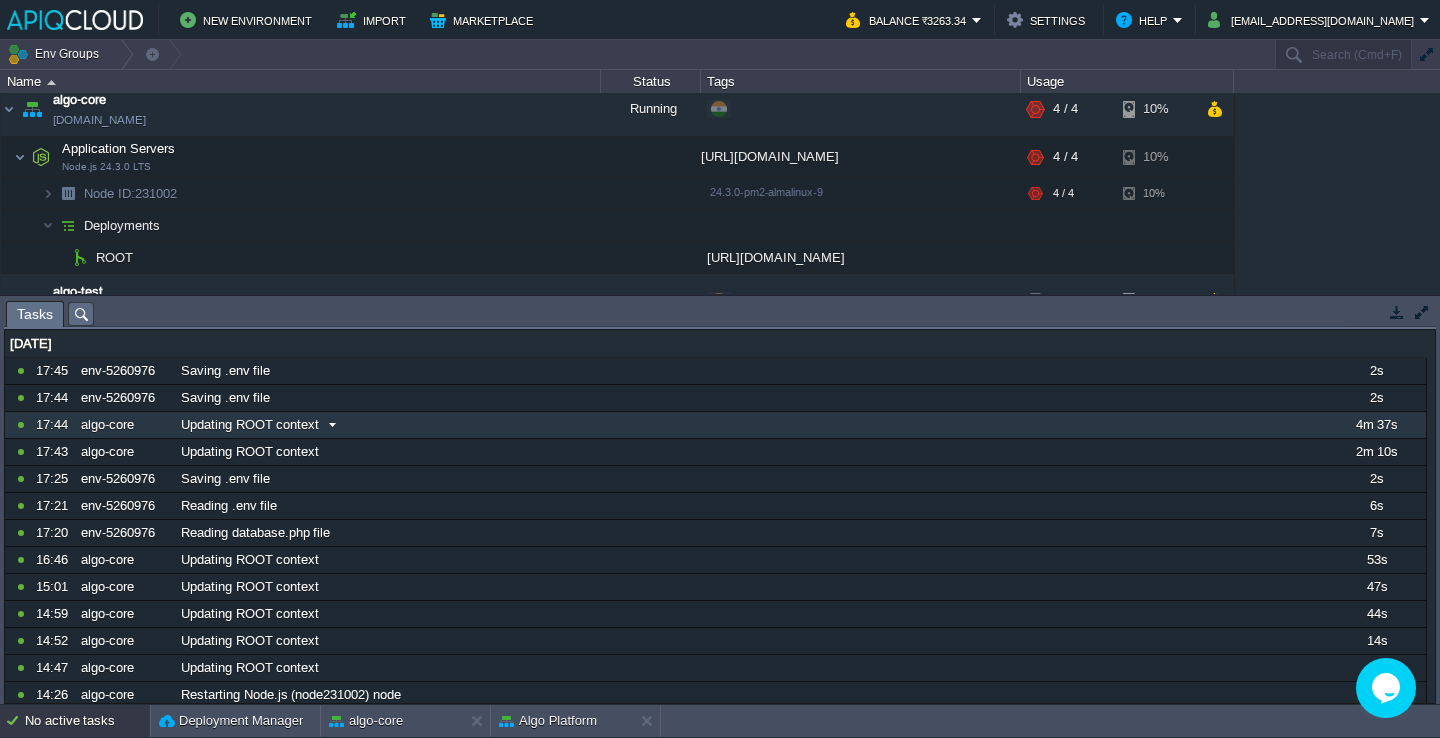 click at bounding box center (332, 425) 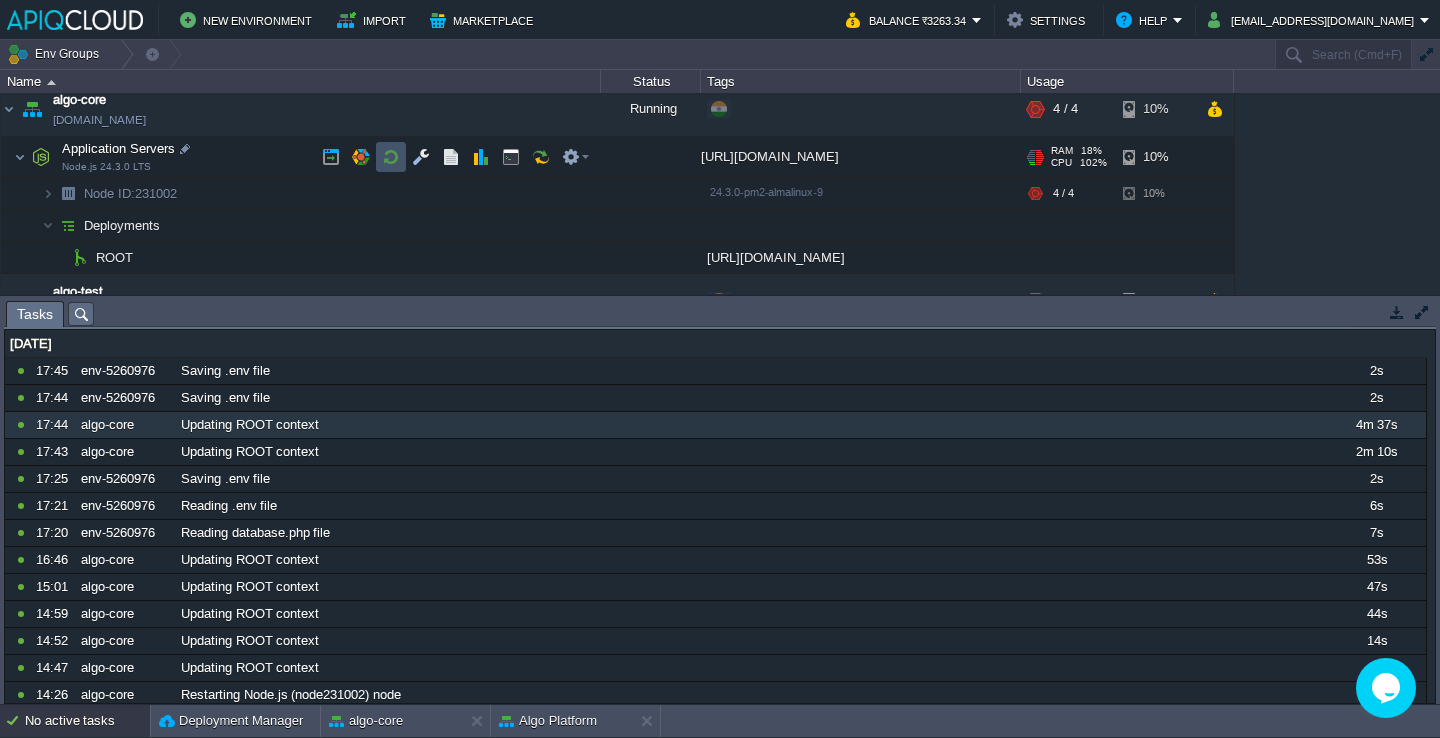 click at bounding box center [391, 157] 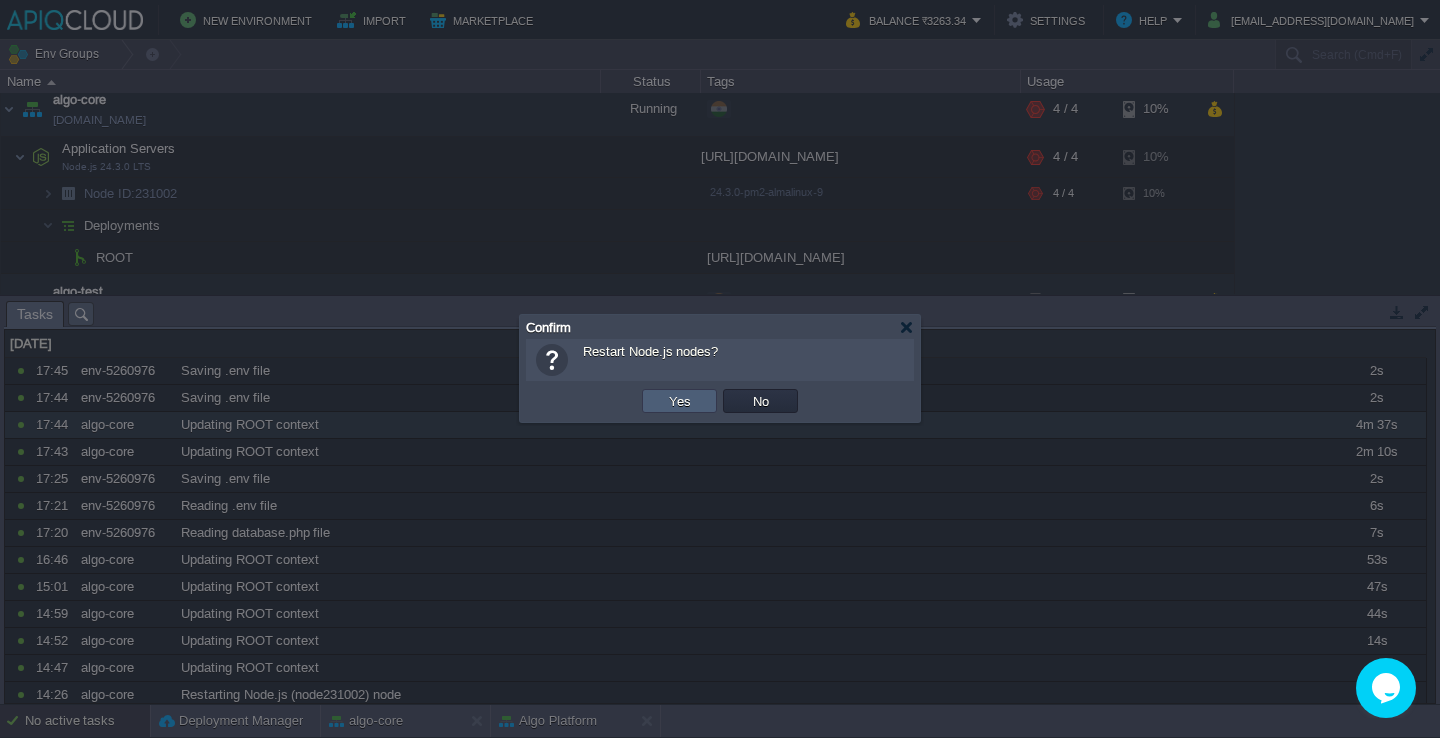 click on "Yes" at bounding box center (680, 401) 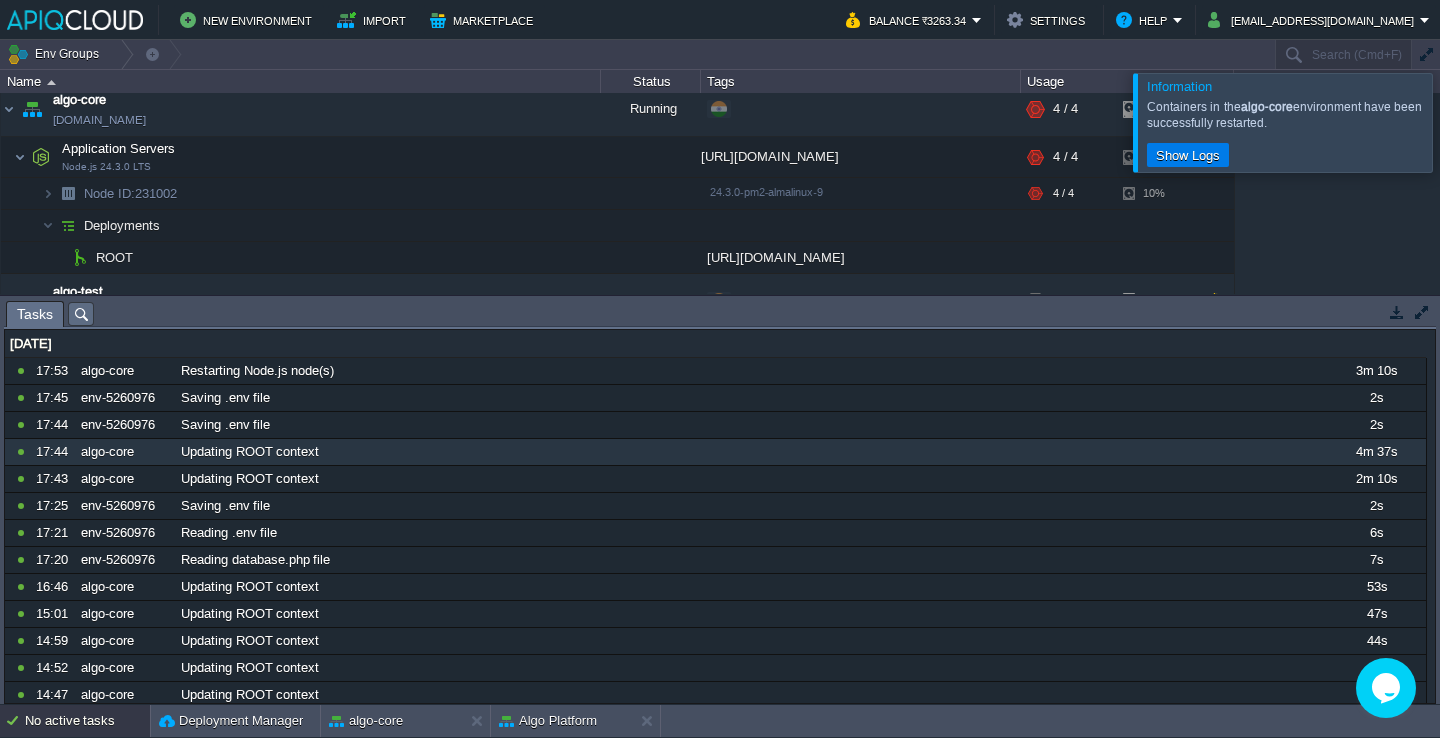 click at bounding box center (1464, 122) 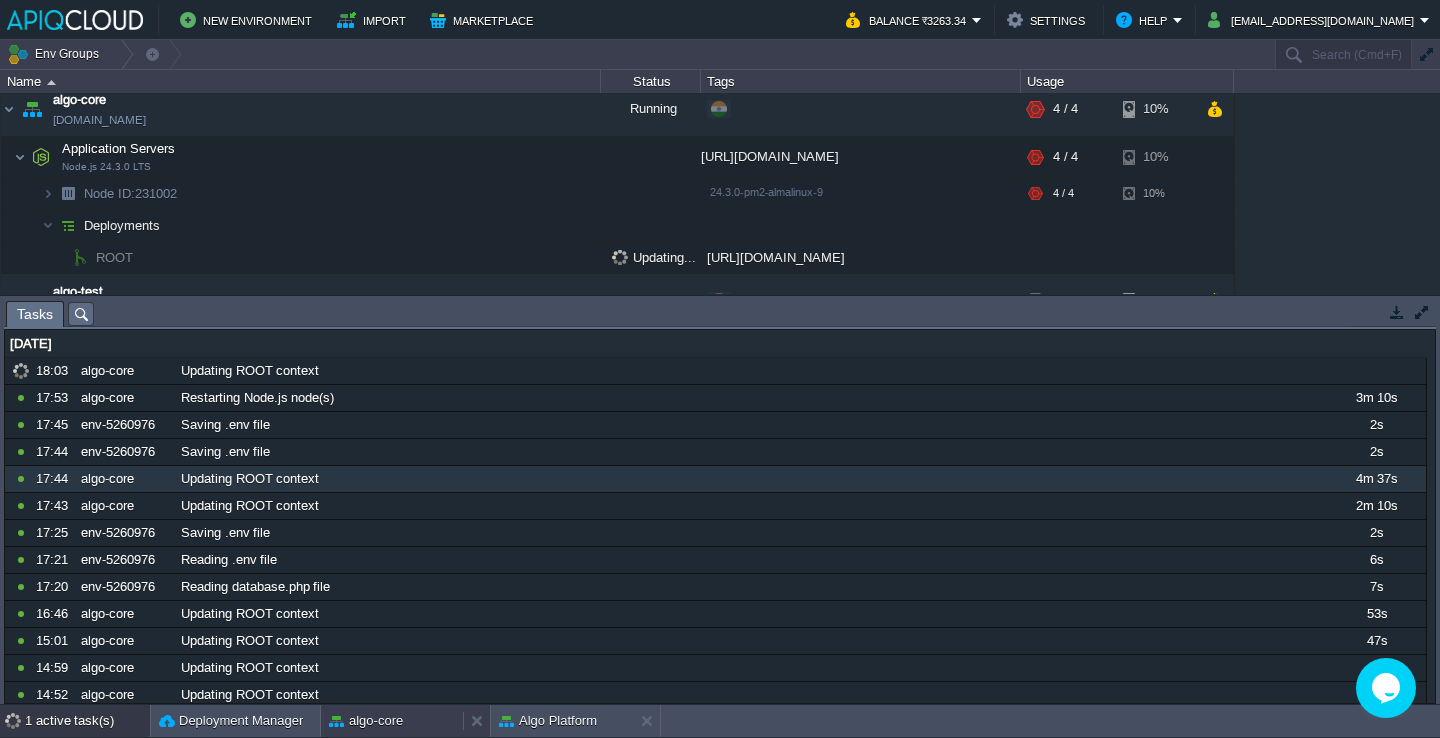 click on "algo-core" at bounding box center (392, 721) 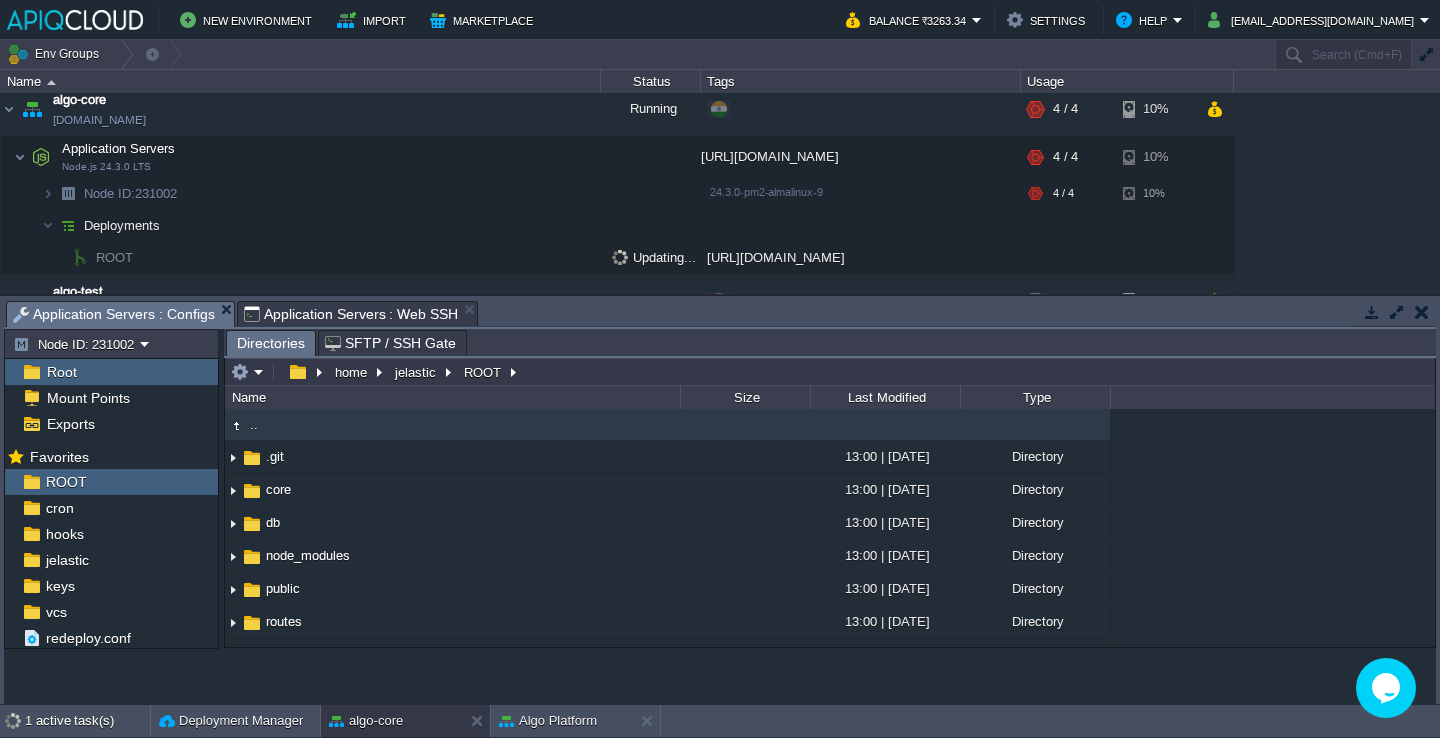 click on "Application Servers : Configs" at bounding box center (114, 314) 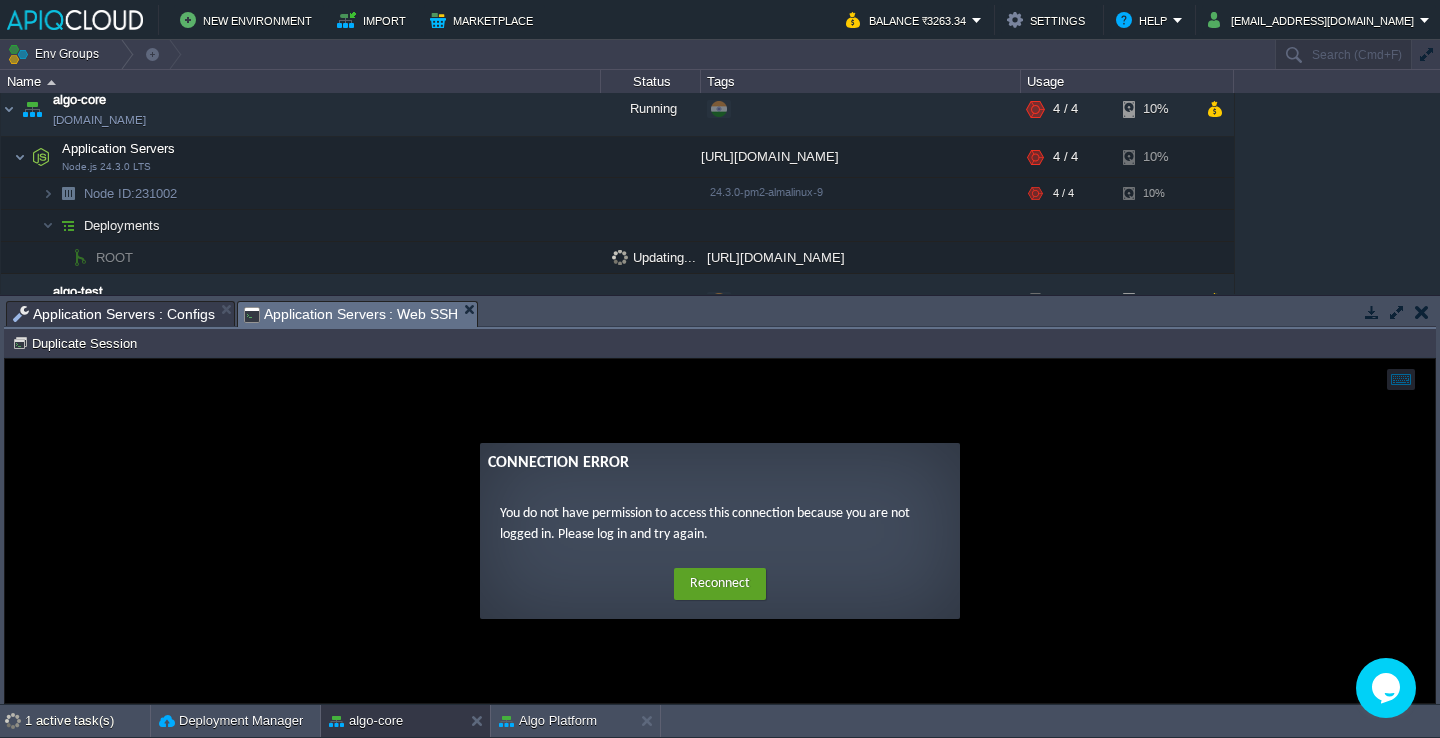 click on "Application Servers : Web SSH" at bounding box center [351, 314] 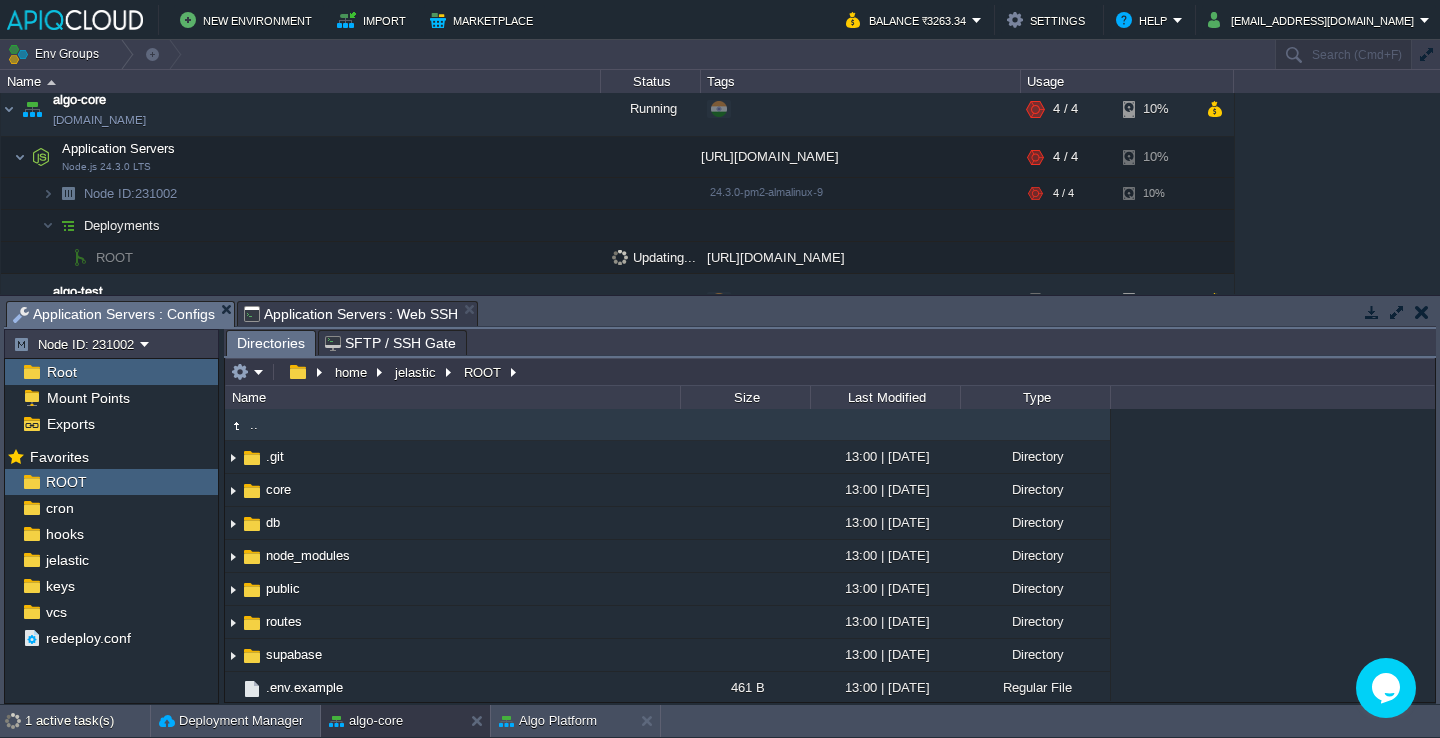 click on "Application Servers : Configs" at bounding box center [114, 314] 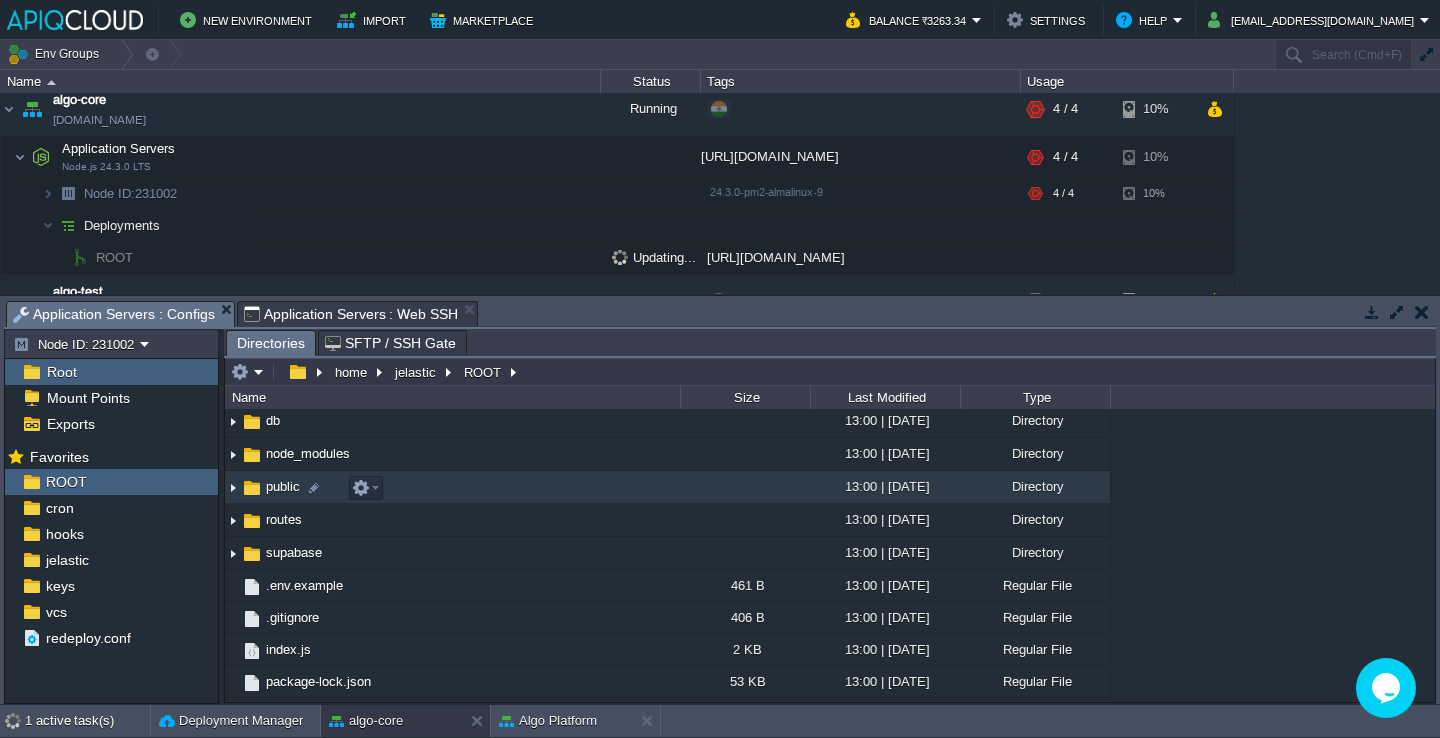 scroll, scrollTop: 134, scrollLeft: 0, axis: vertical 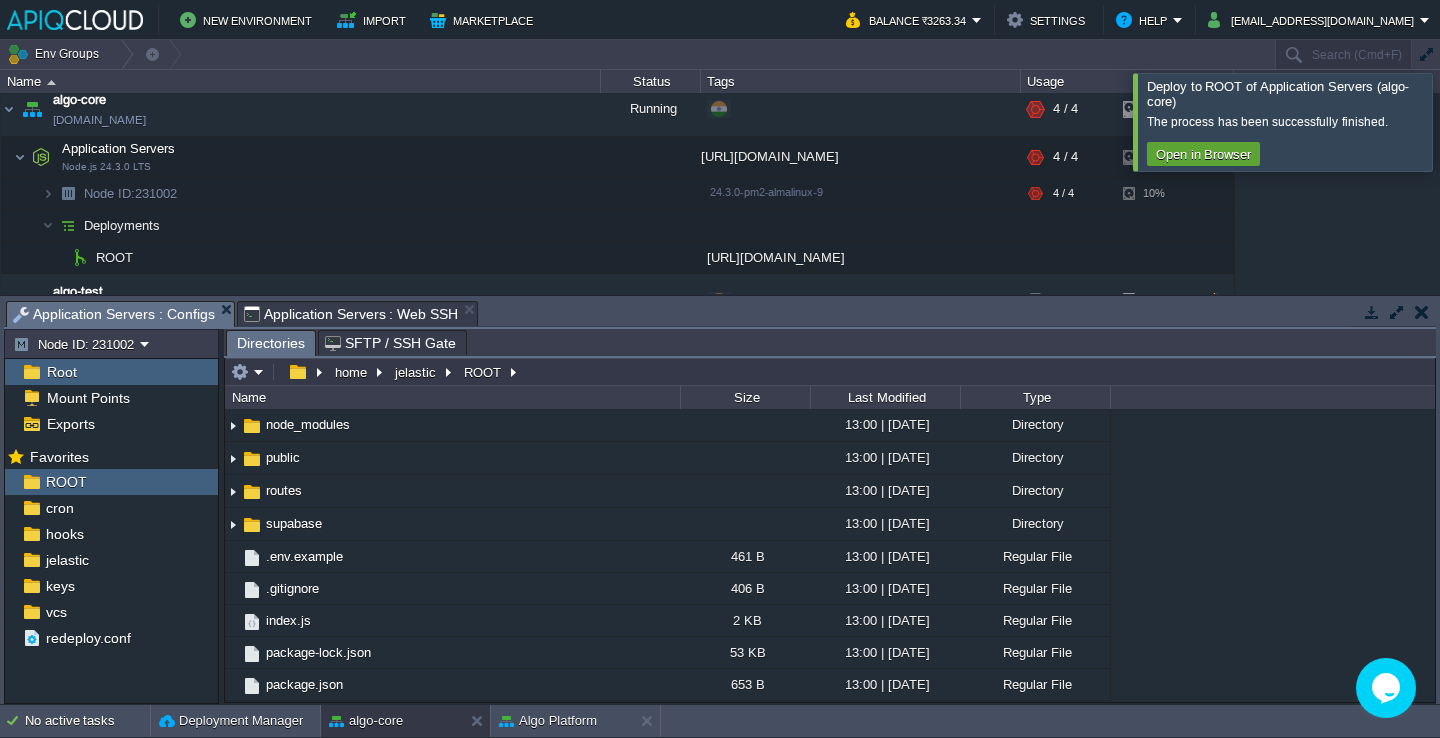 click at bounding box center (1464, 121) 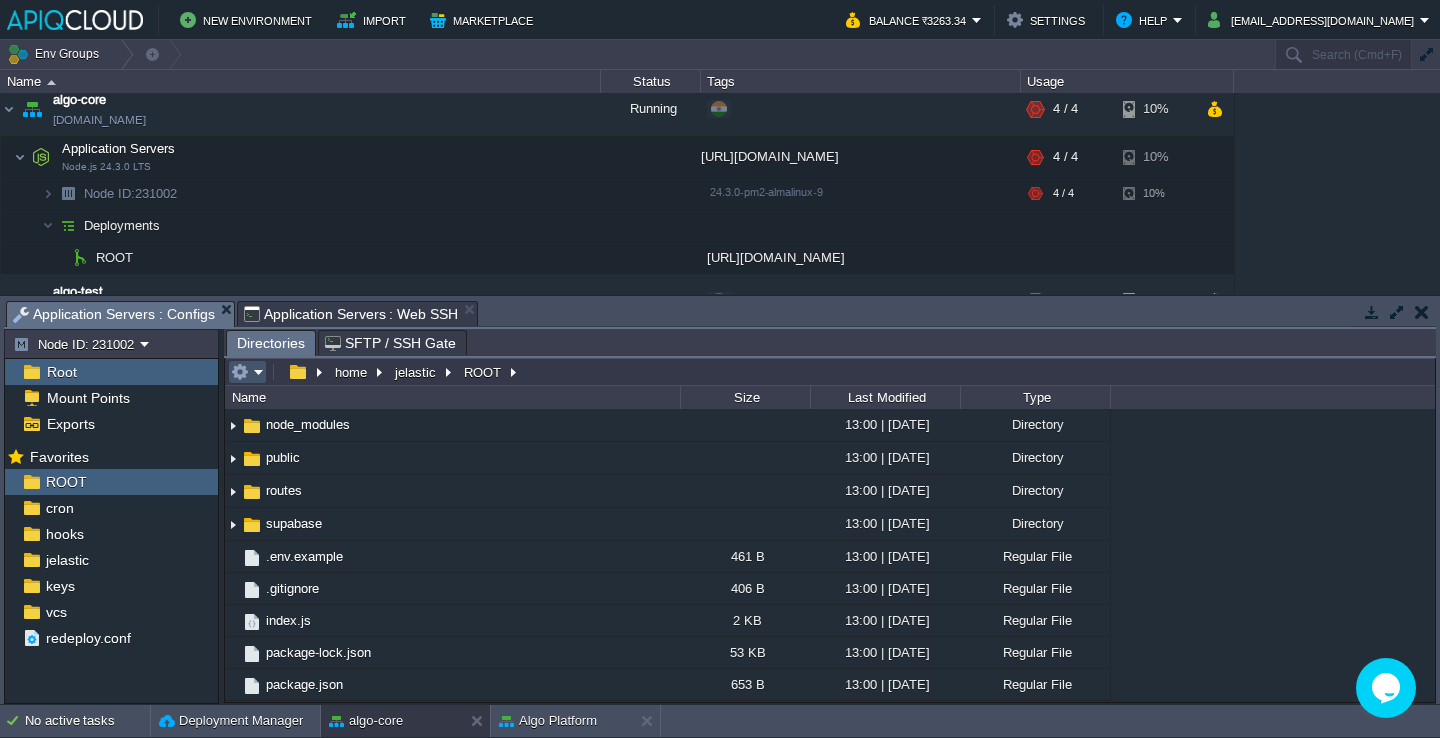 click at bounding box center (240, 372) 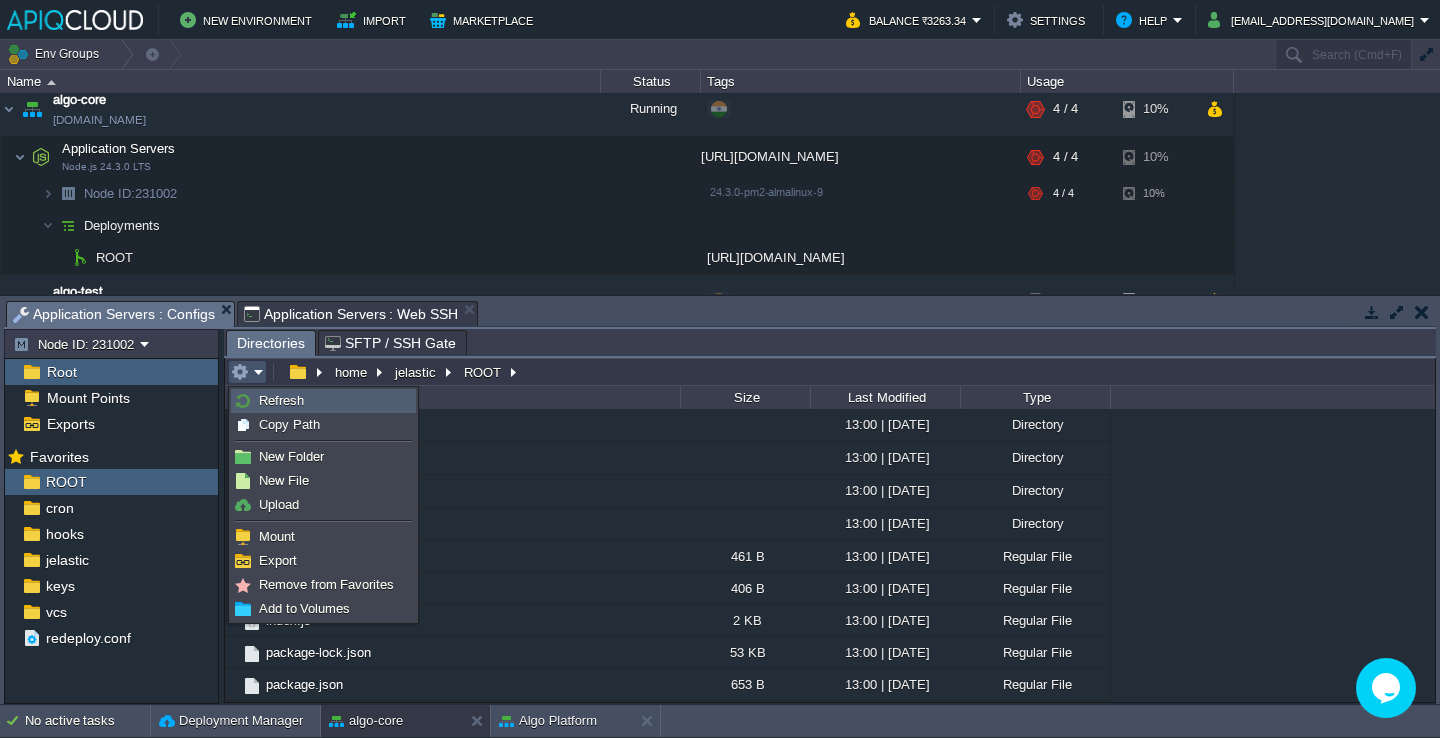 click on "Refresh" at bounding box center (281, 400) 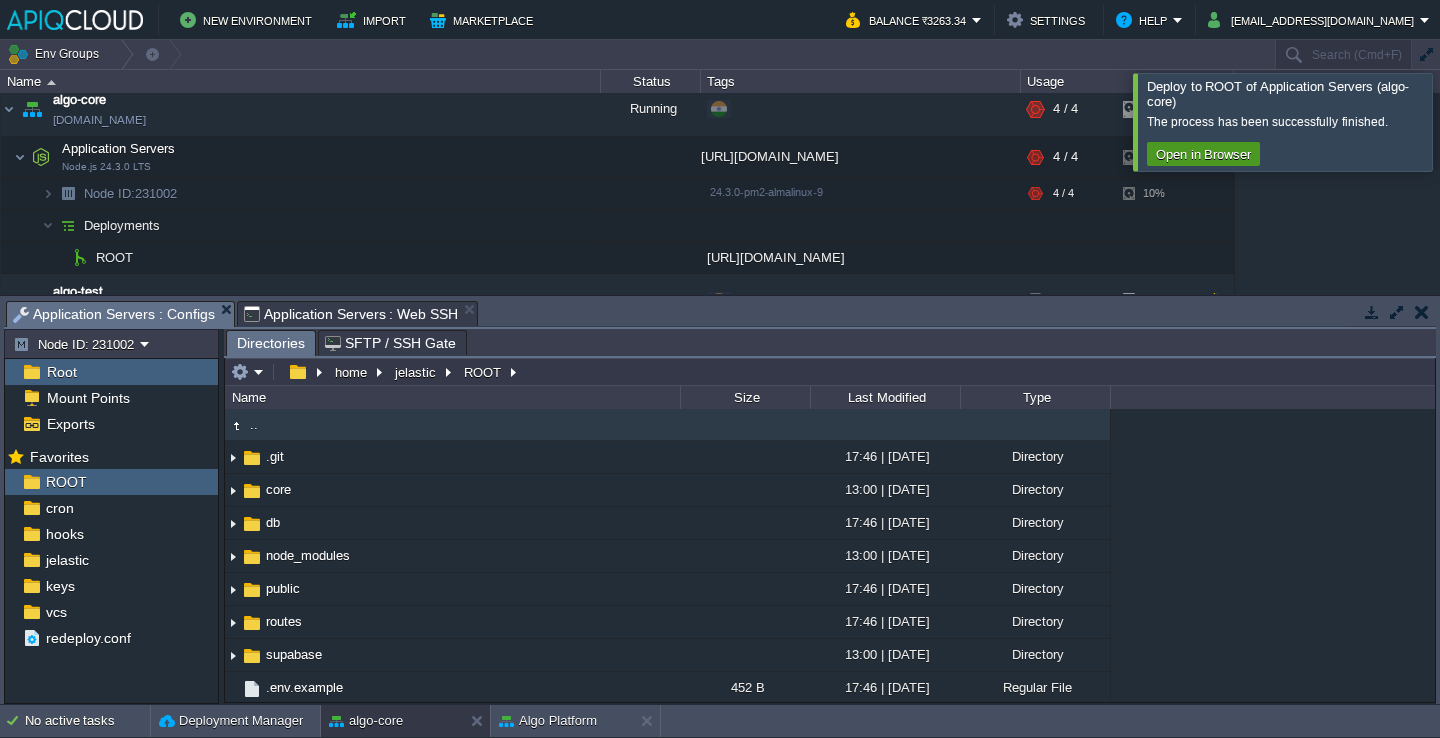click on "Open in Browser" at bounding box center [1203, 154] 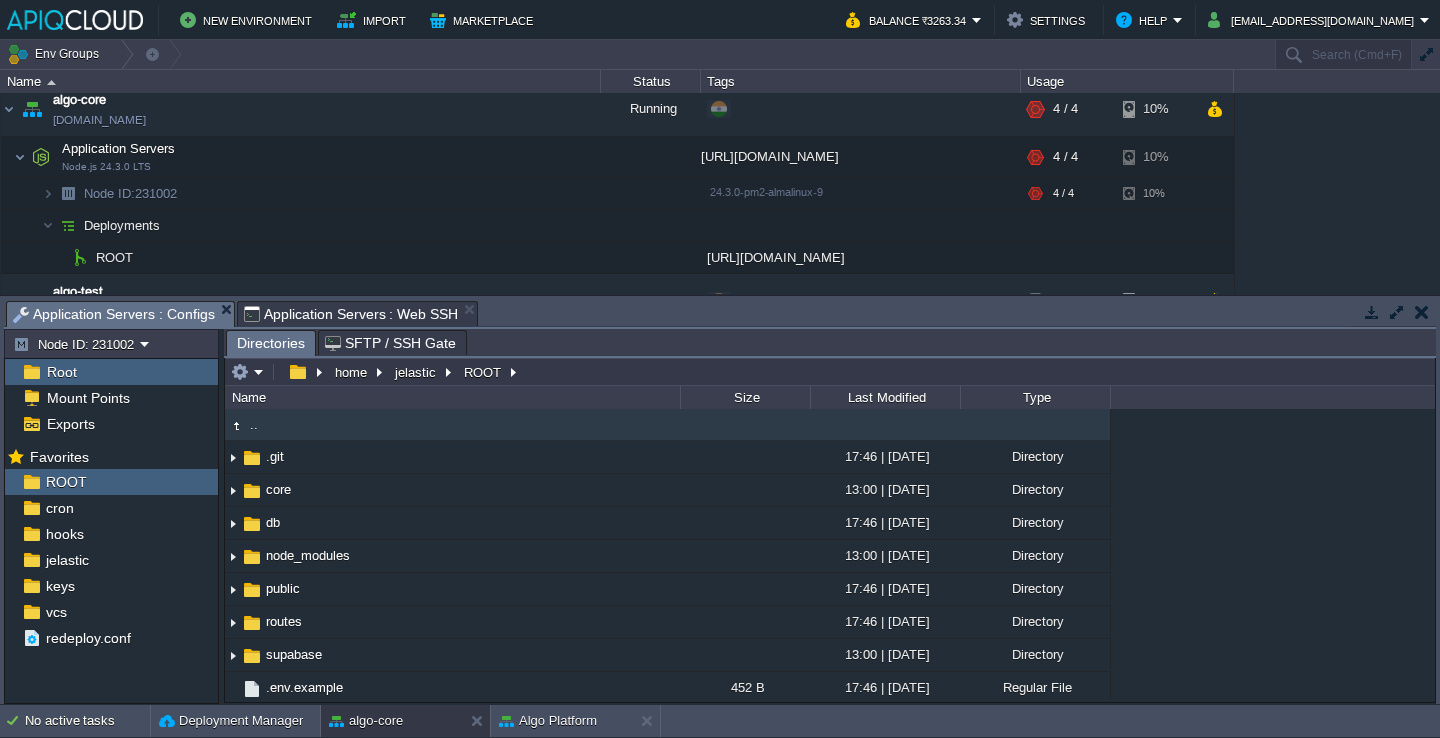 click on "Application Servers : Web SSH" at bounding box center (351, 314) 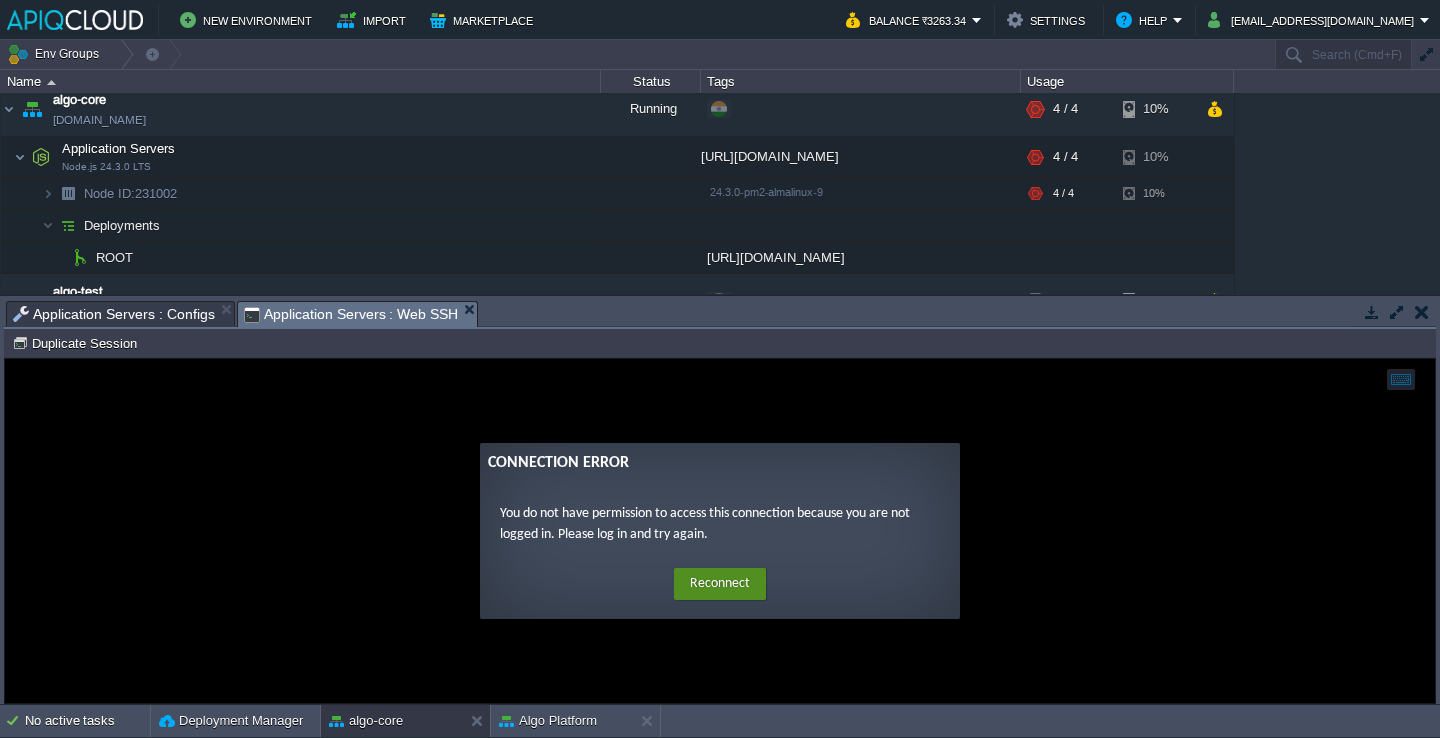 click on "Reconnect" at bounding box center (720, 584) 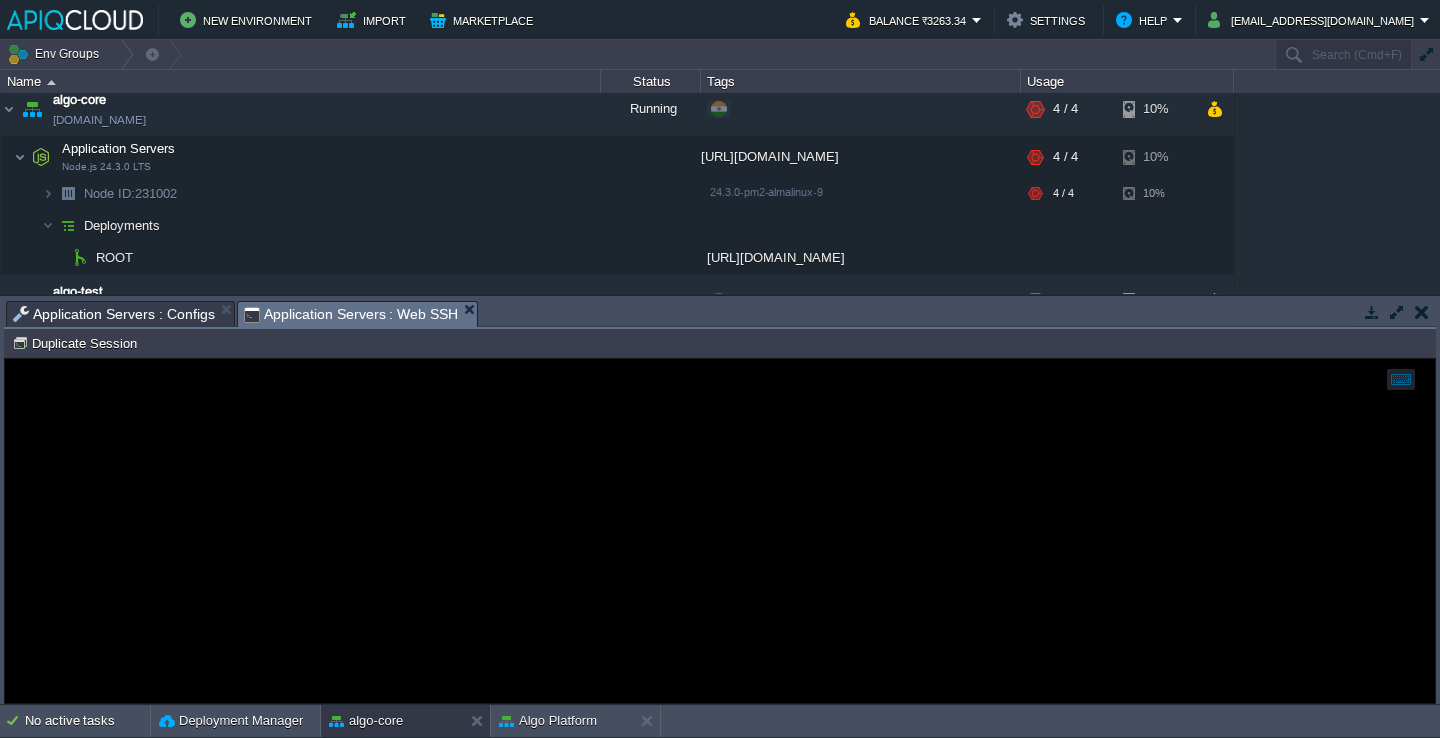 click on "Duplicate Session" at bounding box center (77, 343) 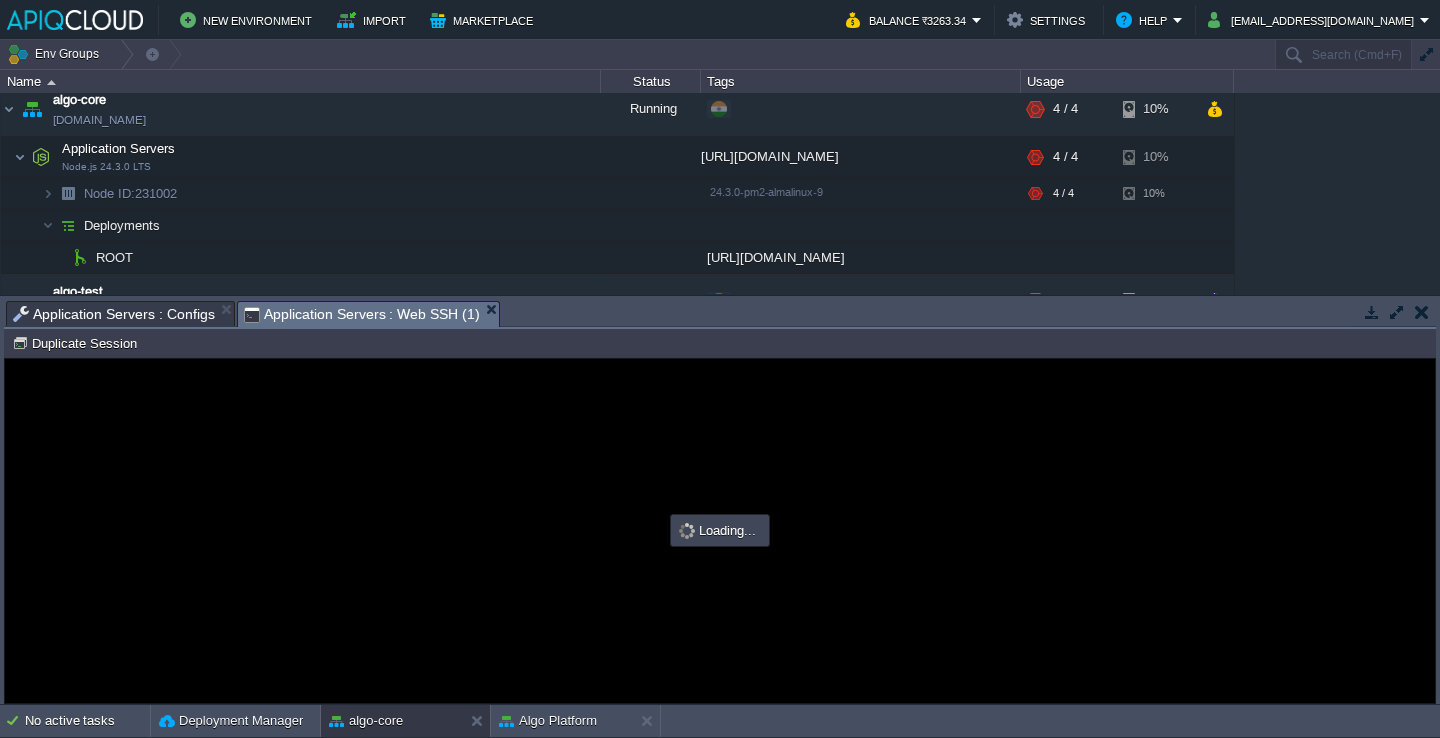 scroll, scrollTop: 0, scrollLeft: 0, axis: both 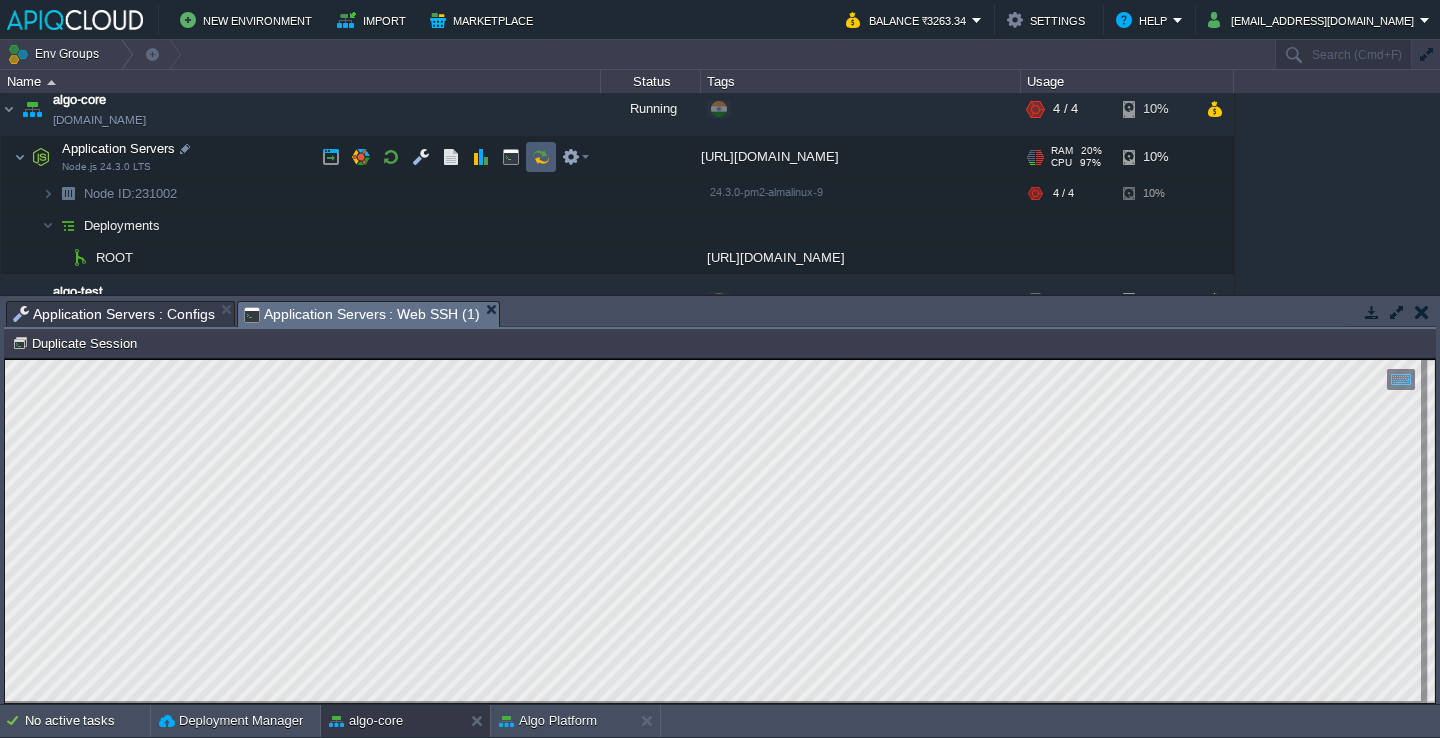 click at bounding box center (541, 157) 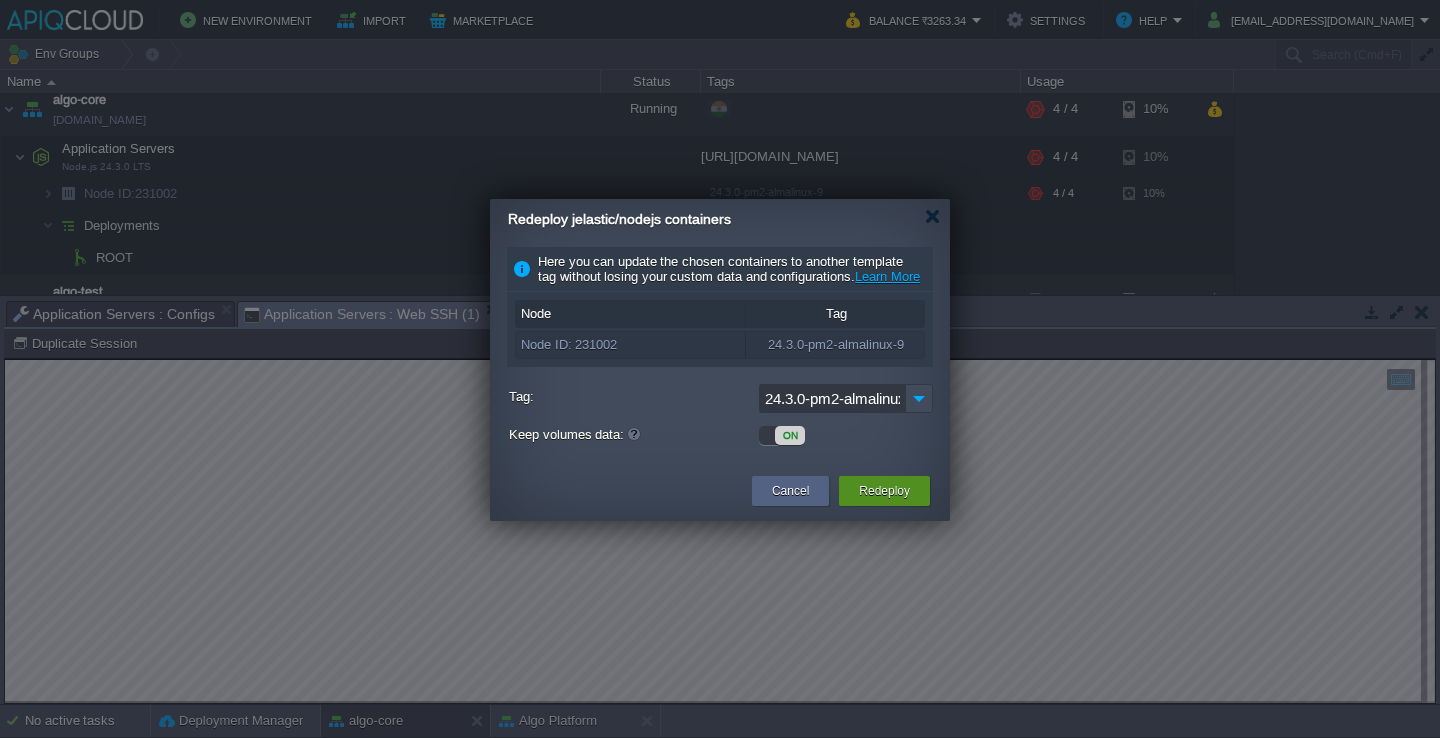 click on "Redeploy" at bounding box center [884, 491] 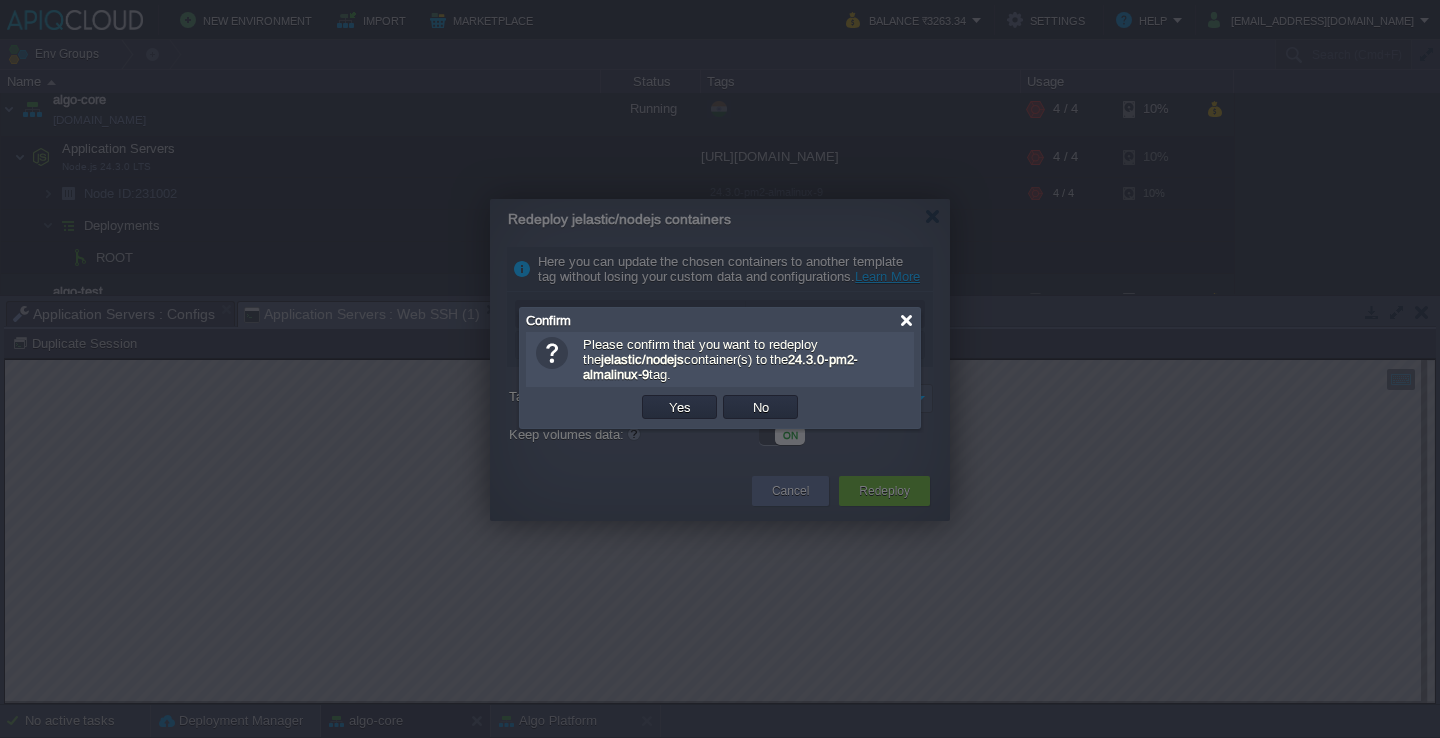 click at bounding box center (906, 320) 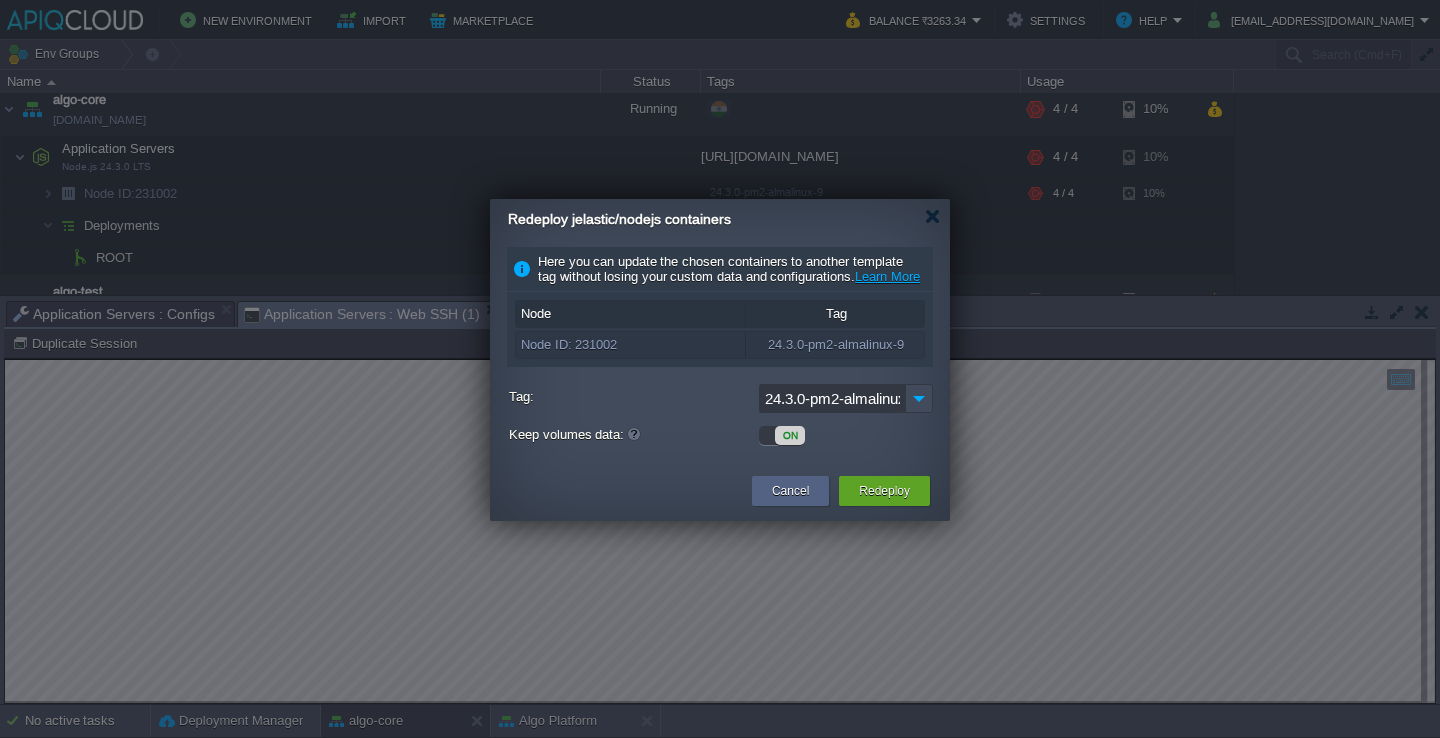 click on "Redeploy jelastic/nodejs containers" at bounding box center [729, 219] 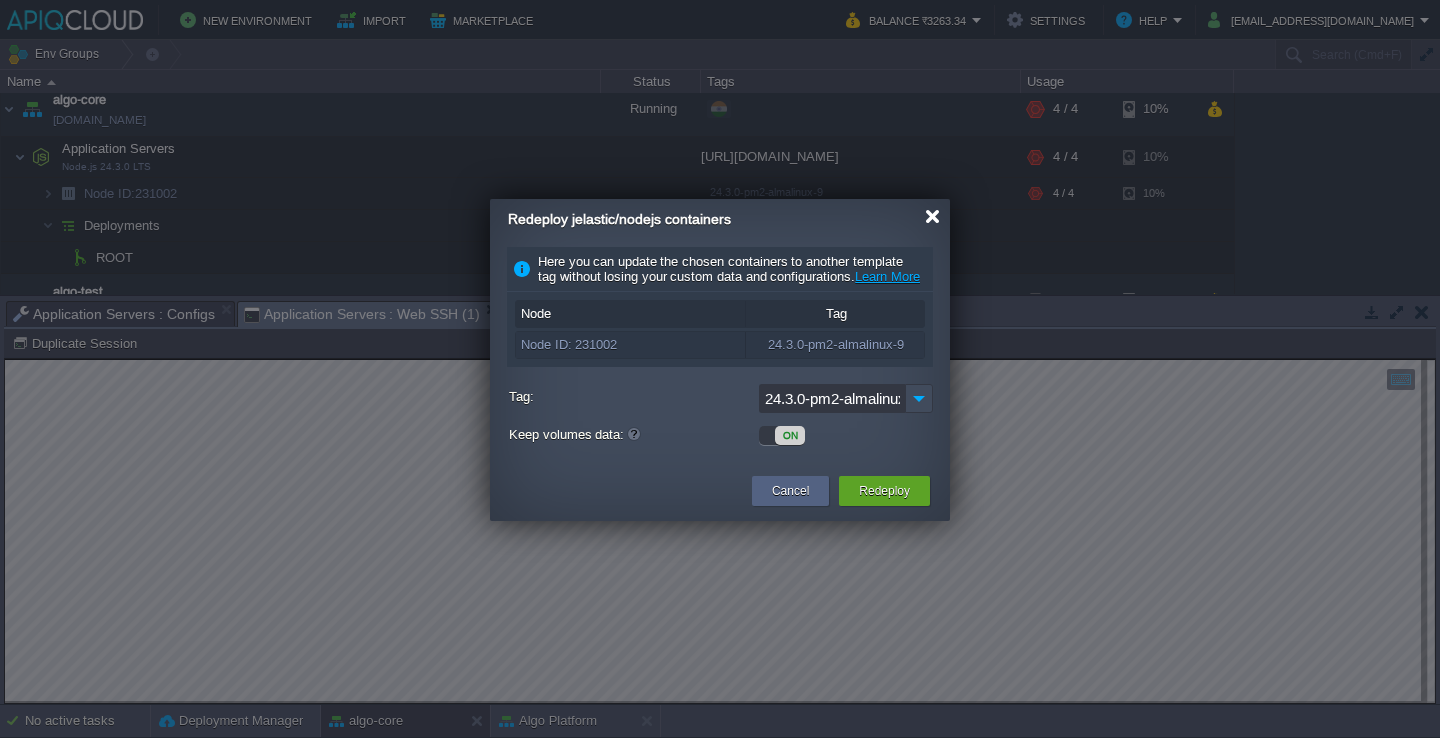click at bounding box center [932, 216] 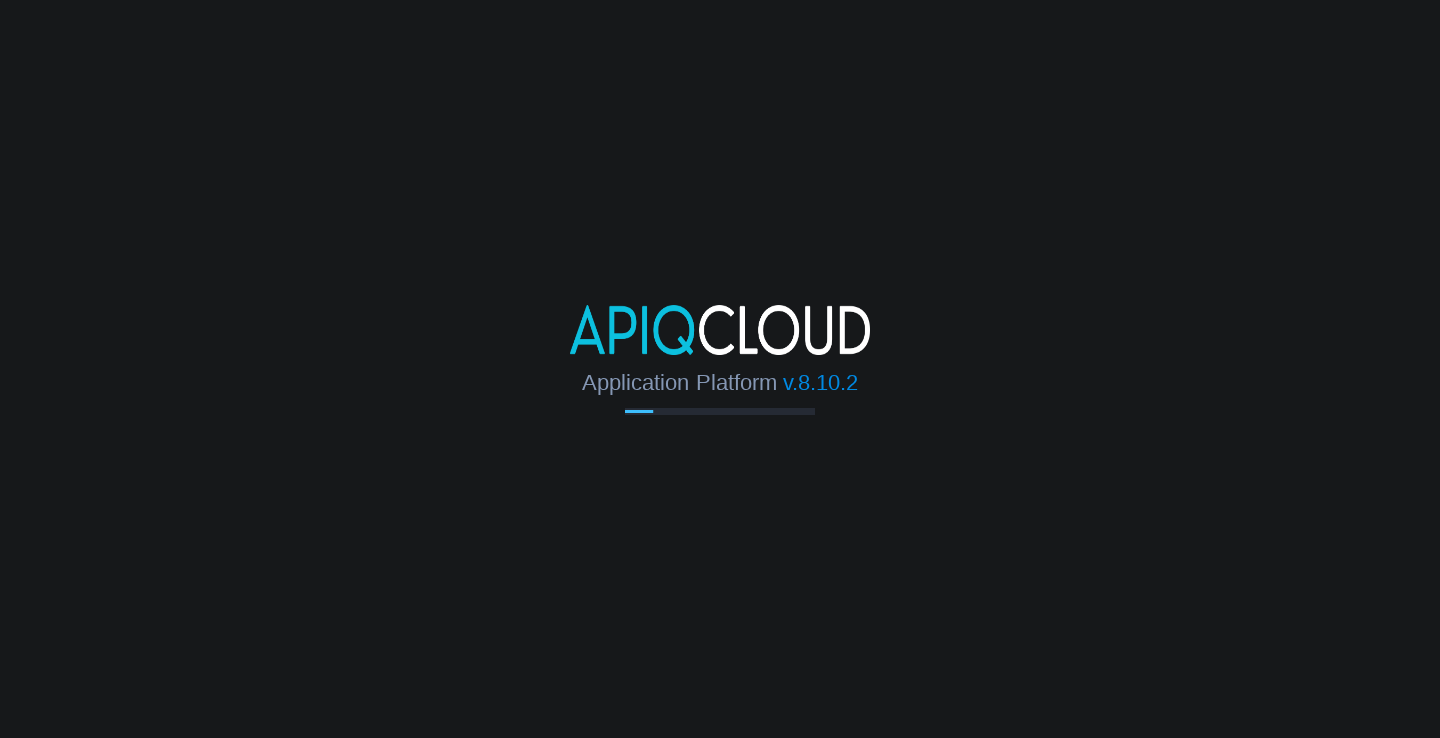 scroll, scrollTop: 0, scrollLeft: 0, axis: both 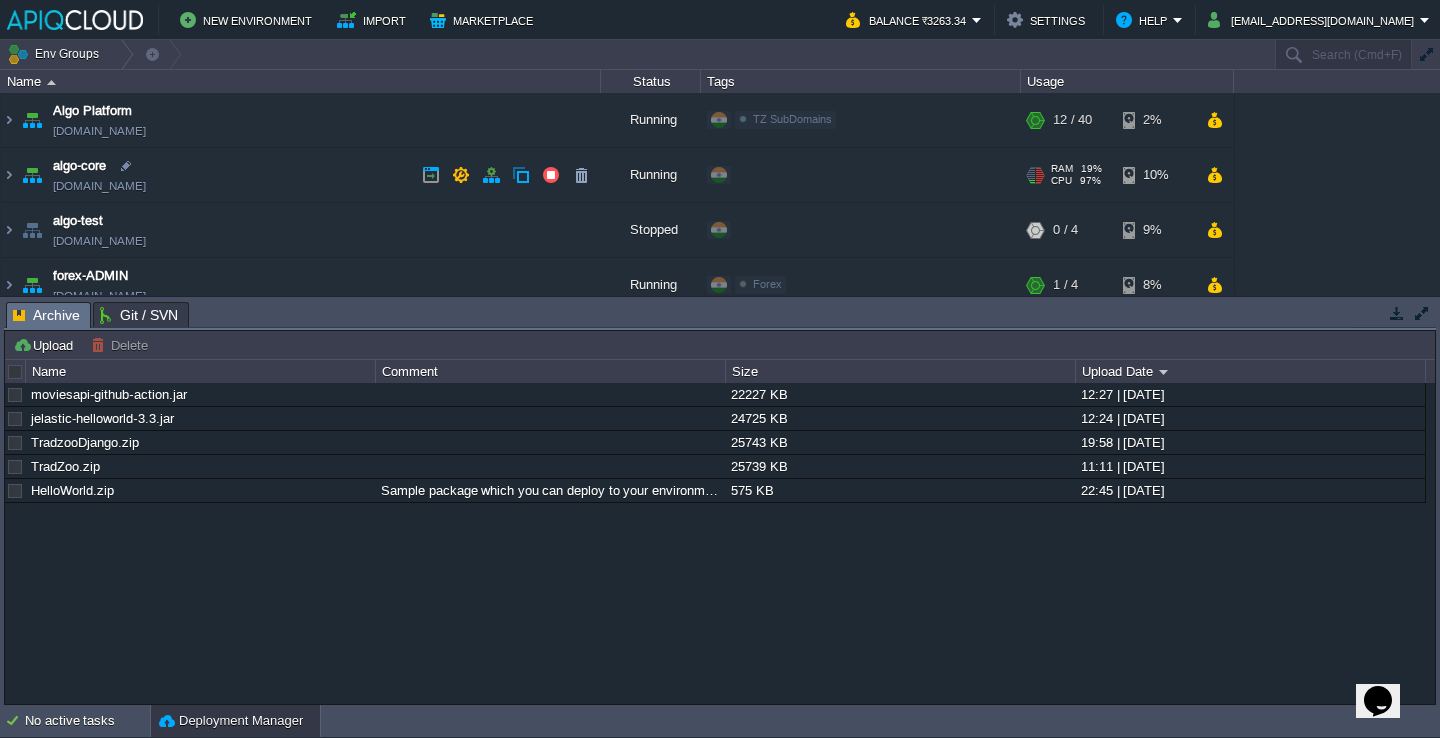 click on "algo-core algo-core.in1.apiqcloud.com" at bounding box center [301, 175] 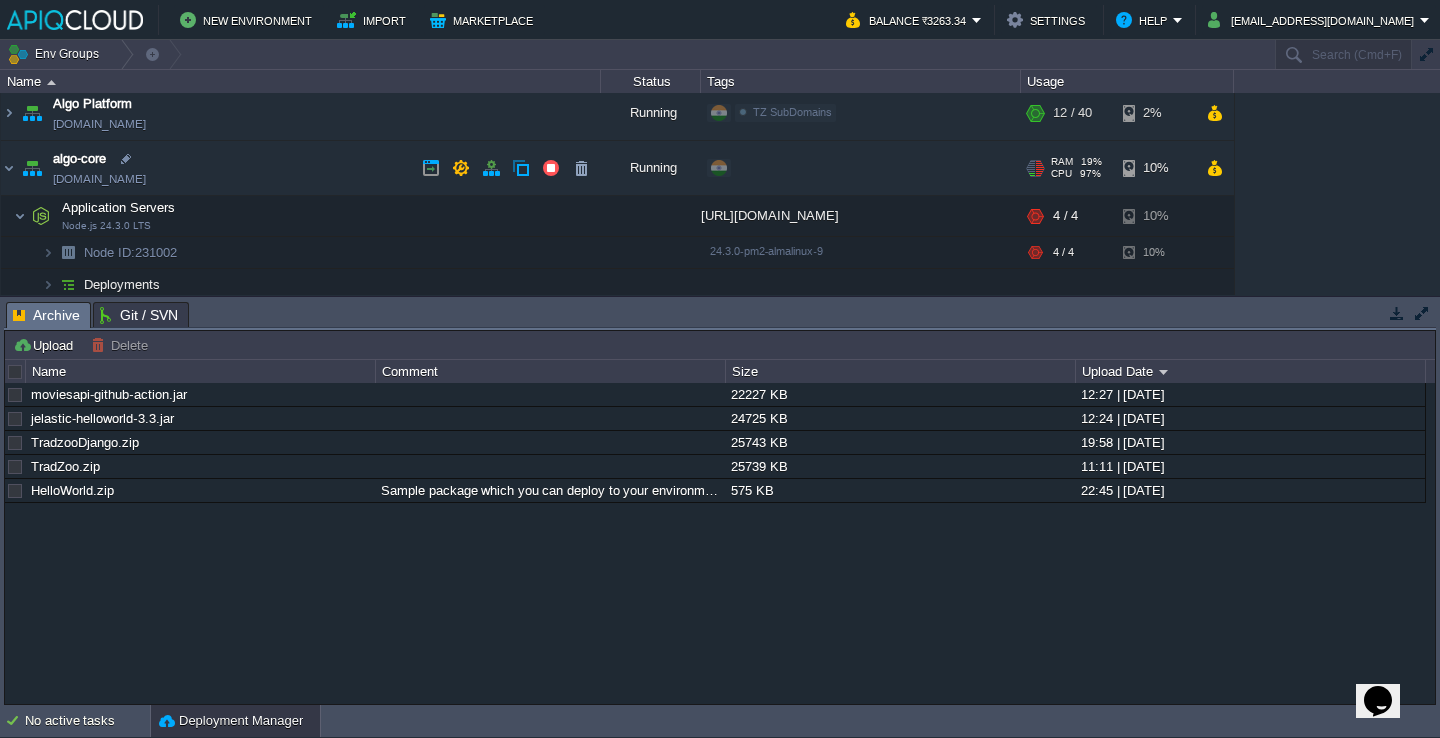 scroll, scrollTop: 10, scrollLeft: 0, axis: vertical 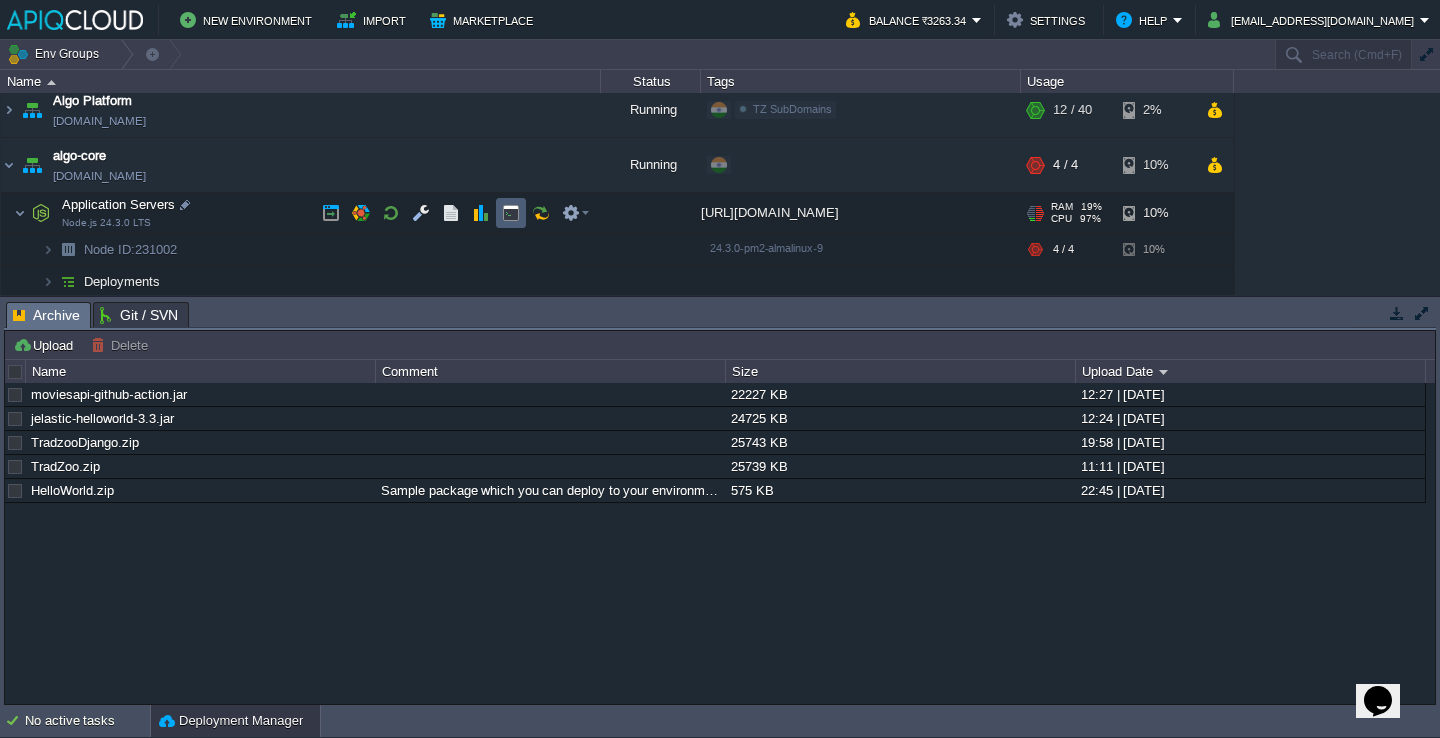 click at bounding box center [511, 213] 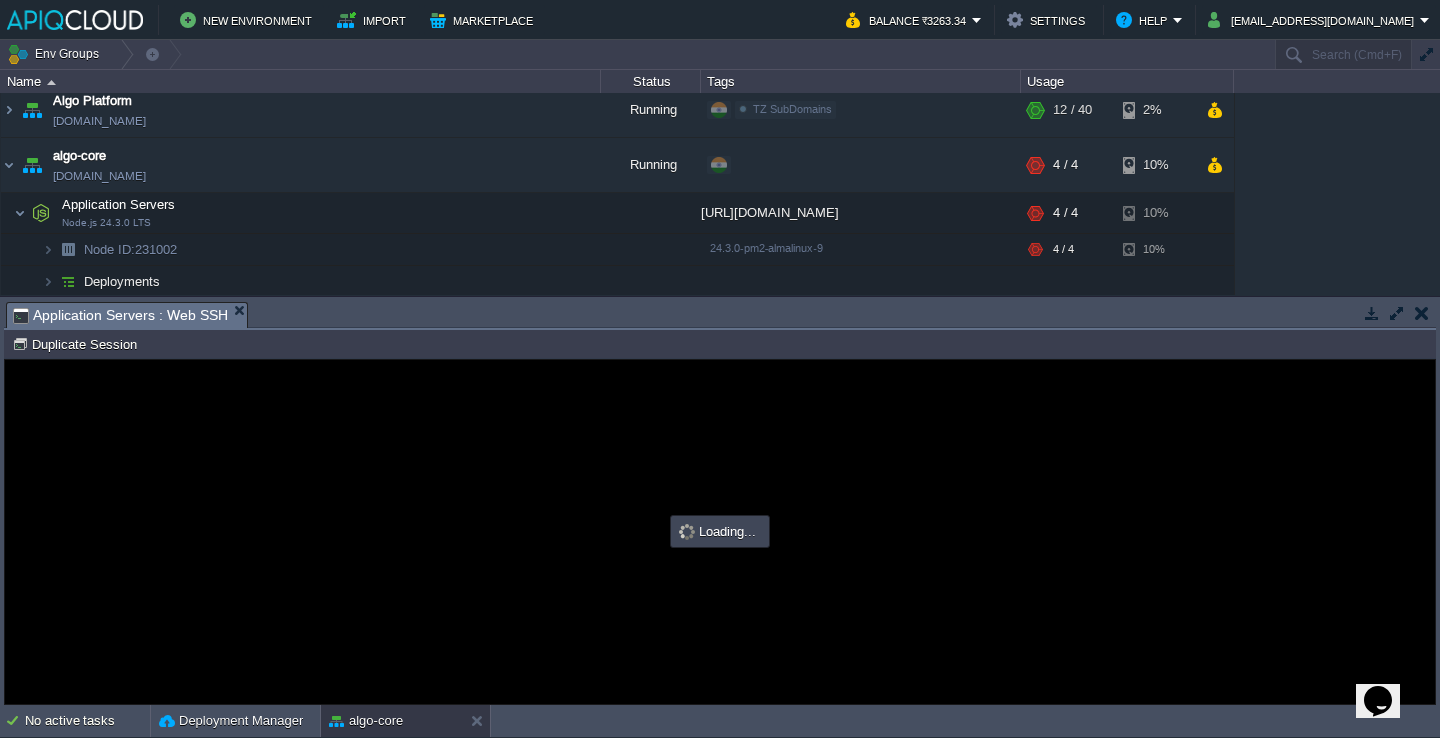 scroll, scrollTop: 0, scrollLeft: 0, axis: both 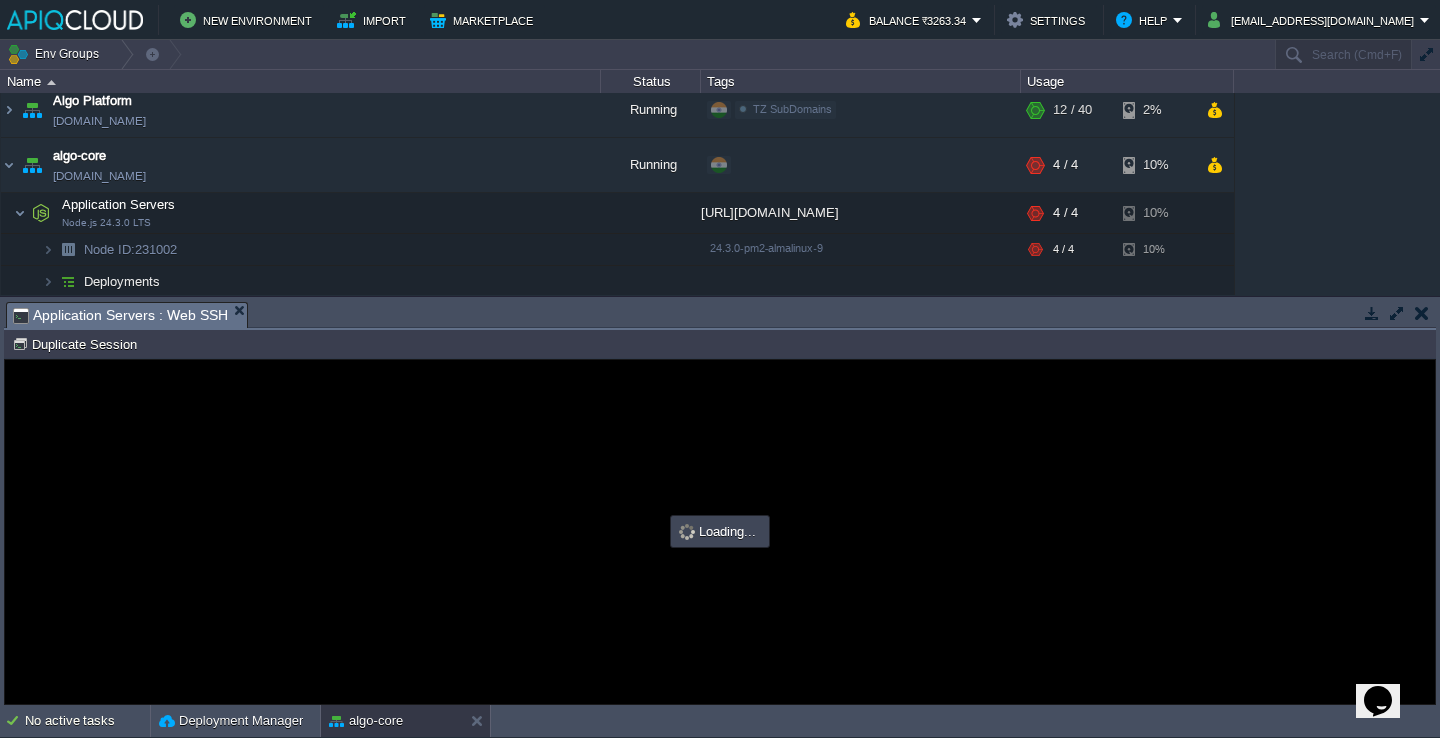 type on "#000000" 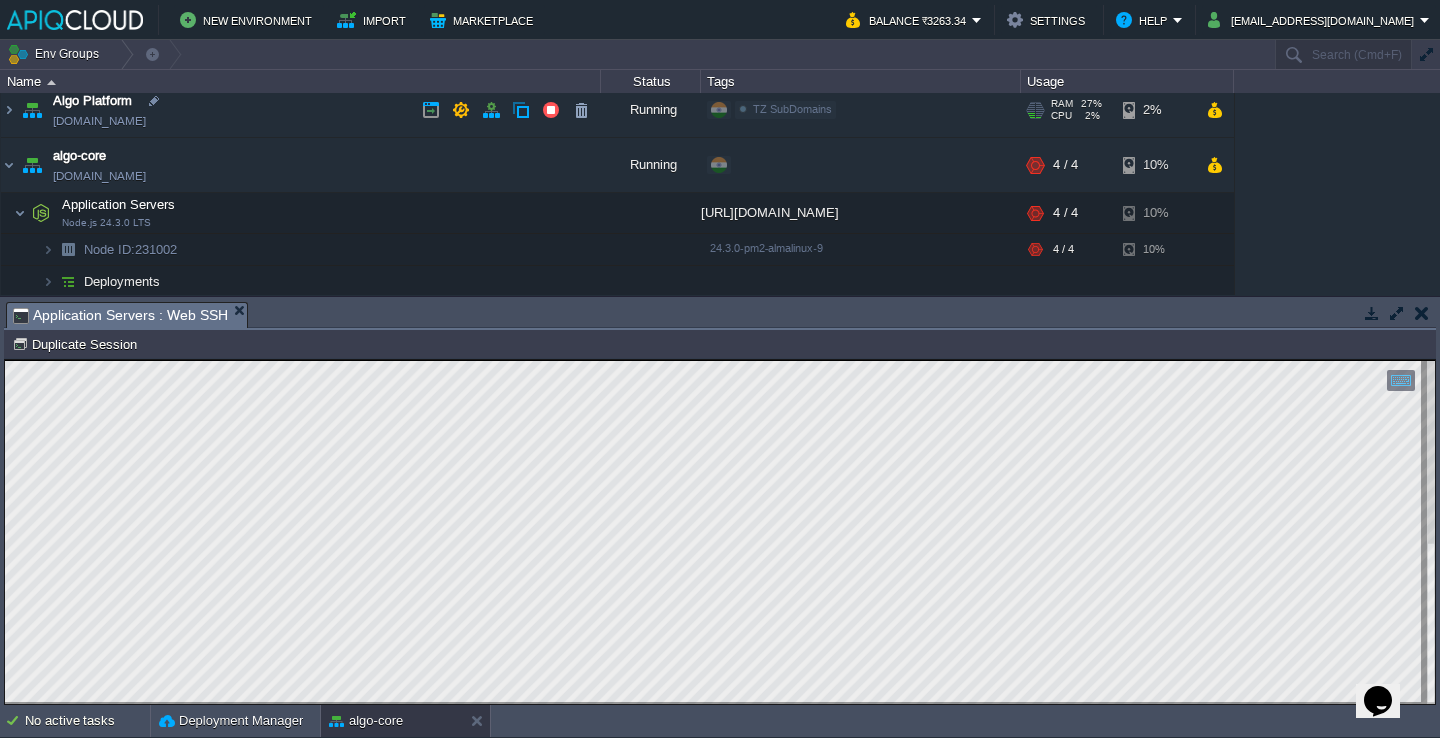 click on "Algo Platform [DOMAIN_NAME]" at bounding box center (301, 110) 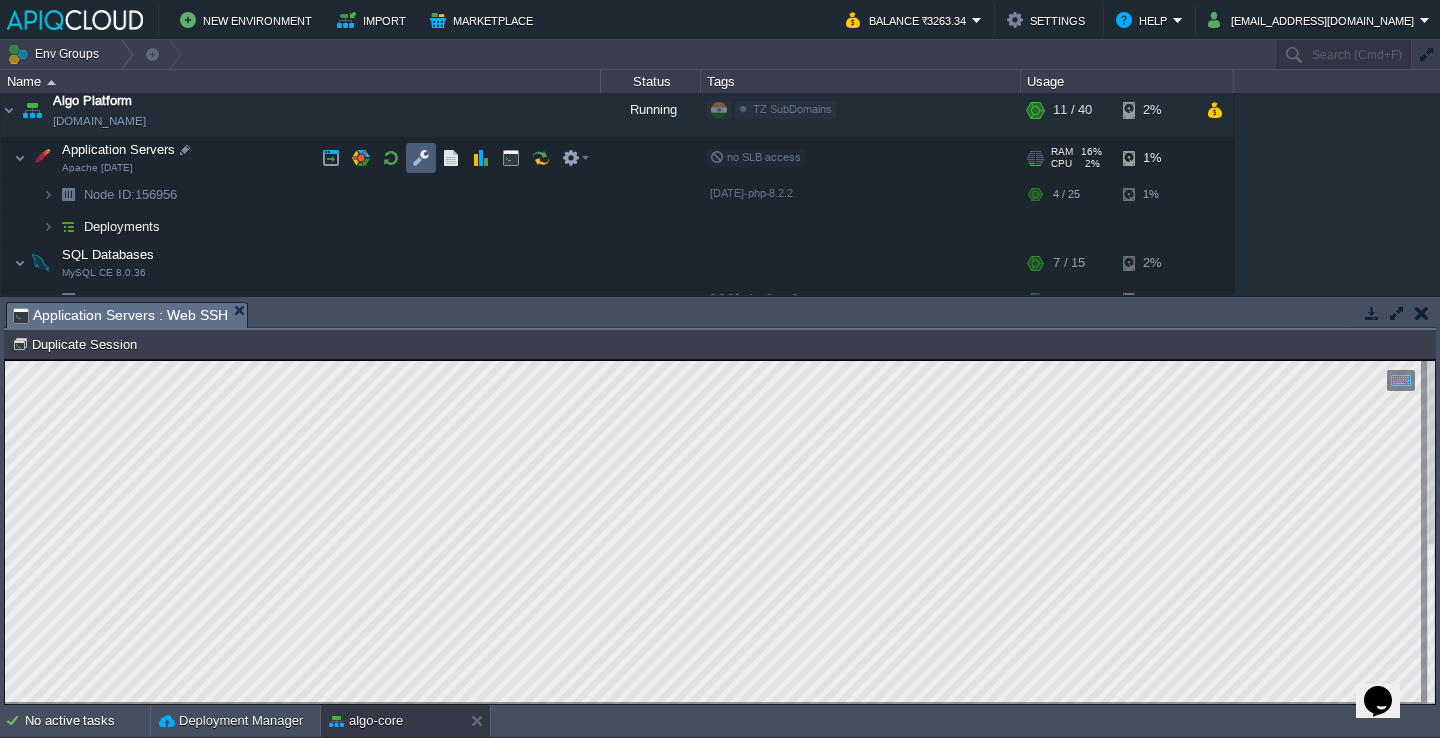 click at bounding box center (421, 158) 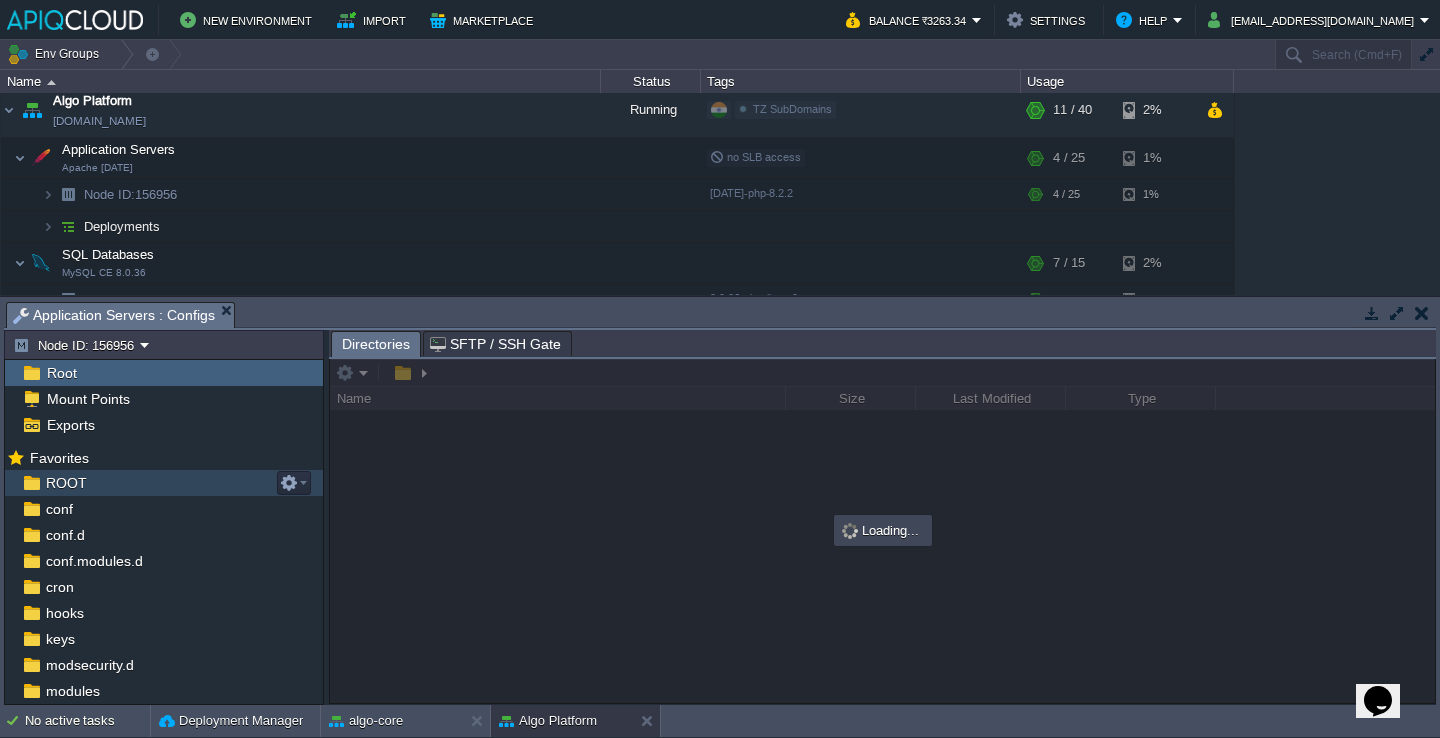 click on "ROOT" at bounding box center (164, 483) 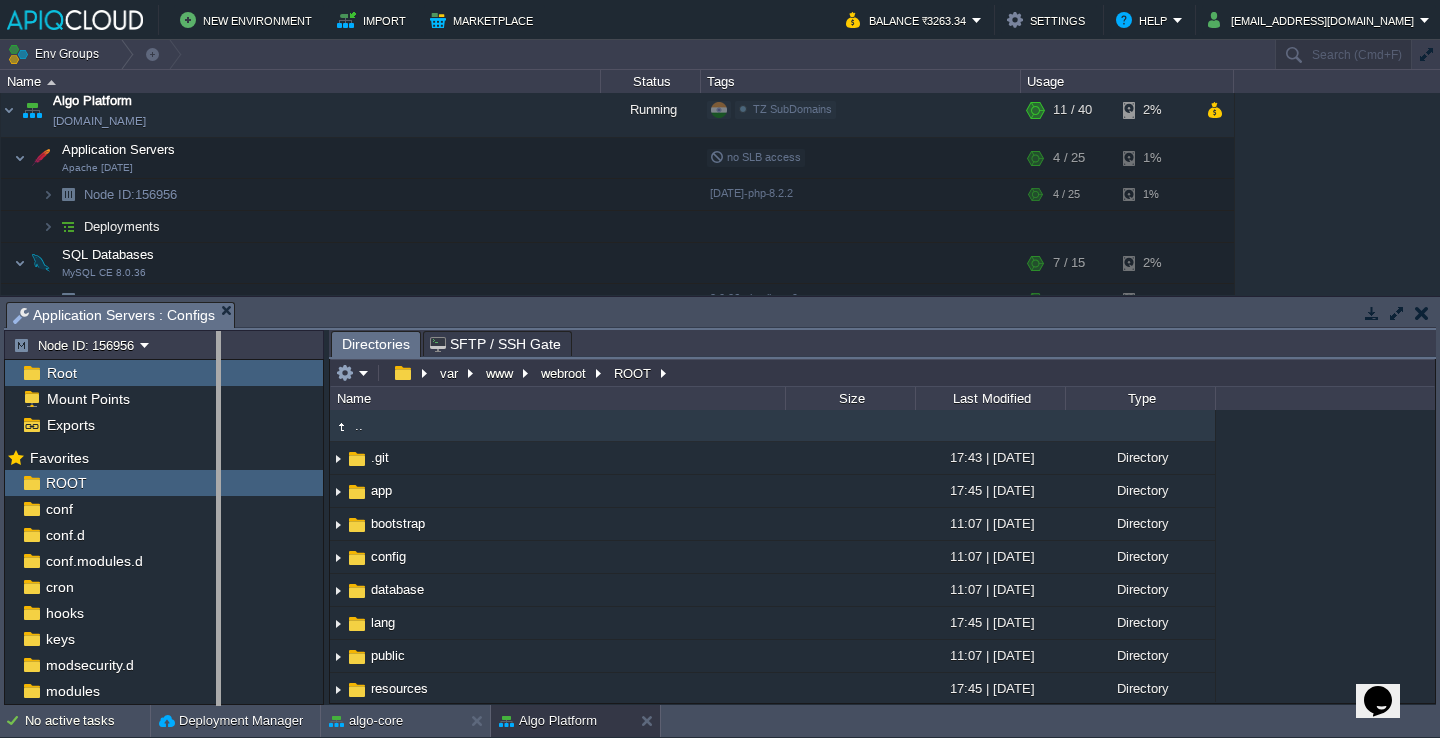 drag, startPoint x: 324, startPoint y: 347, endPoint x: 216, endPoint y: 330, distance: 109.32977 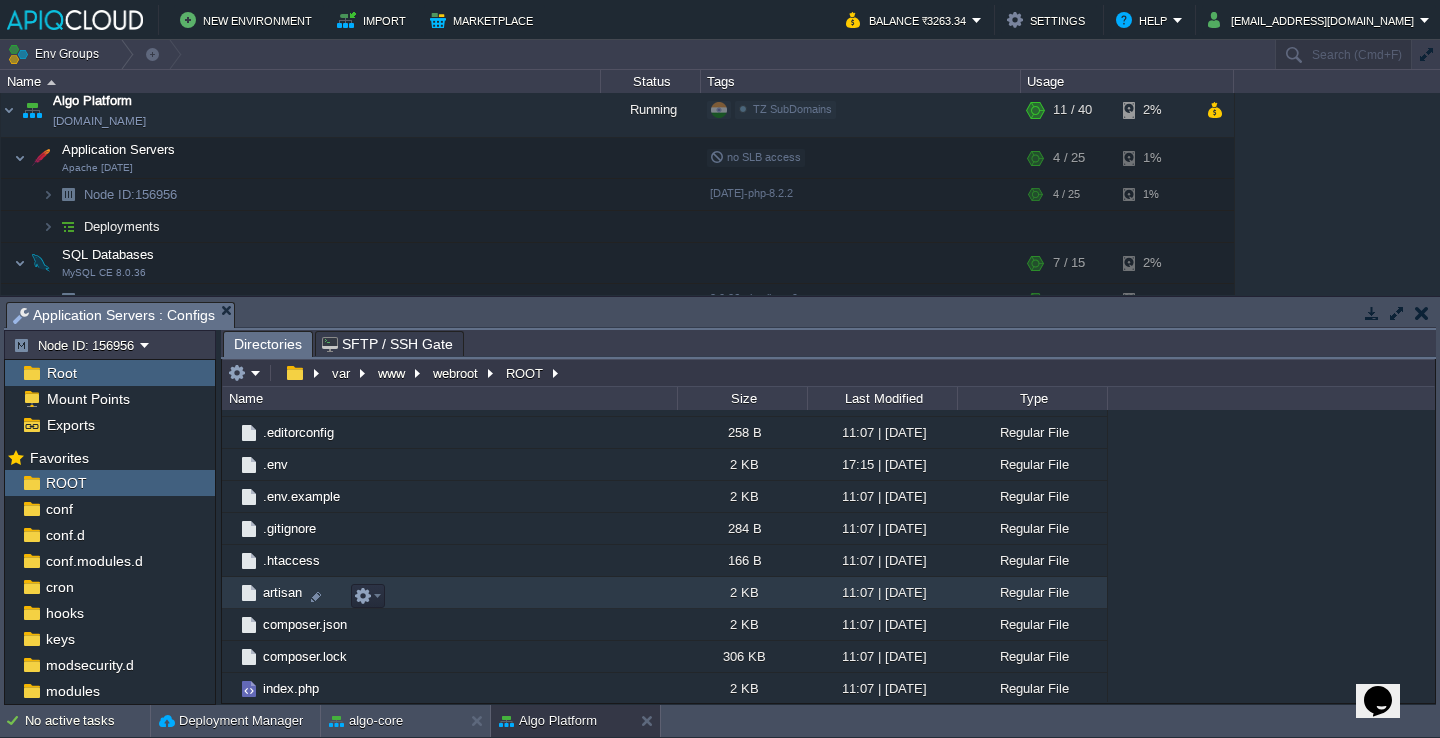 scroll, scrollTop: 407, scrollLeft: 0, axis: vertical 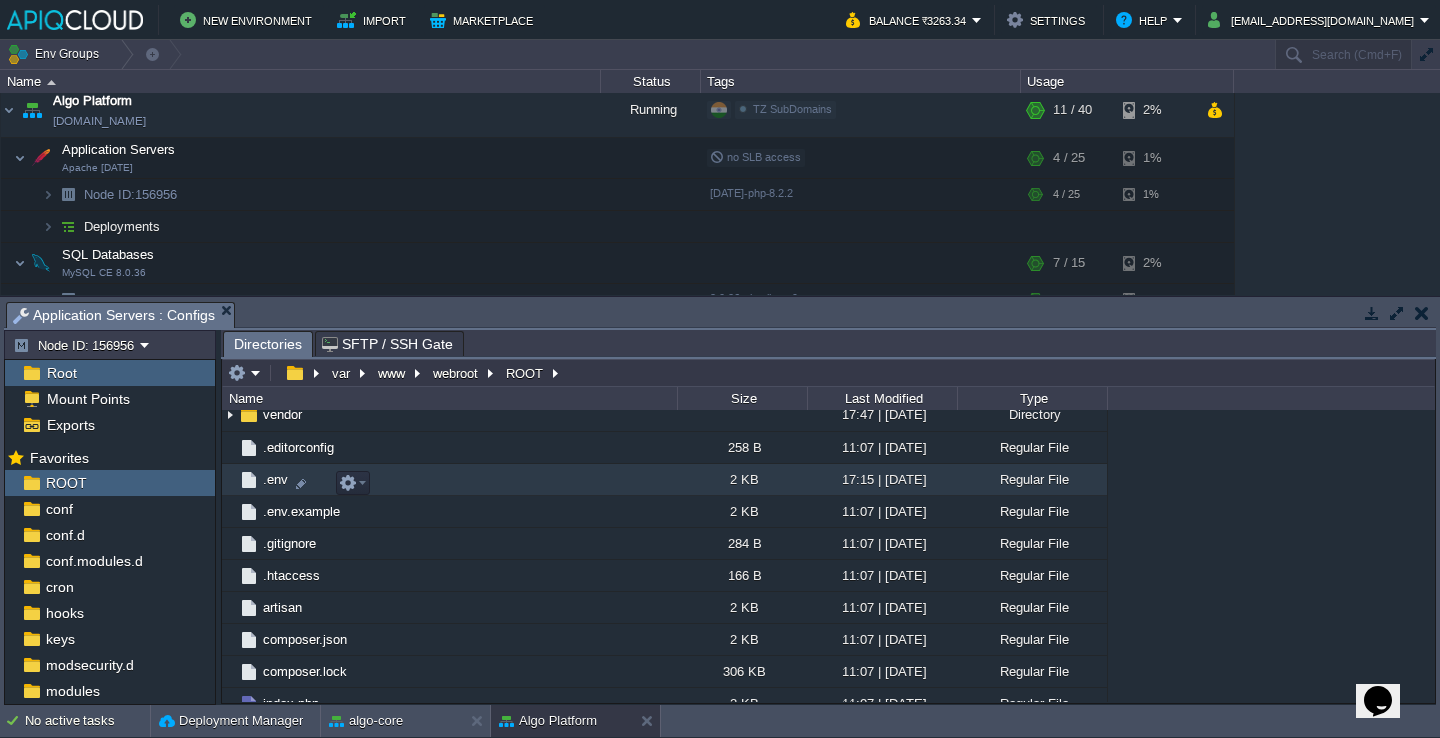 click on ".env" at bounding box center (449, 480) 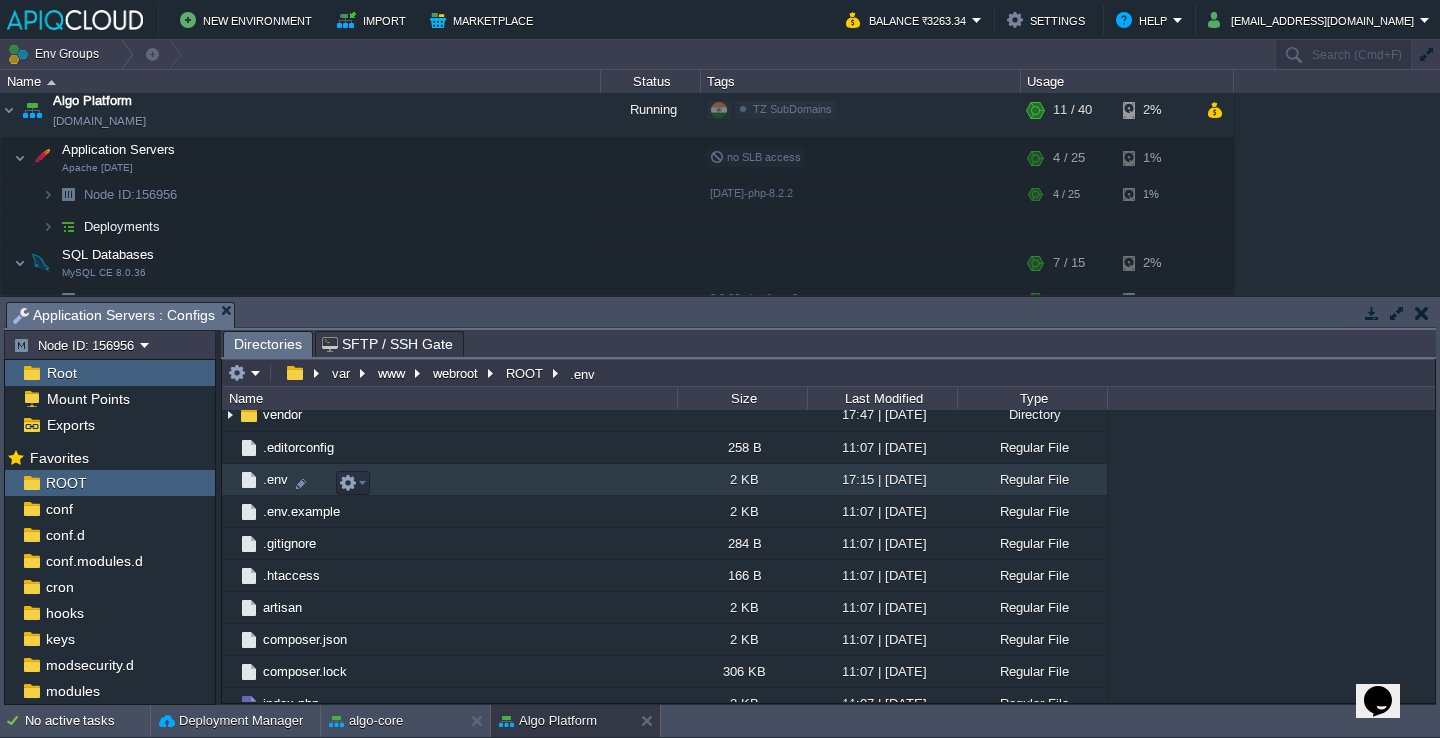 click on ".env" at bounding box center (449, 480) 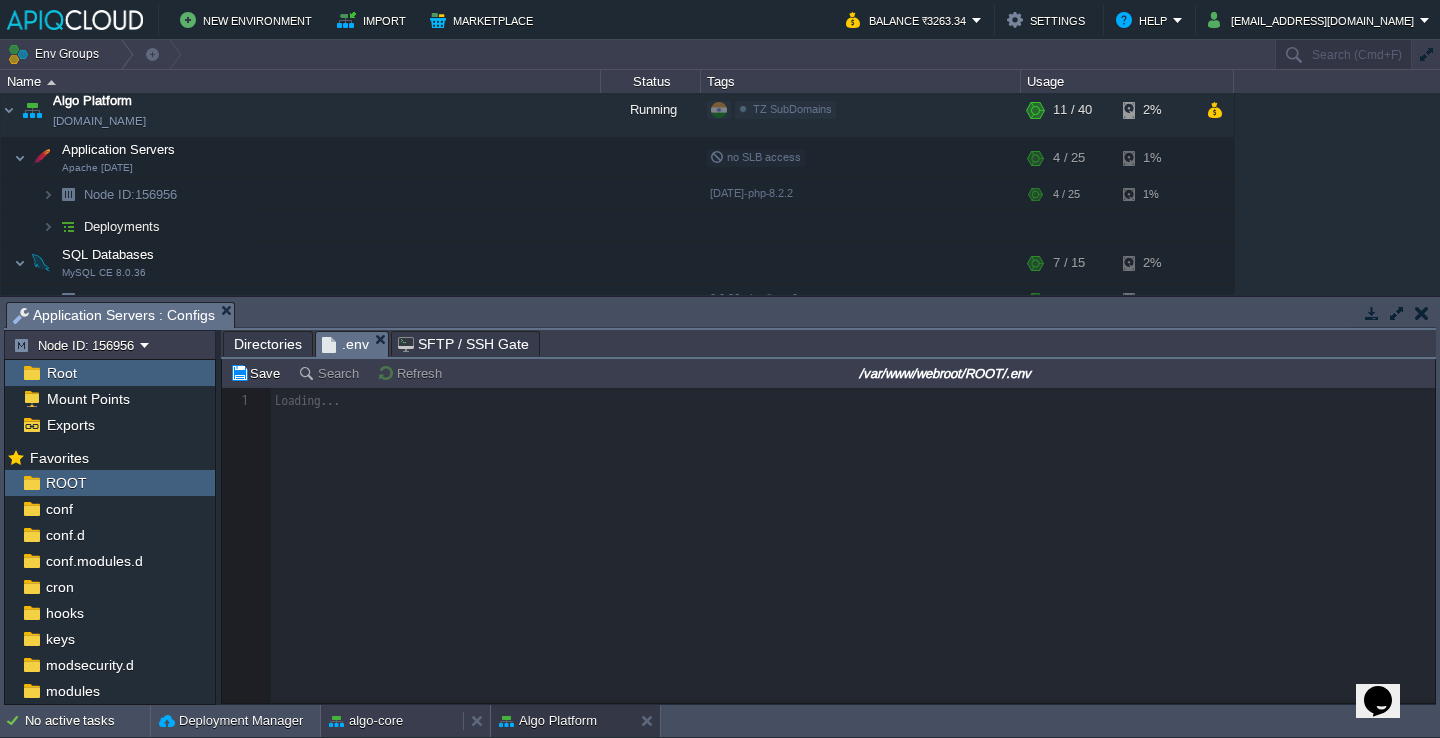 click on "algo-core" at bounding box center [392, 721] 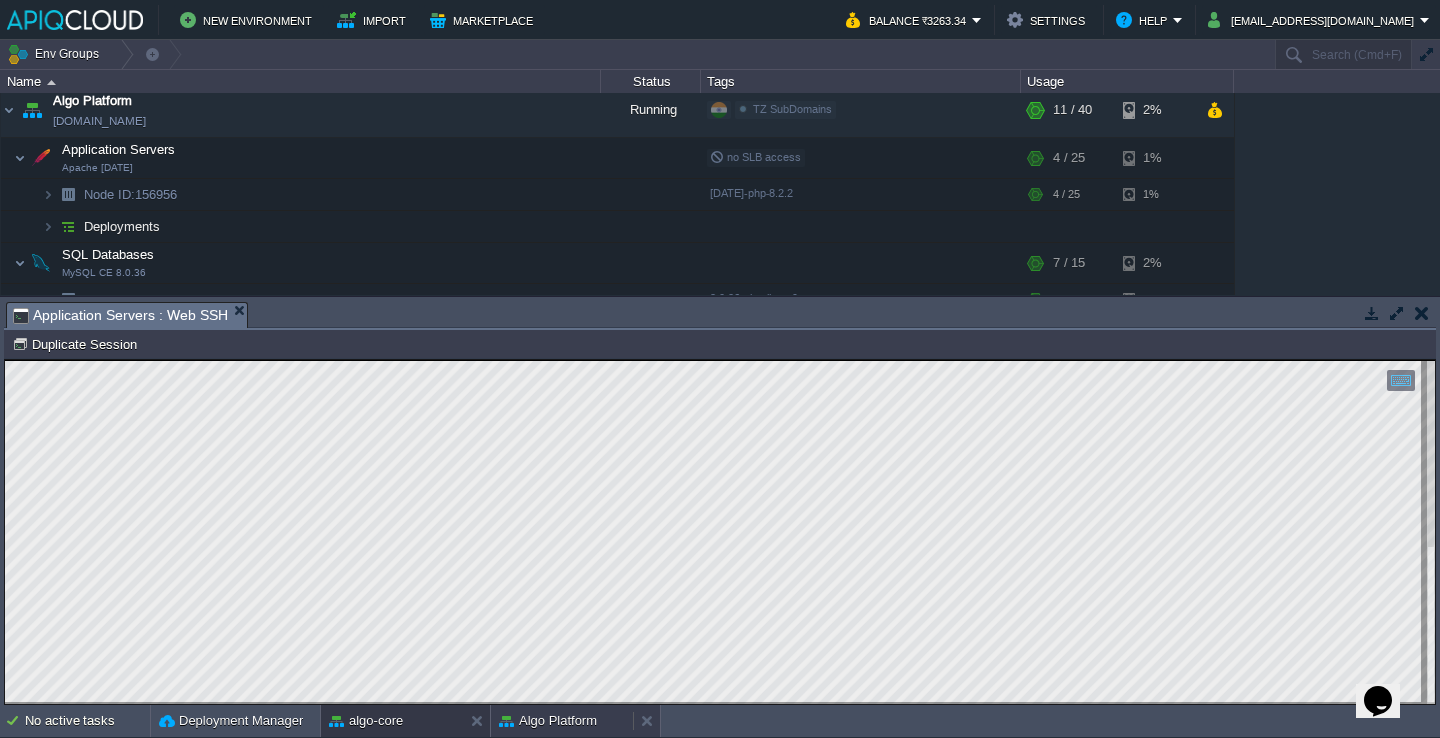 click on "Algo Platform" at bounding box center [548, 721] 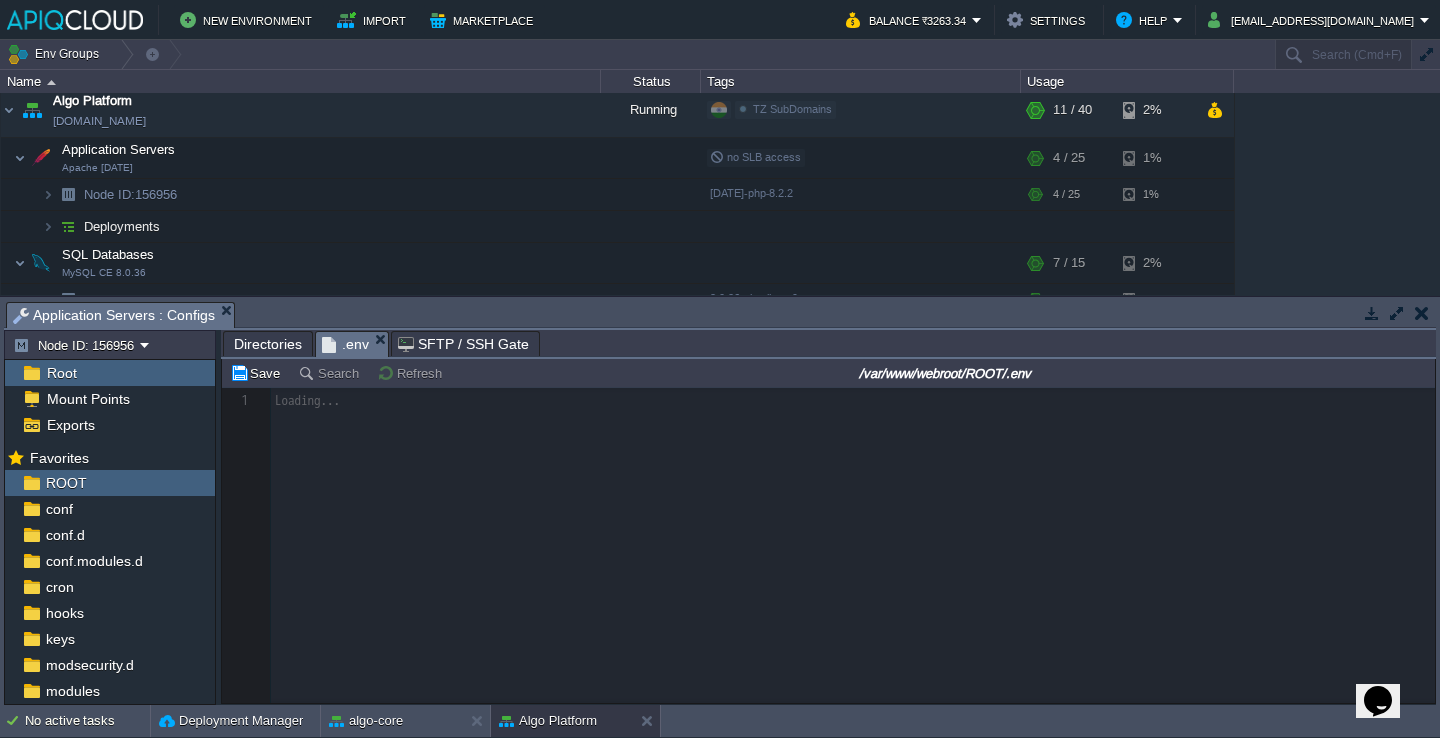 scroll, scrollTop: 6, scrollLeft: 0, axis: vertical 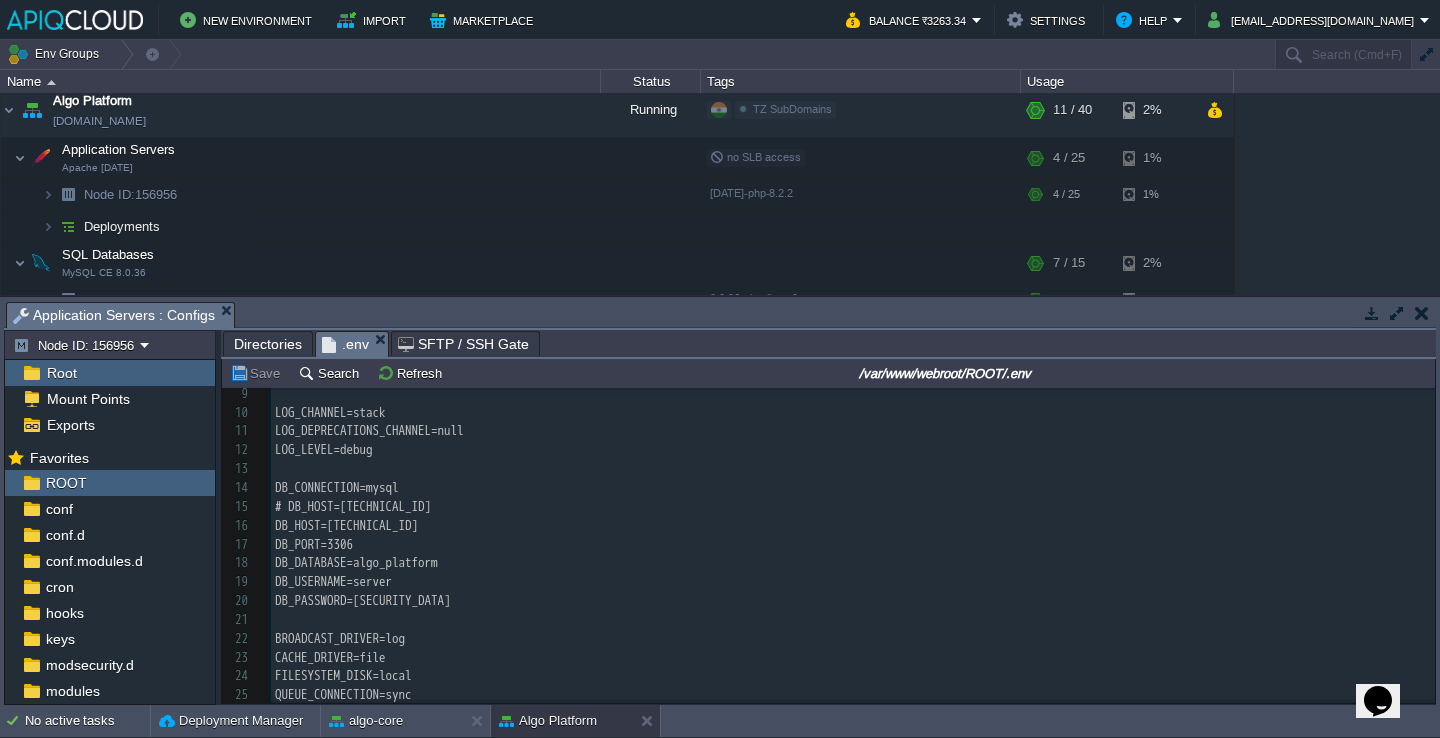 click on "93   1 baseURL=https://algo-test.tradzoo.com/ 2 ​ 3 APP_NAME=Laravel 4 APP_ENV=local 5 APP_KEY=base64:HqR44Rz0kUGBkhedBv9H/yL6riNFMttikk2P9psYCWE= 6 APP_DEBUG=true 7 APP_URL=http://localhost 8 ​ 9 ​ 10 LOG_CHANNEL=stack 11 LOG_DEPRECATIONS_CHANNEL=null 12 LOG_LEVEL=debug 13 ​ 14 DB_CONNECTION=mysql 15 # DB_HOST=45.120.136.236 16 DB_HOST=192.168.14.83 17 DB_PORT=3306 18 DB_DATABASE=algo_platform 19 DB_USERNAME=server 20 DB_PASSWORD=N6*9]FBZat9ct**9 21 ​ 22 BROADCAST_DRIVER=log 23 CACHE_DRIVER=file 24 FILESYSTEM_DISK=local 25 QUEUE_CONNECTION=sync 26 ​" at bounding box center (853, 479) 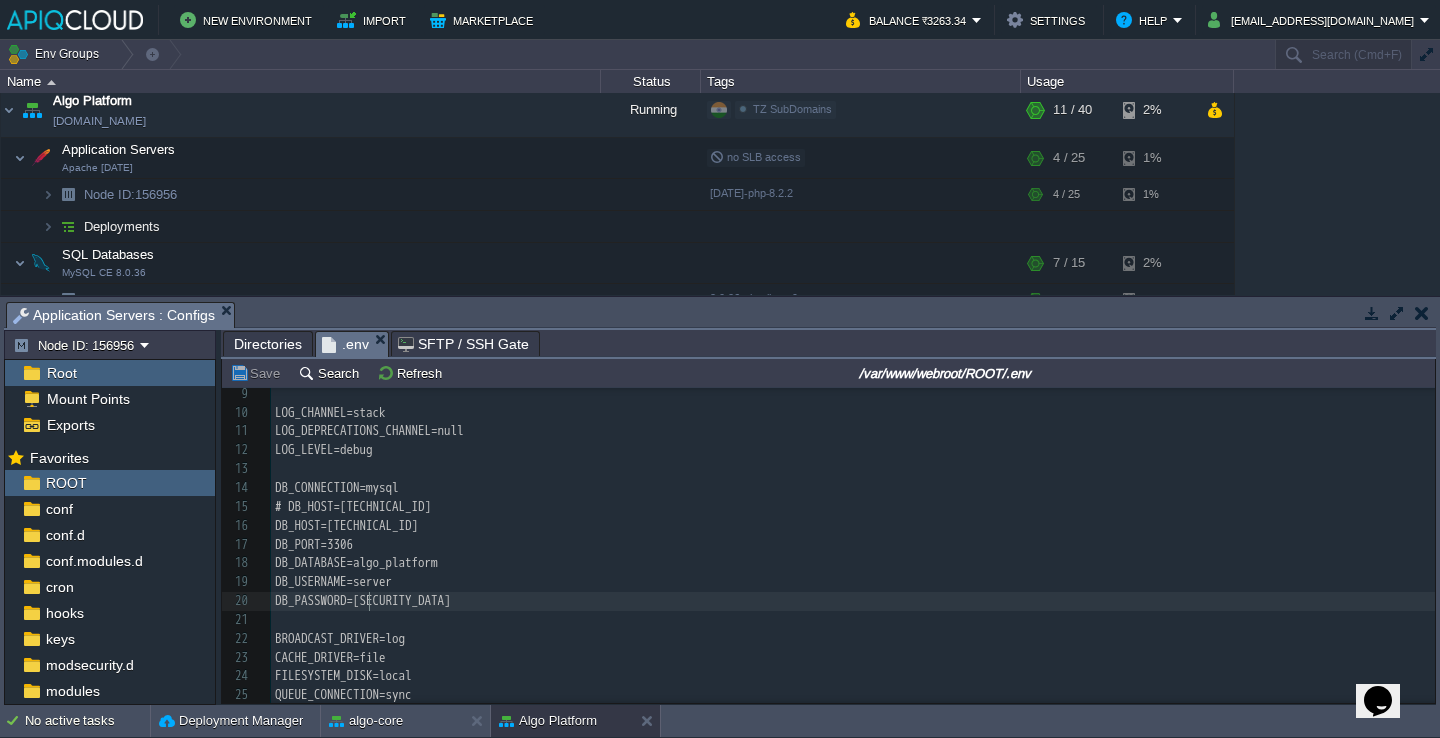 type on "N6*9]FBZat9ct**9" 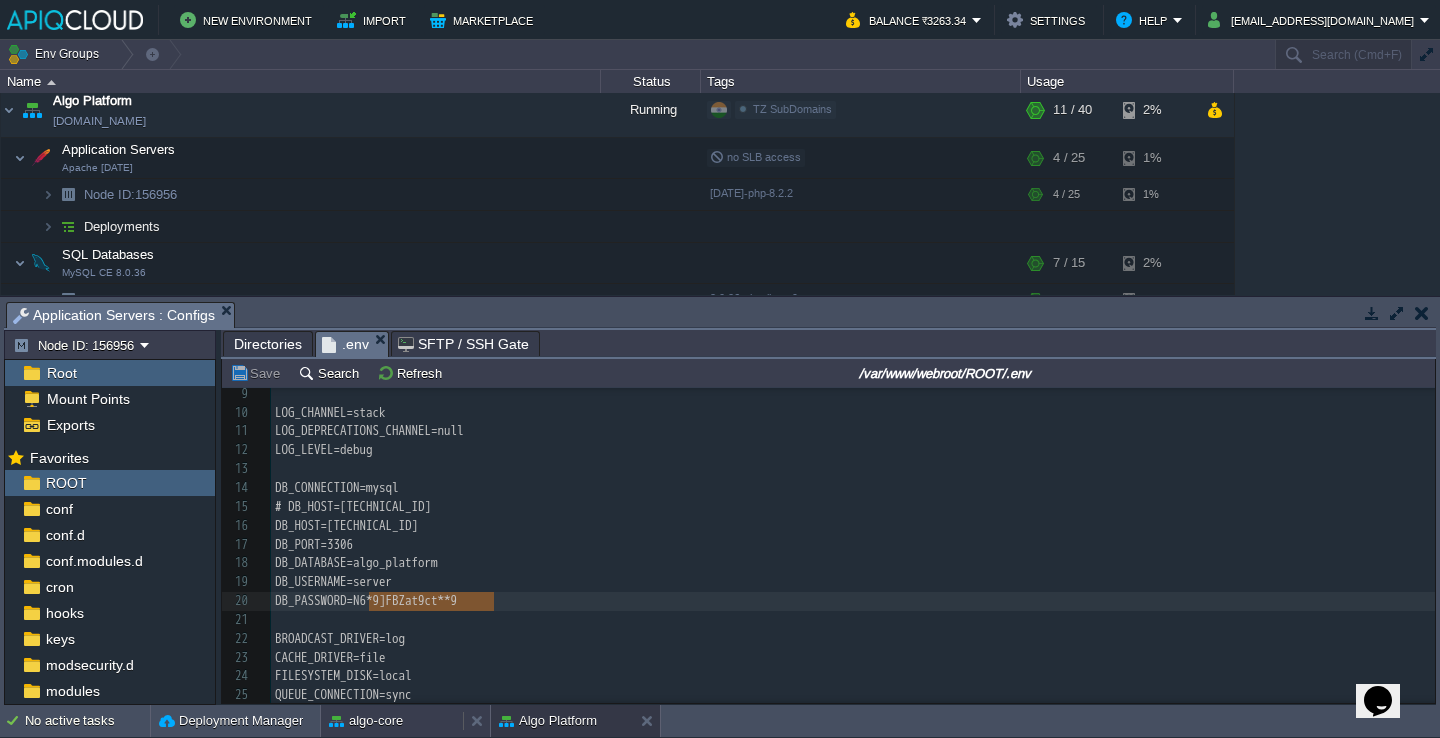 click on "algo-core" at bounding box center [392, 721] 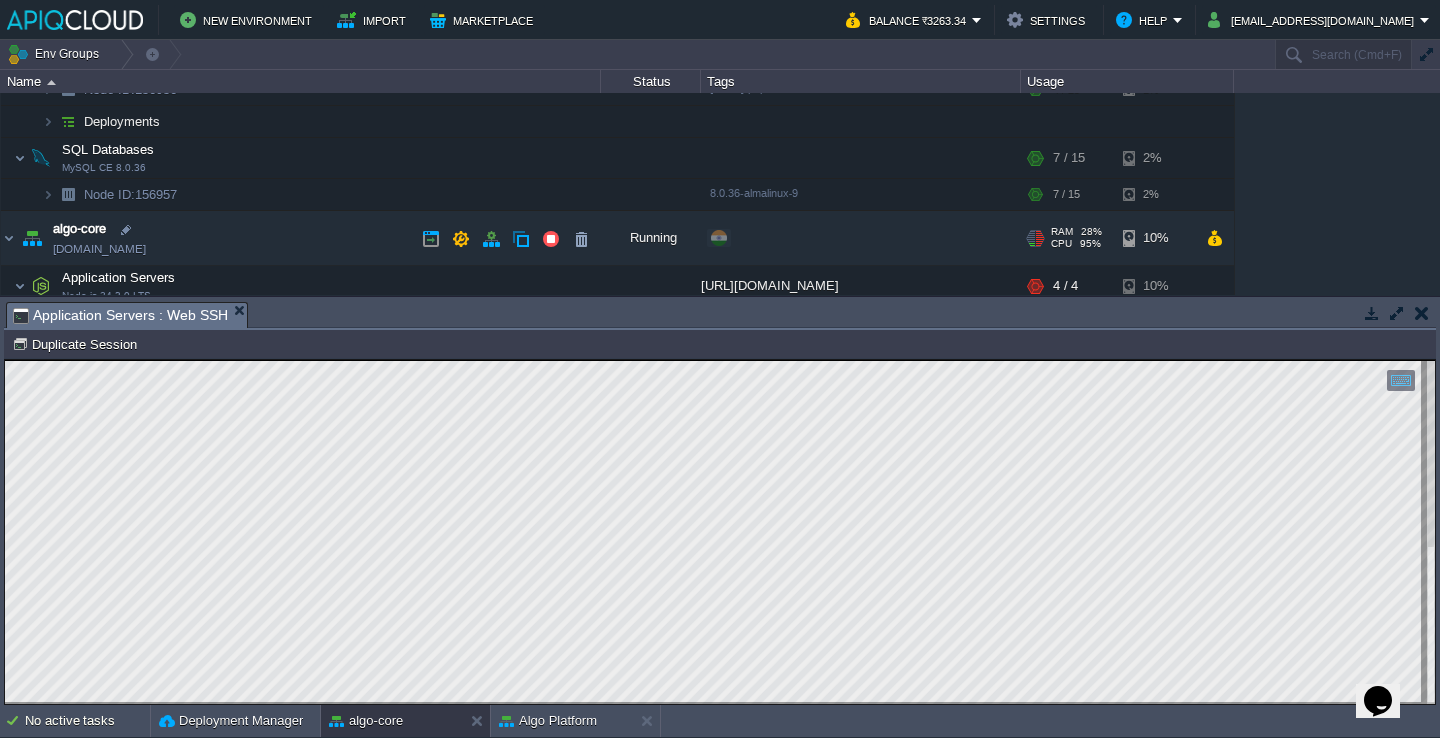 scroll, scrollTop: 151, scrollLeft: 0, axis: vertical 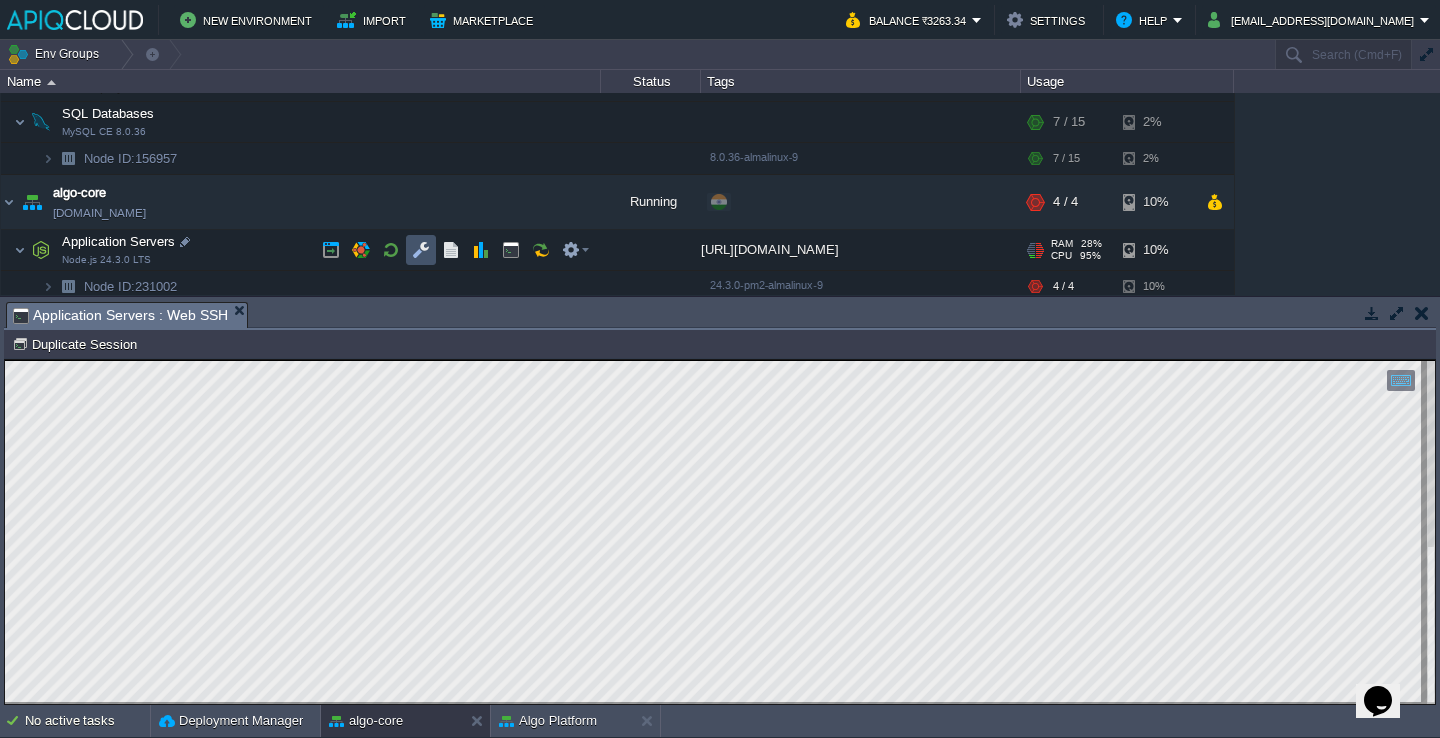 click at bounding box center (421, 250) 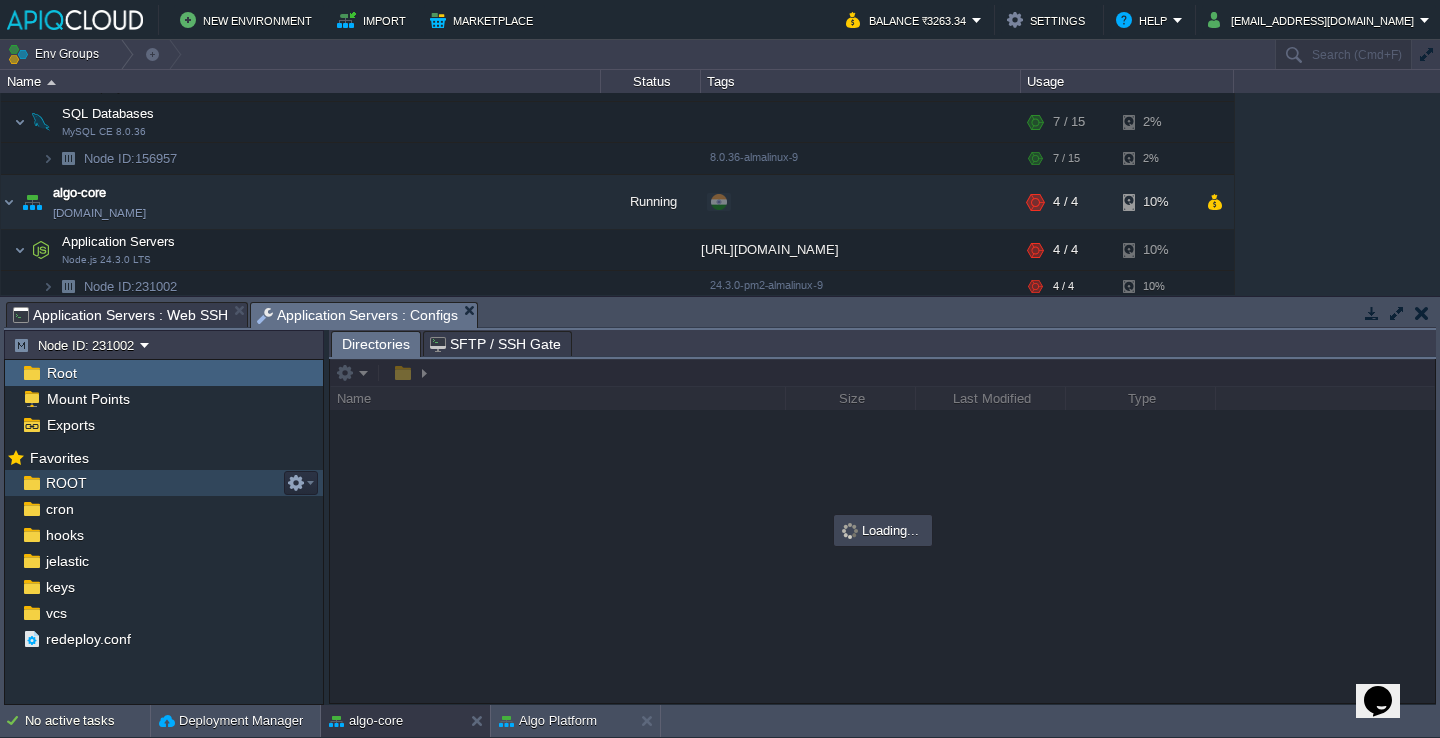 click on "ROOT" at bounding box center (164, 483) 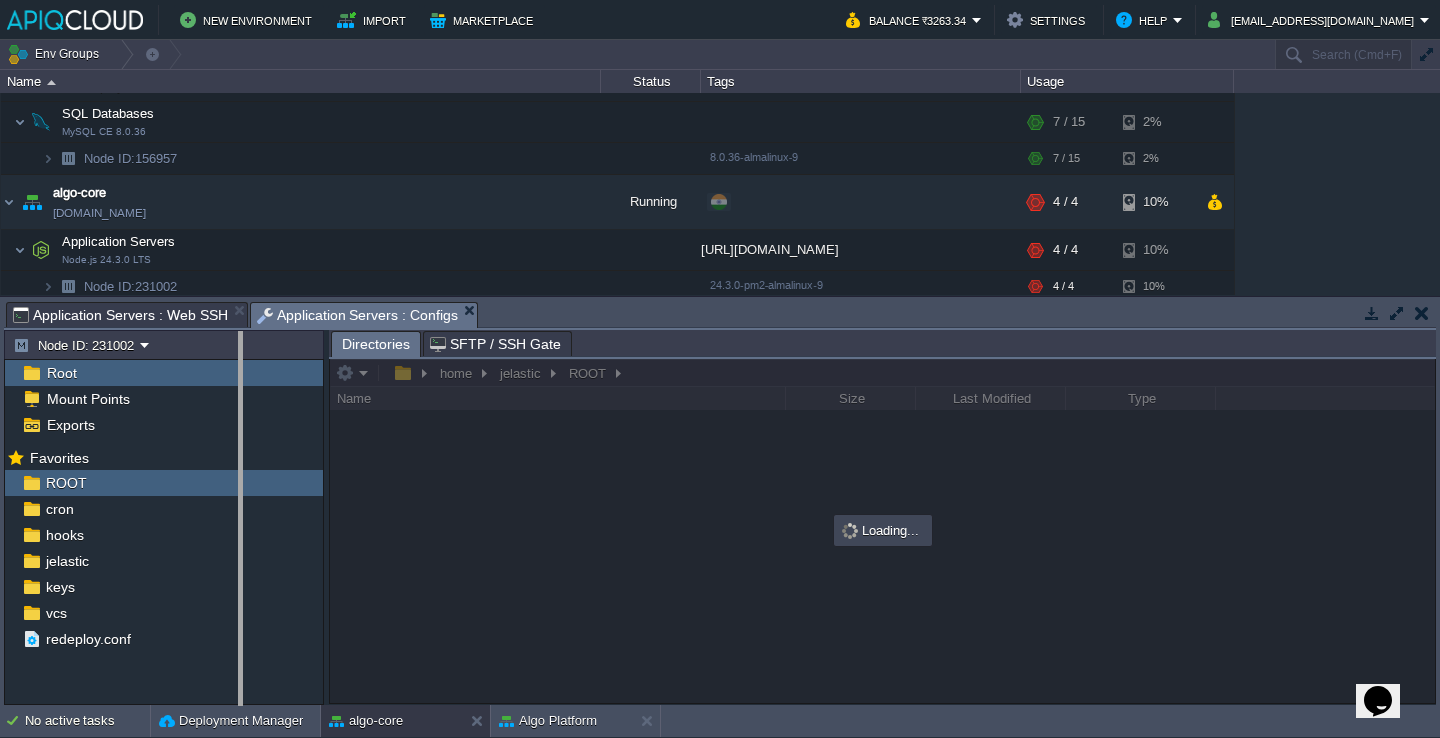 drag, startPoint x: 326, startPoint y: 344, endPoint x: 240, endPoint y: 341, distance: 86.05231 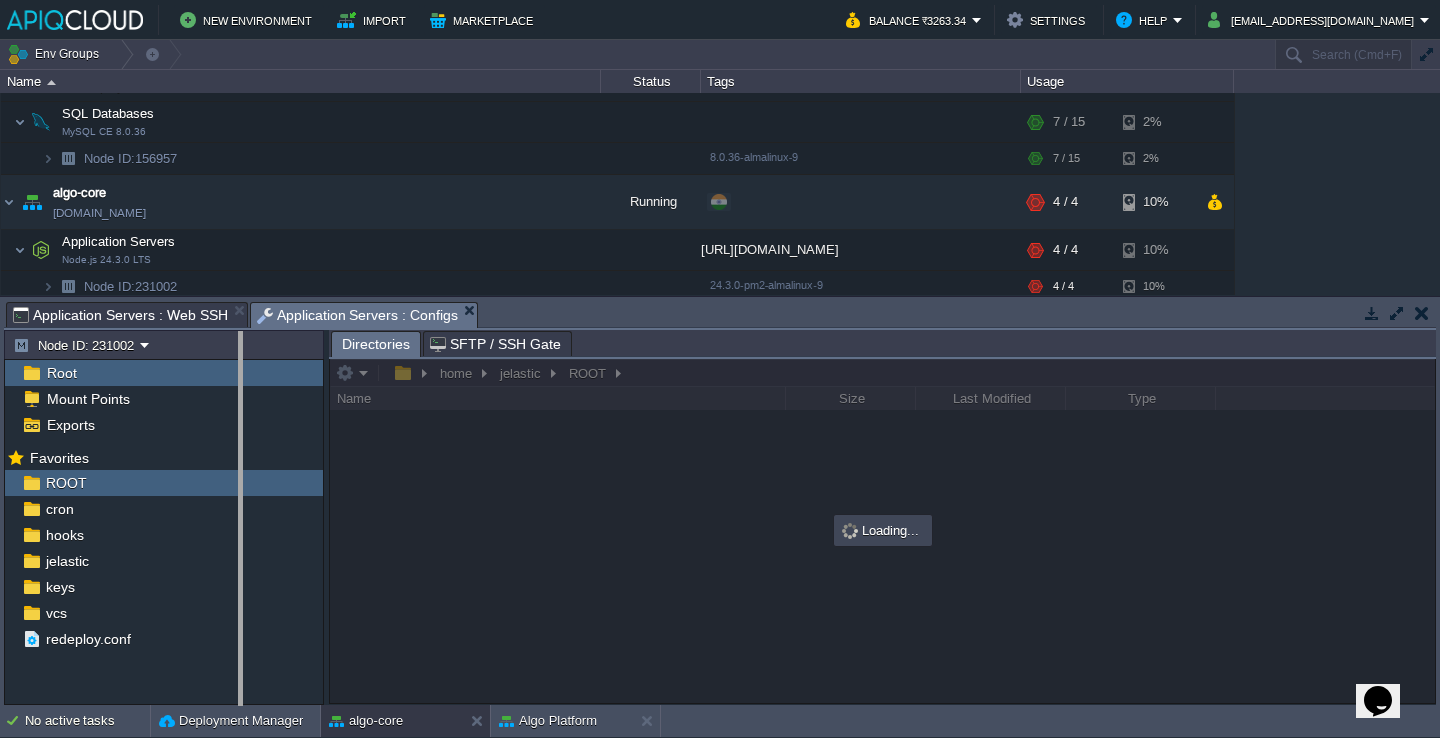 click on "New Environment Import Marketplace Bonus ₹0.00 Upgrade Account Balance ₹3263.34 Settings Help tradzoo2021@gmail.com       Env Groups                     Search (Cmd+F)         auto-gen Name Status Tags Usage Algo Platform env-5260976.in1.apiqcloud.com Running                                                                                                                                 TZ SubDomains                           Edit                                                                                                                                                            RAM                 27%                                         CPU                 2%                             11 / 40                    2%       Application Servers Apache 2.4.55                                                         no SLB access                                                                                                                                                       RAM 16%" at bounding box center (720, 369) 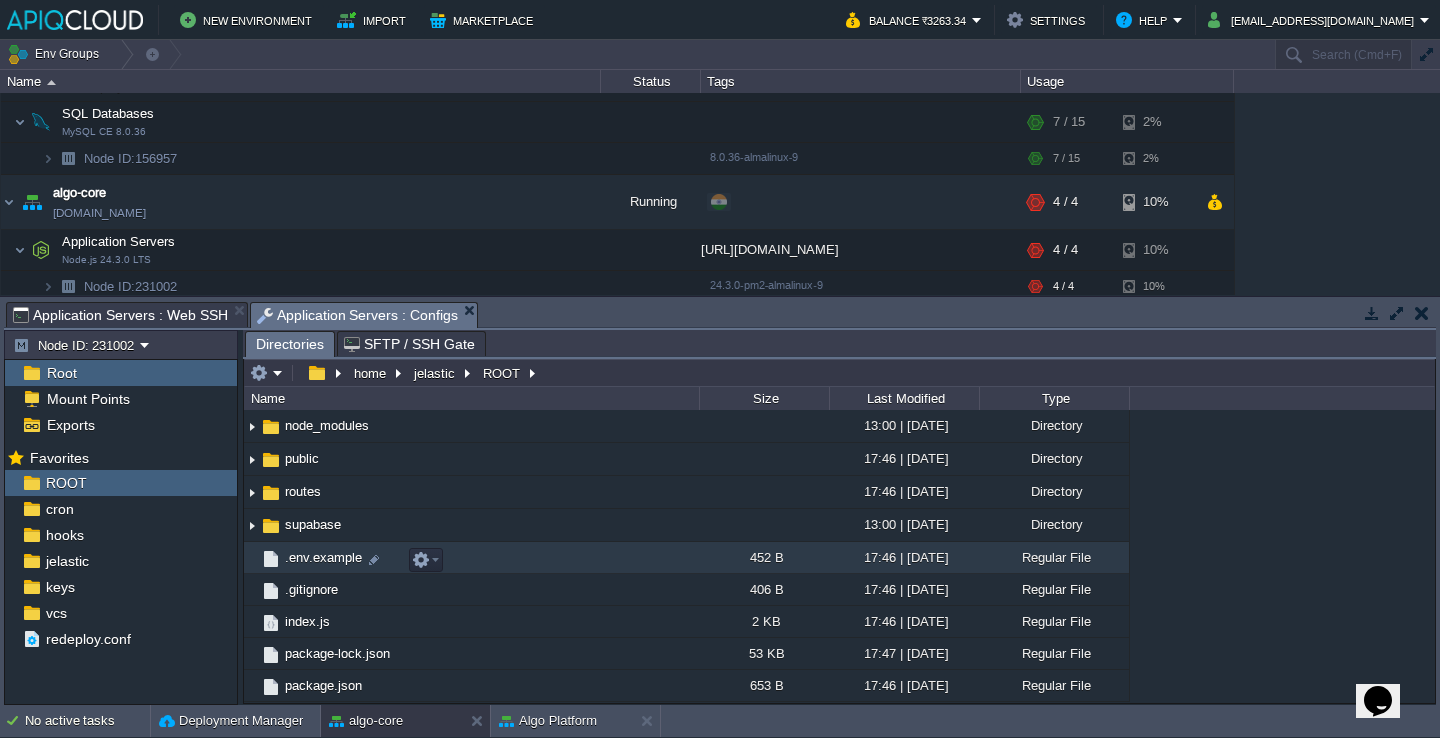 scroll, scrollTop: 0, scrollLeft: 0, axis: both 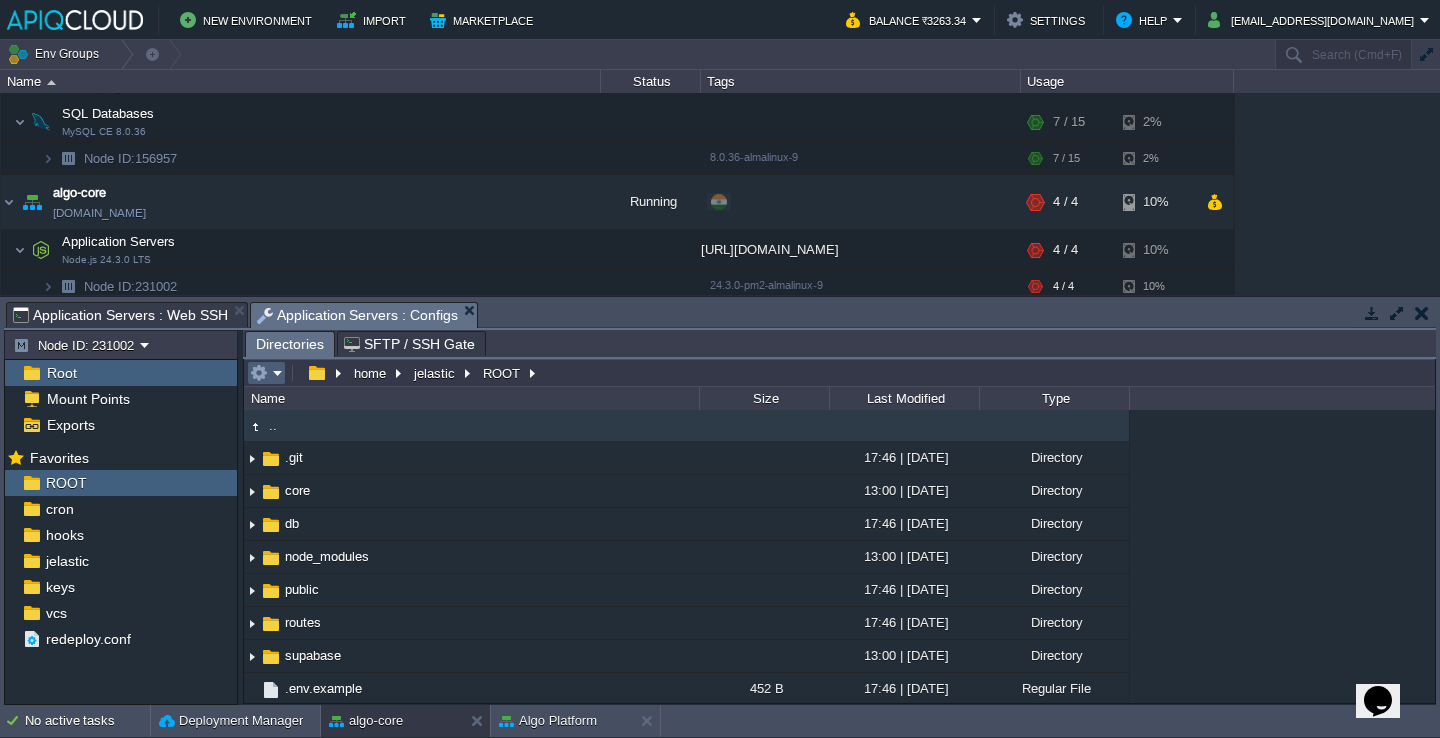 click at bounding box center [266, 373] 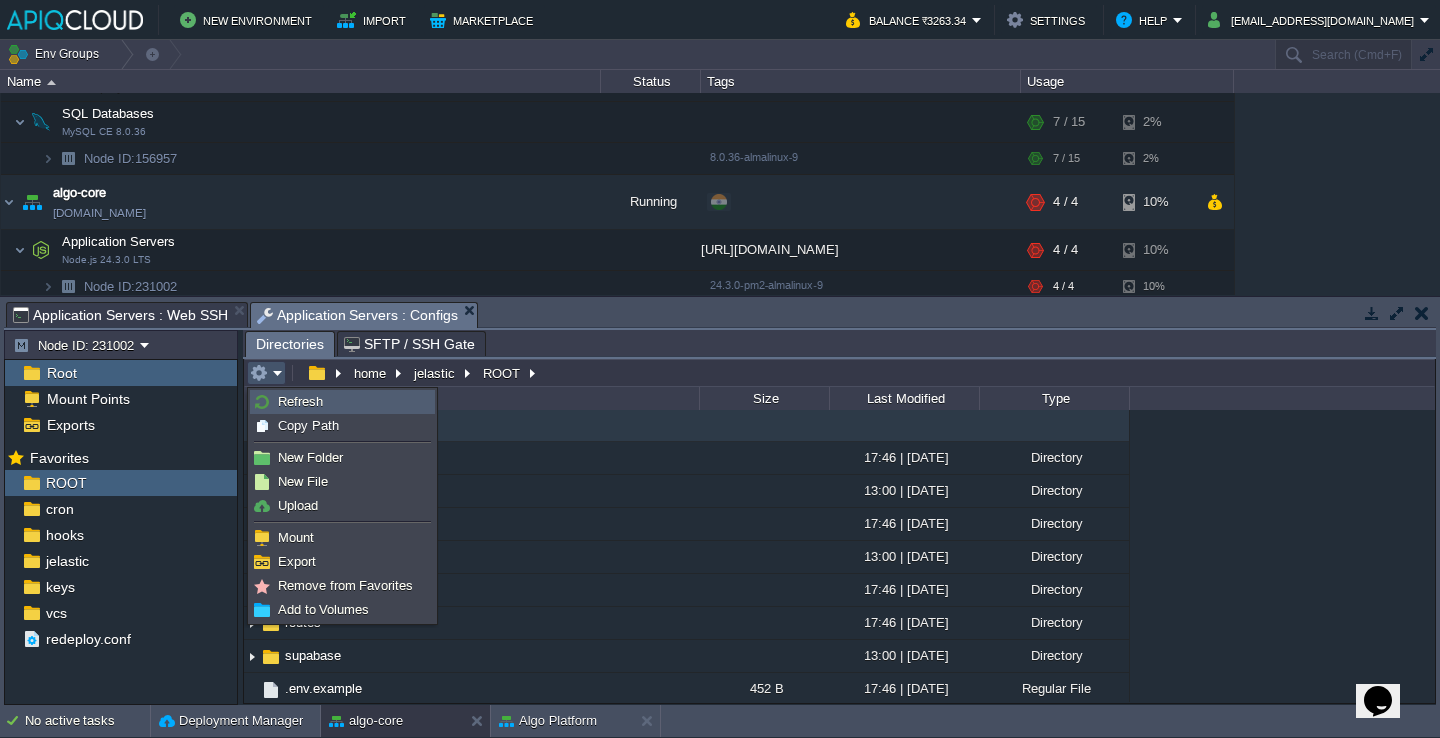 click on "Refresh" at bounding box center (300, 401) 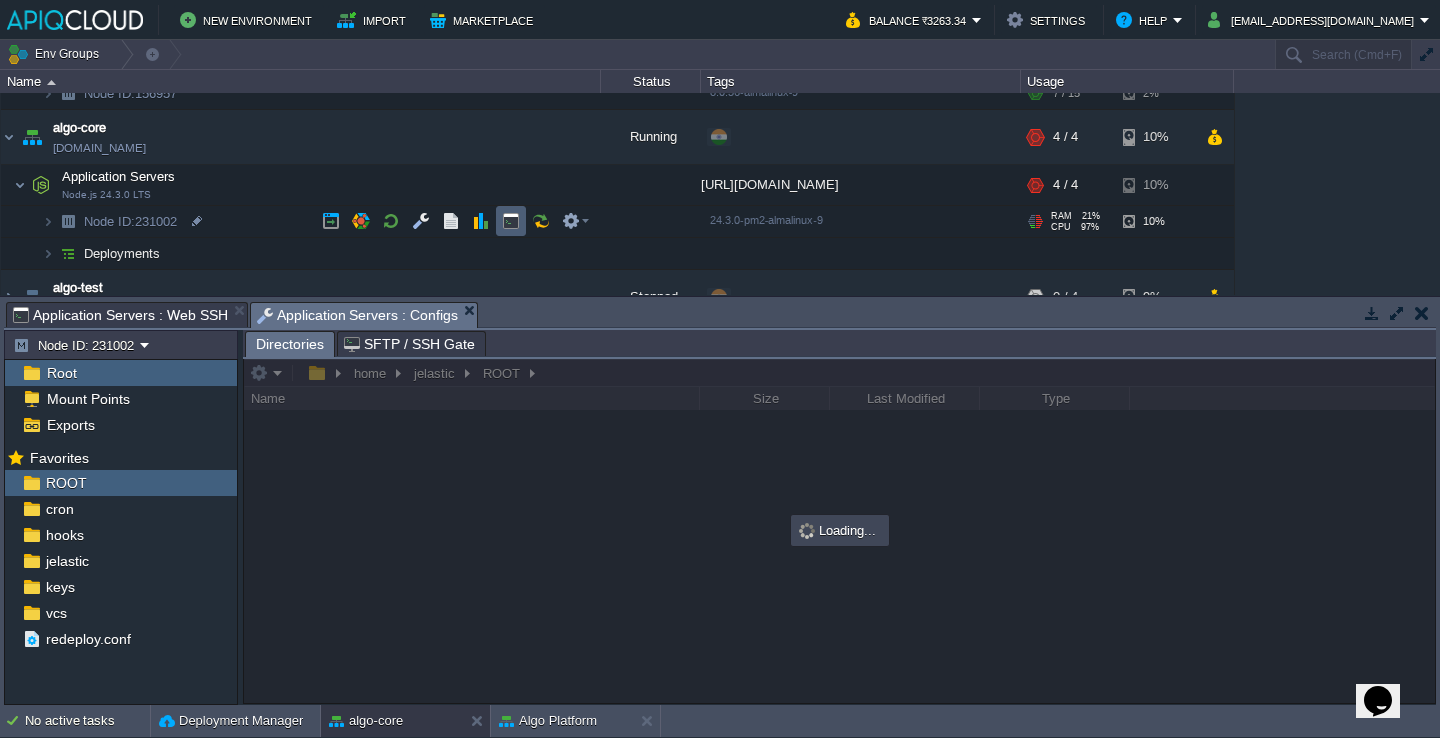 scroll, scrollTop: 220, scrollLeft: 0, axis: vertical 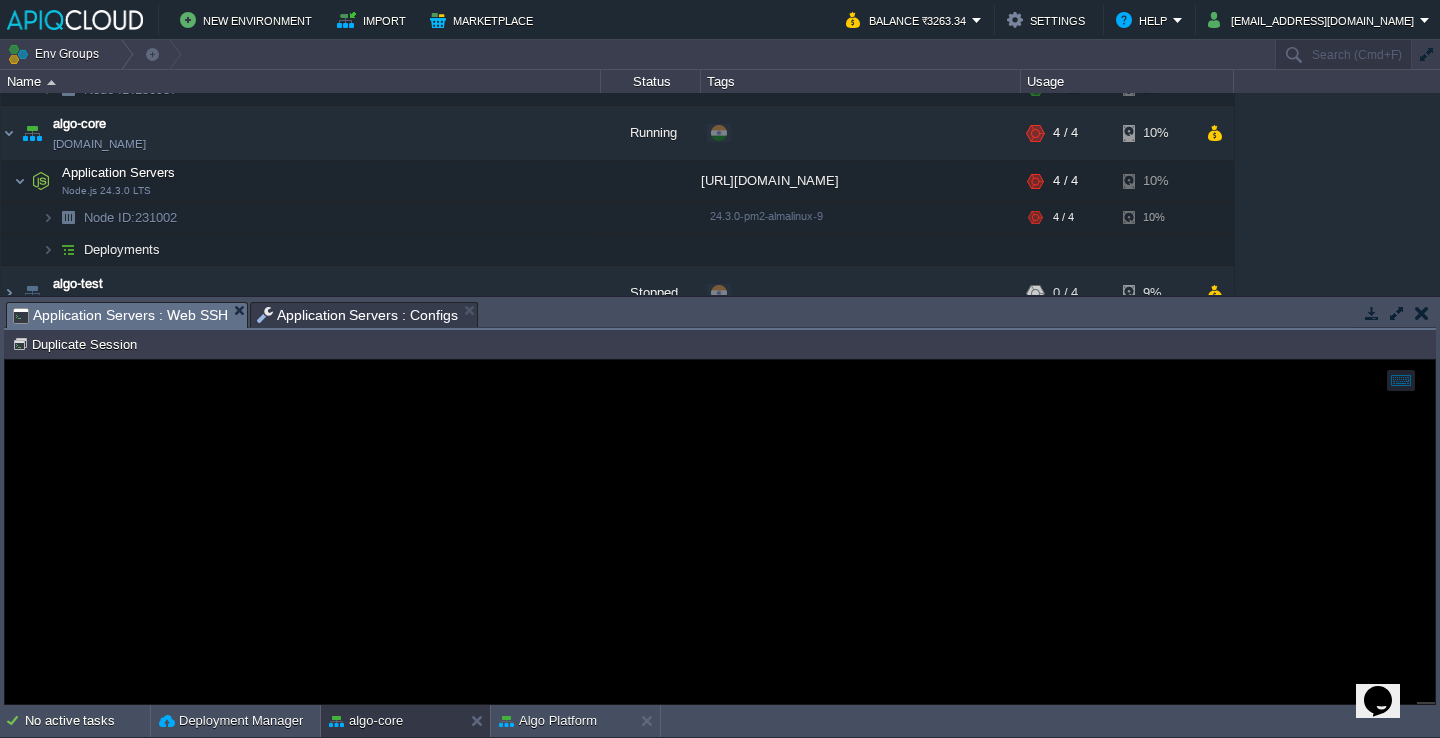 click on "Application Servers : Web SSH" at bounding box center [120, 315] 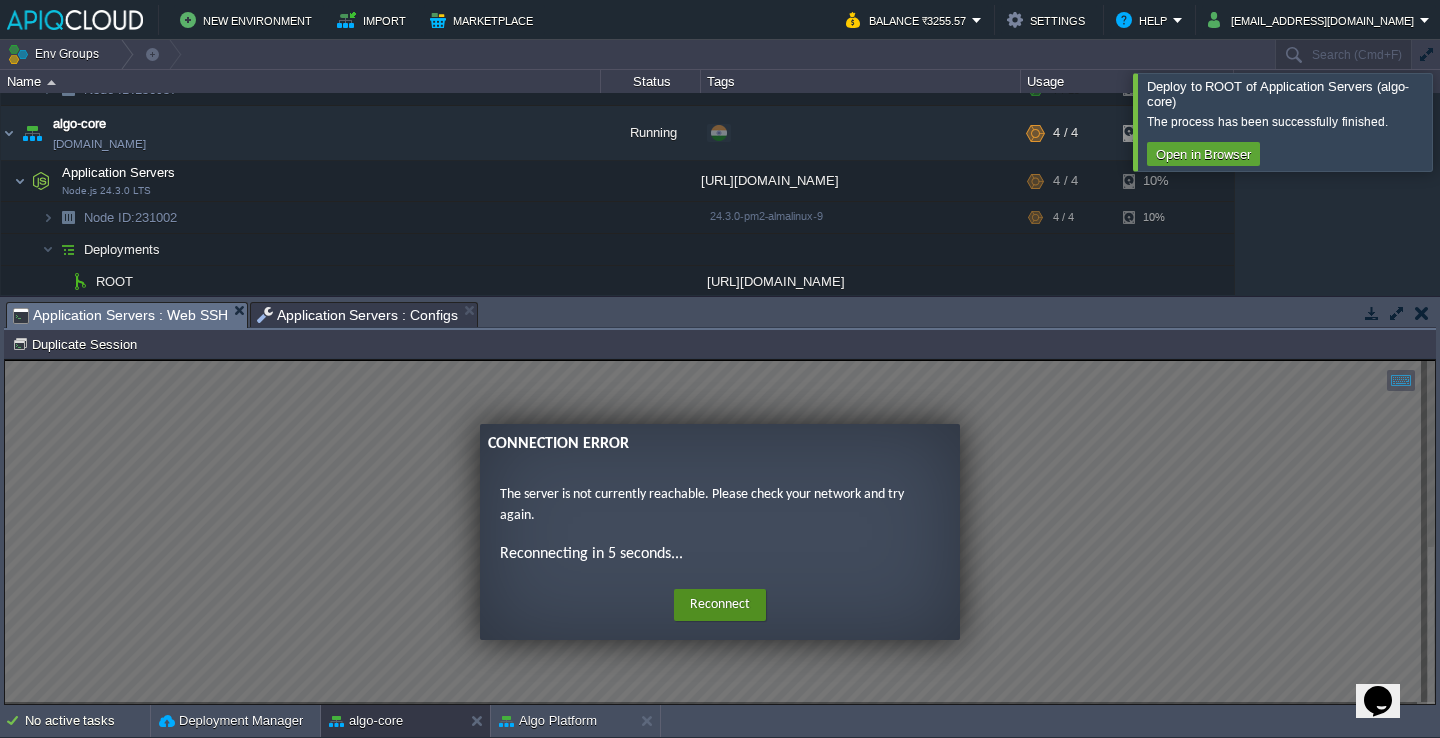 click on "Reconnect" at bounding box center [720, 605] 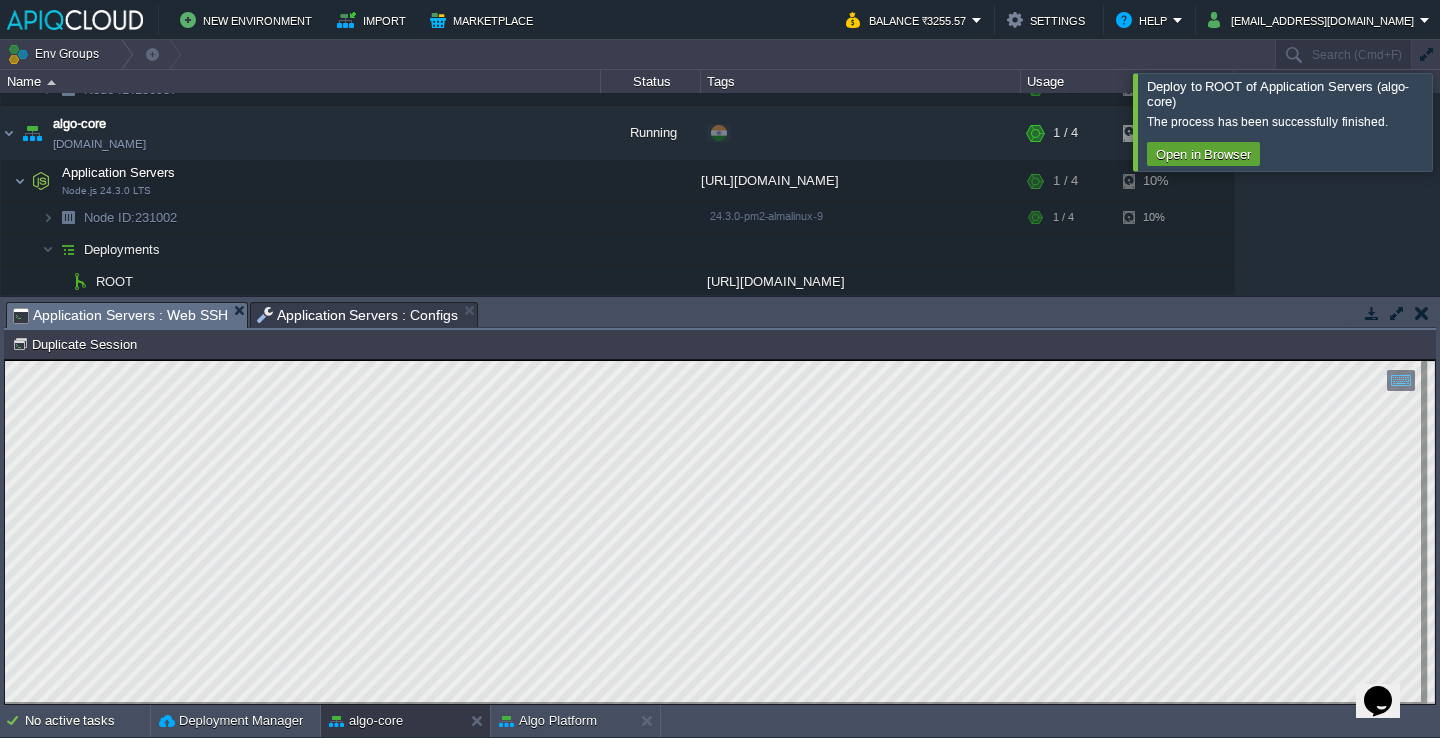 click at bounding box center (1464, 121) 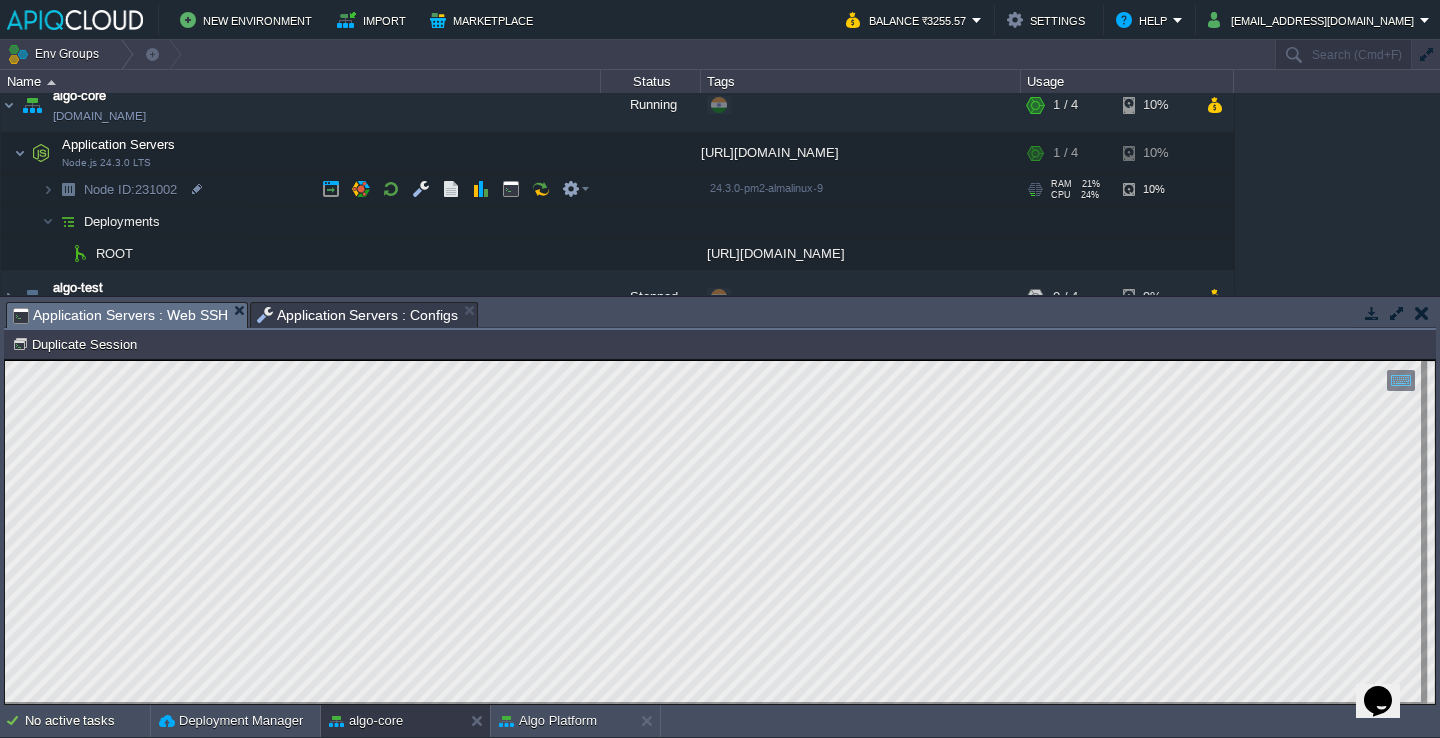 scroll, scrollTop: 249, scrollLeft: 0, axis: vertical 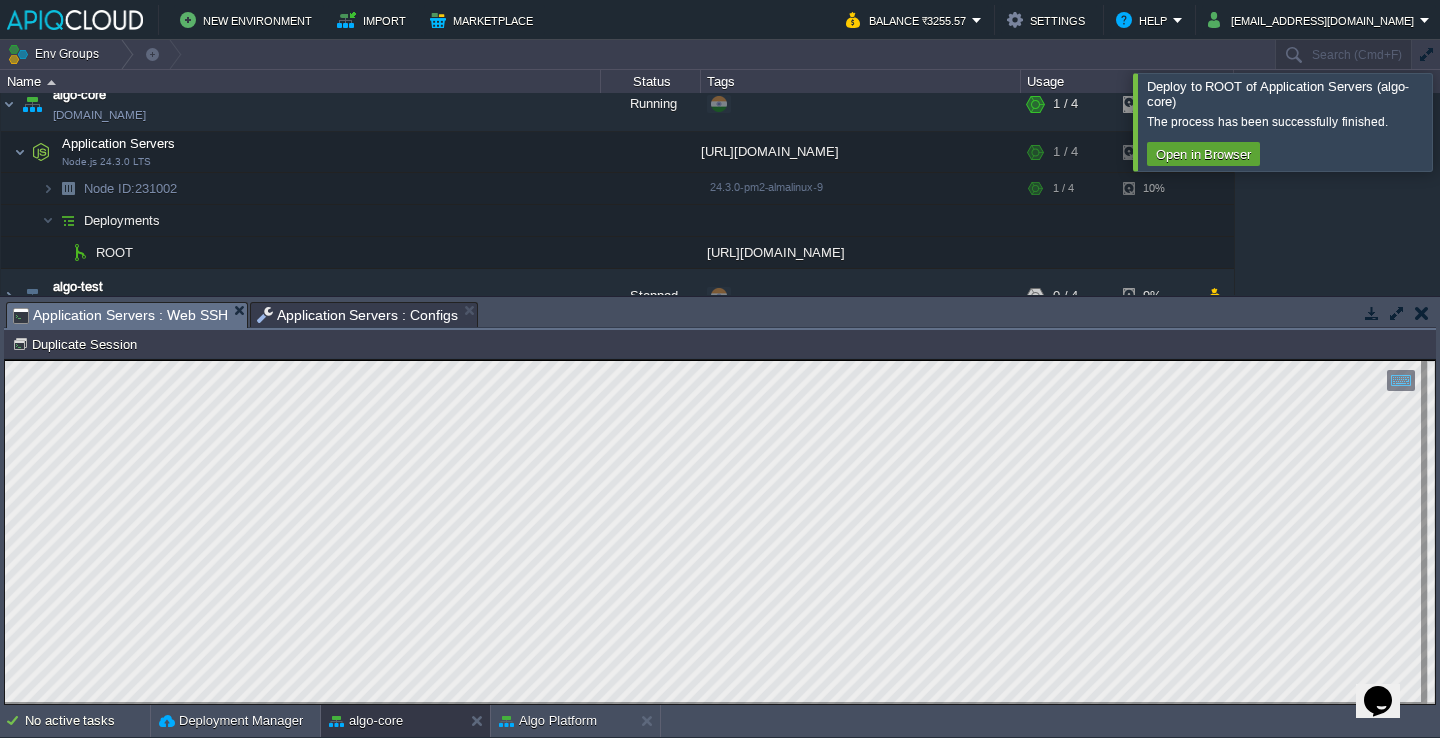 click at bounding box center (1464, 121) 